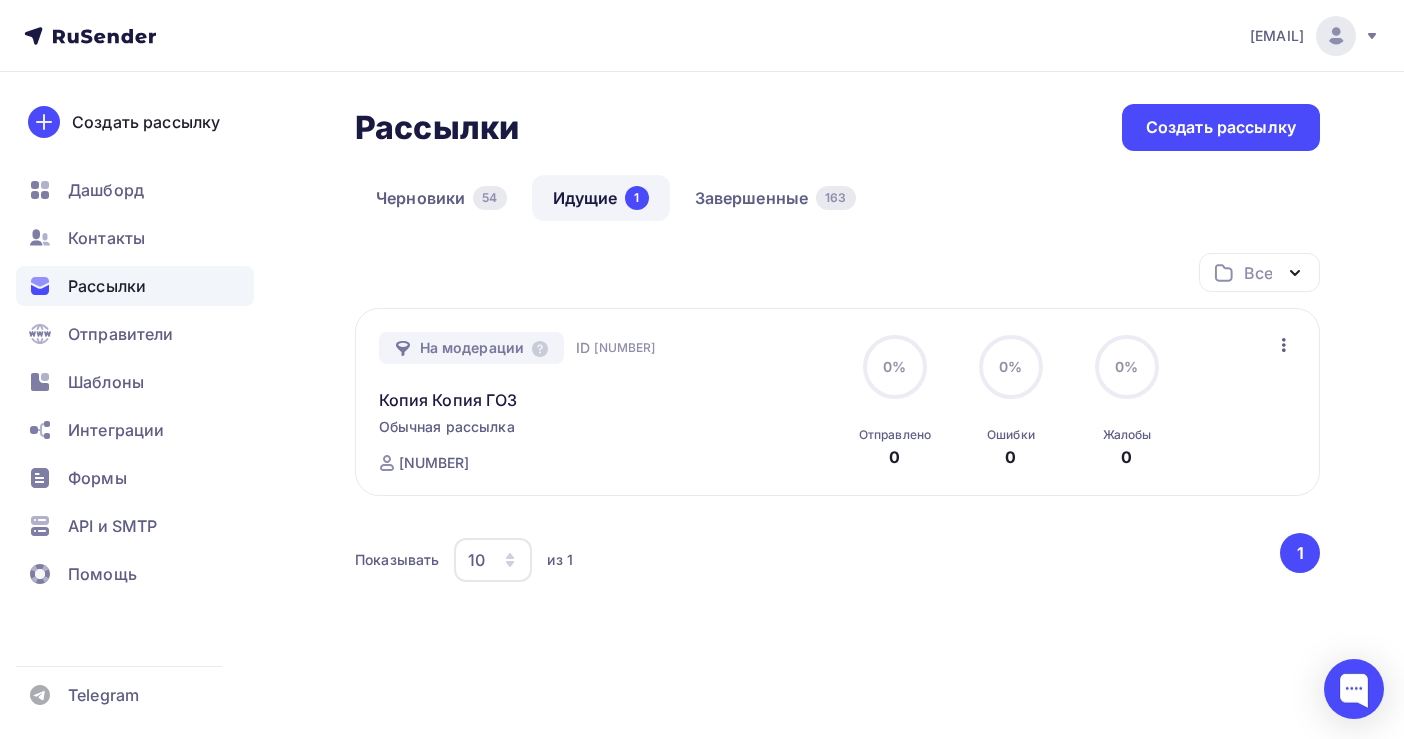 scroll, scrollTop: 0, scrollLeft: 0, axis: both 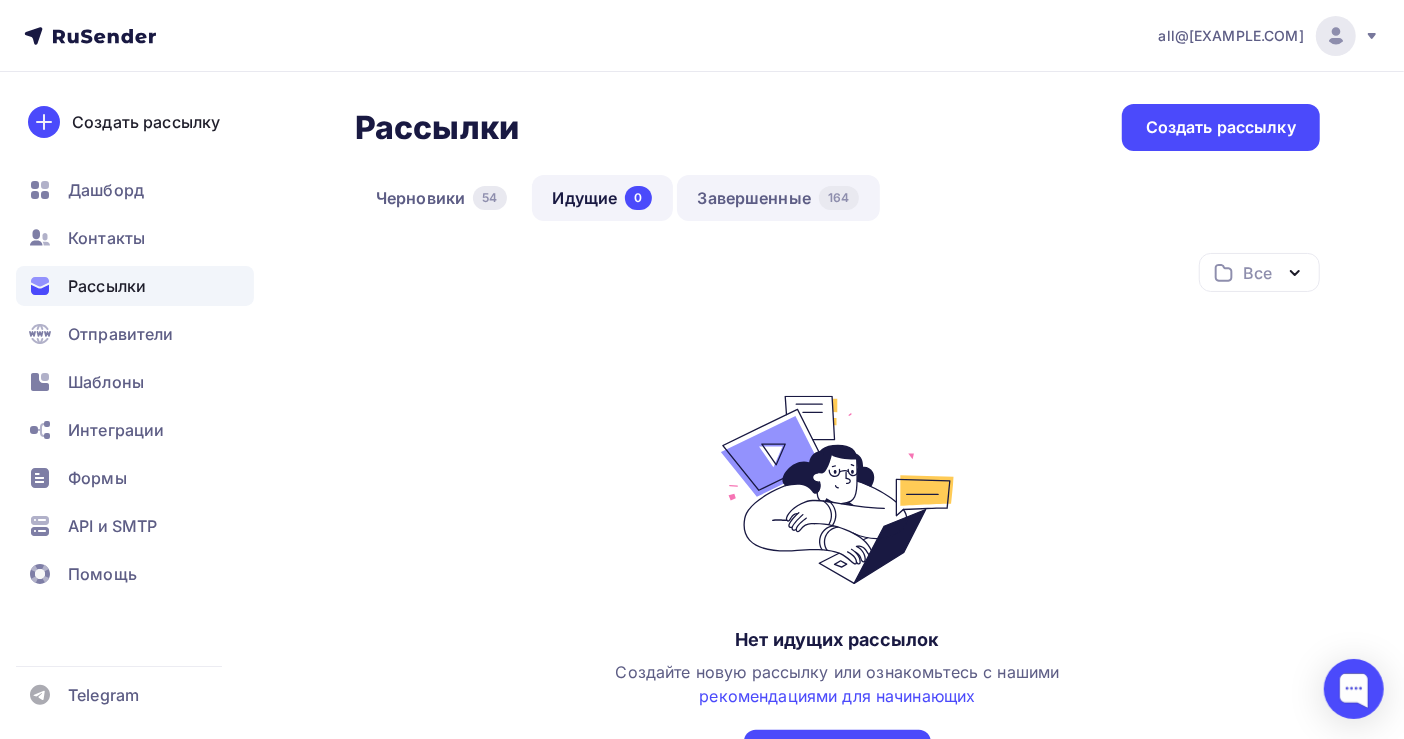 click on "Завершенные
[NUMBER]" at bounding box center (778, 198) 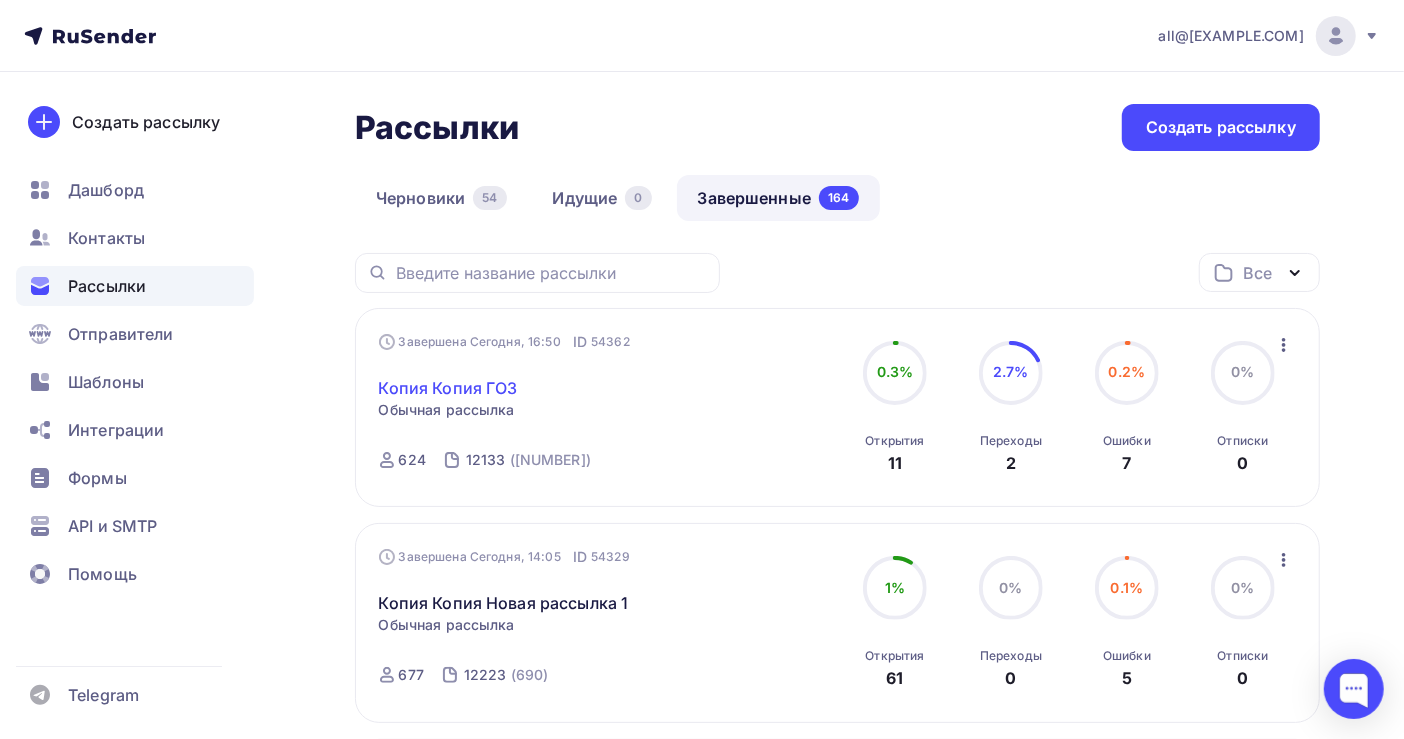 click on "Копия Копия ГОЗ" at bounding box center [448, 388] 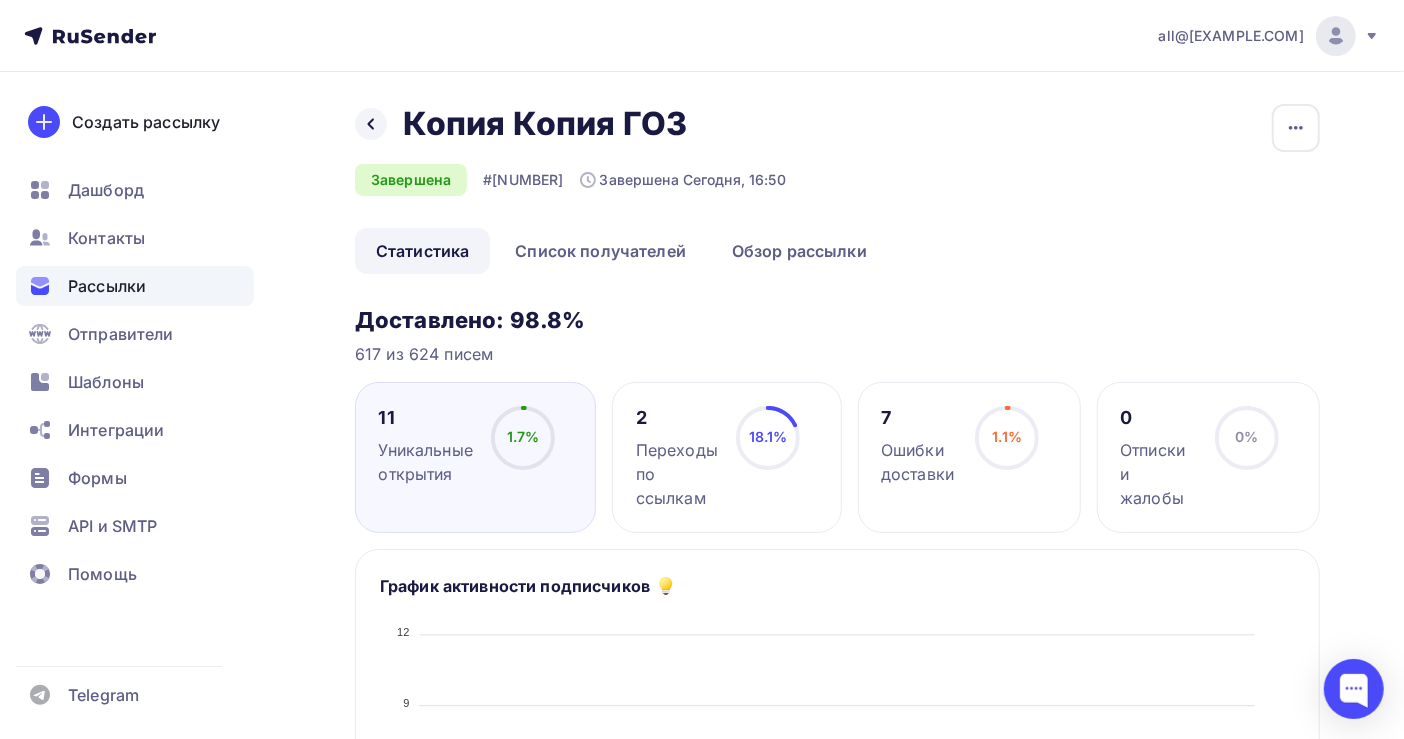click on "Рассылки" at bounding box center (107, 286) 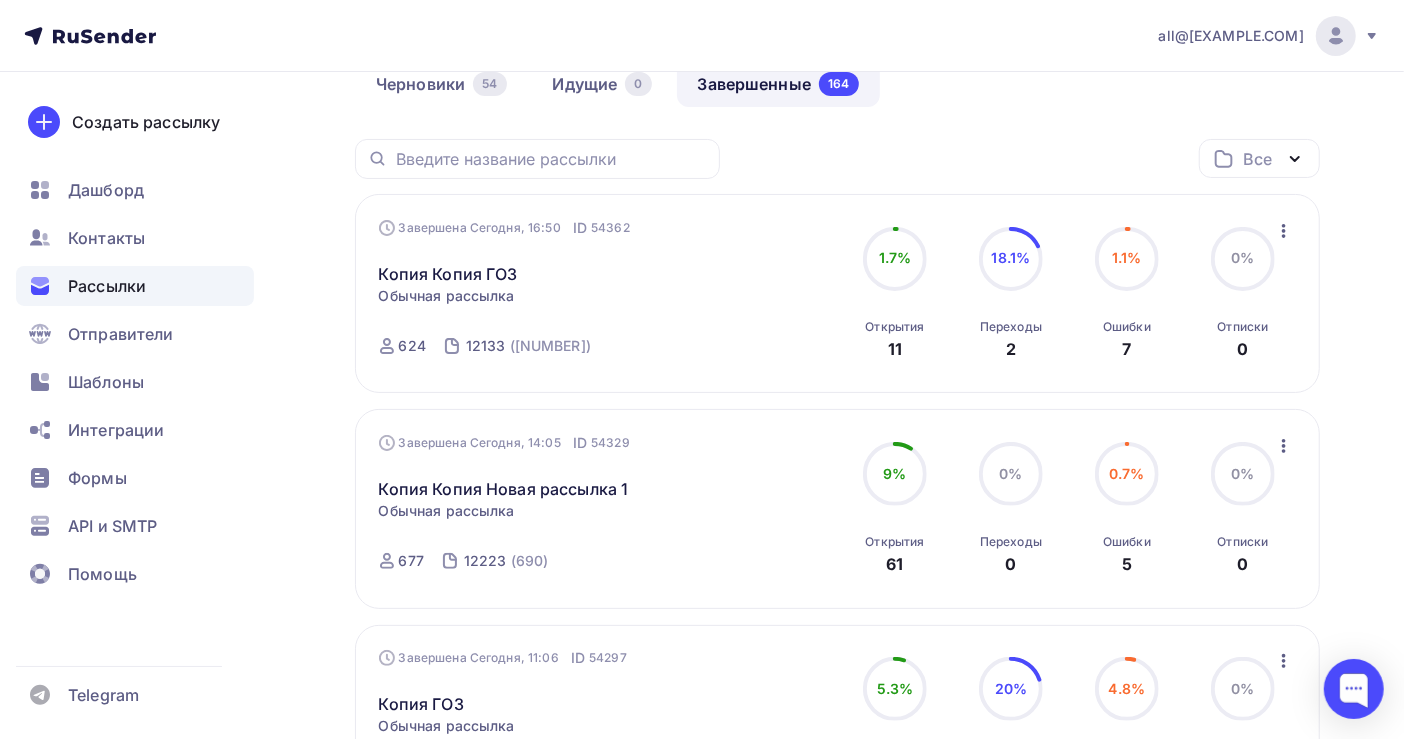 scroll, scrollTop: 0, scrollLeft: 0, axis: both 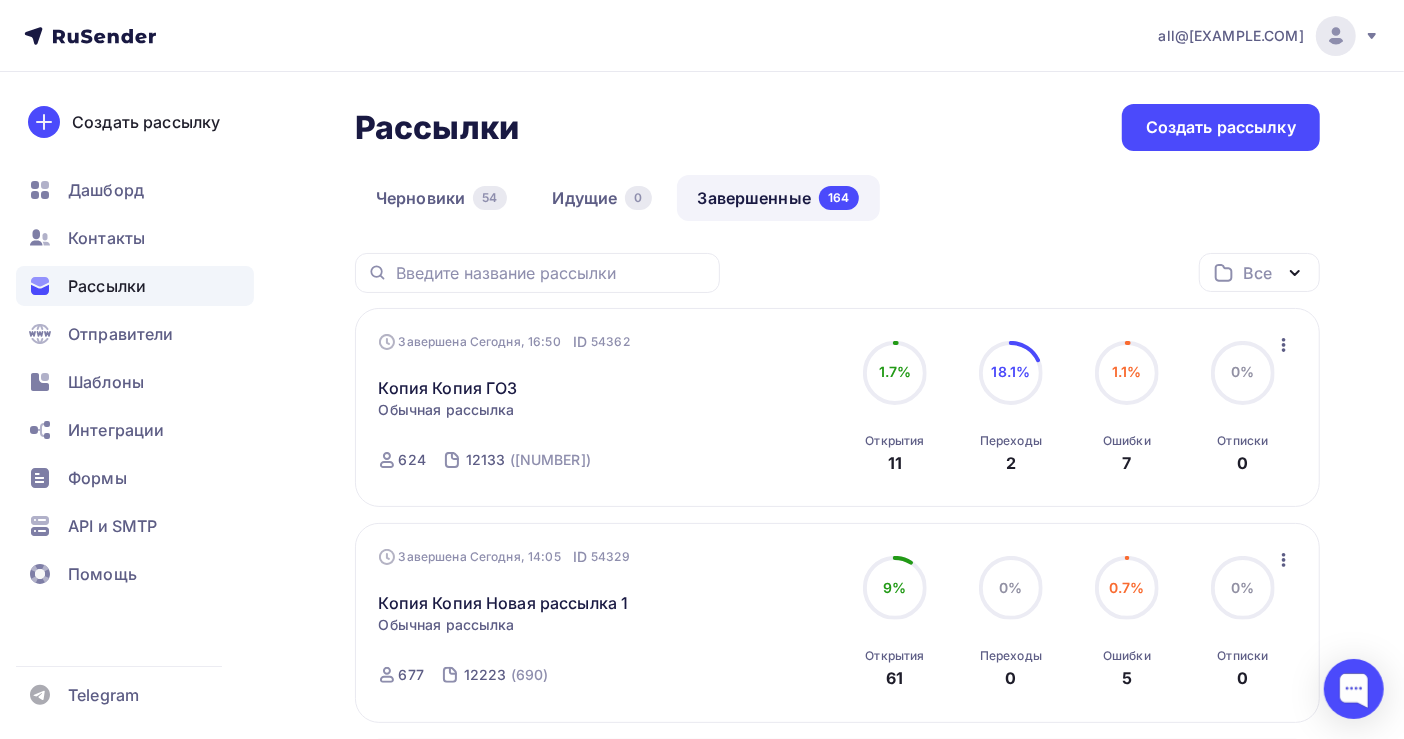 click 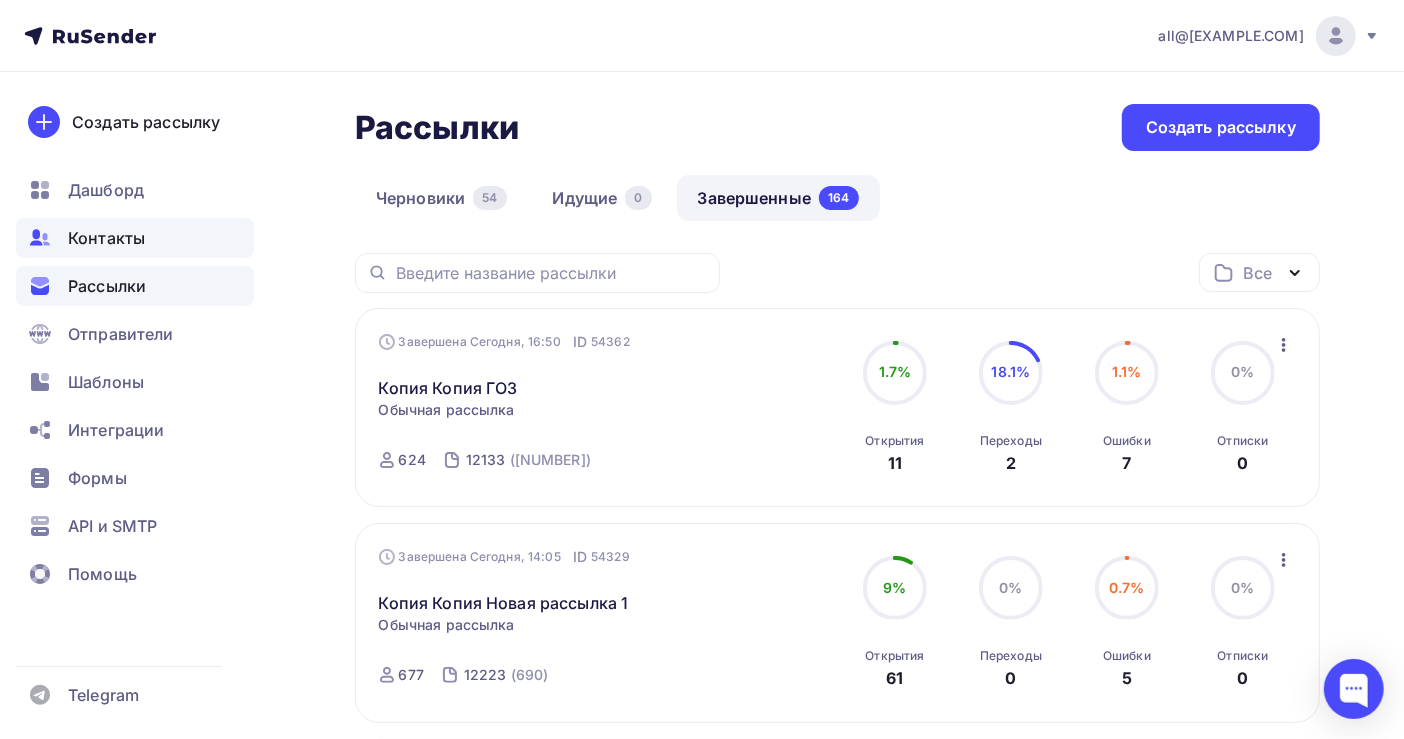 click on "Контакты" at bounding box center [106, 238] 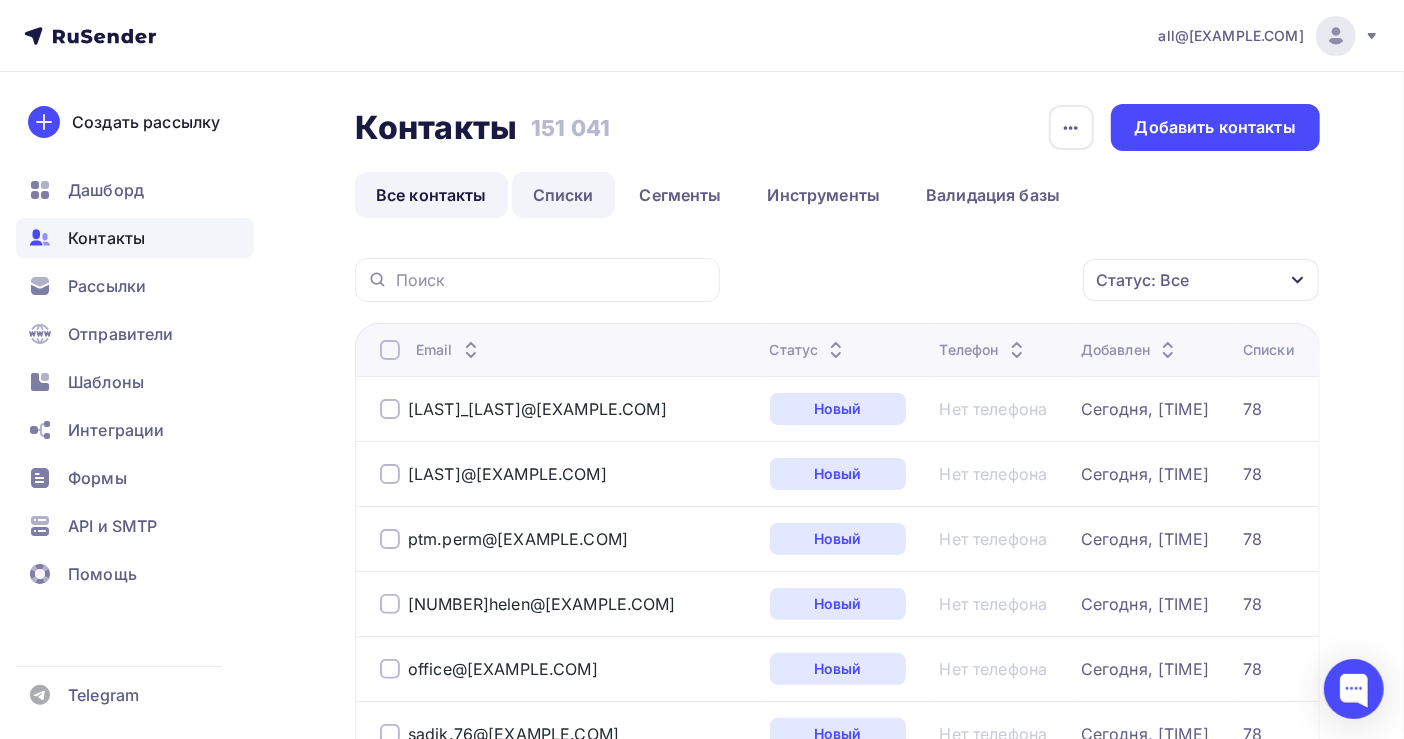click on "Списки" at bounding box center (563, 195) 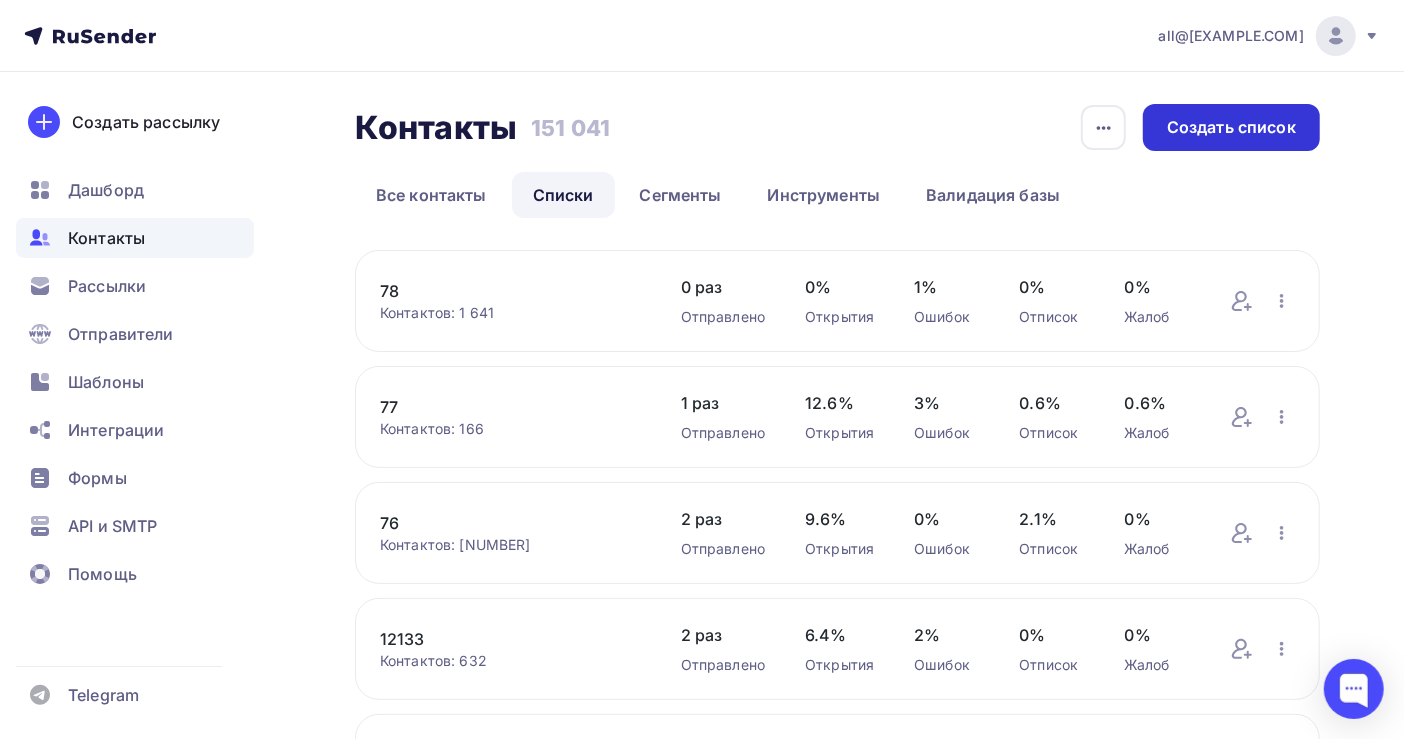 click on "Создать список" at bounding box center (1231, 127) 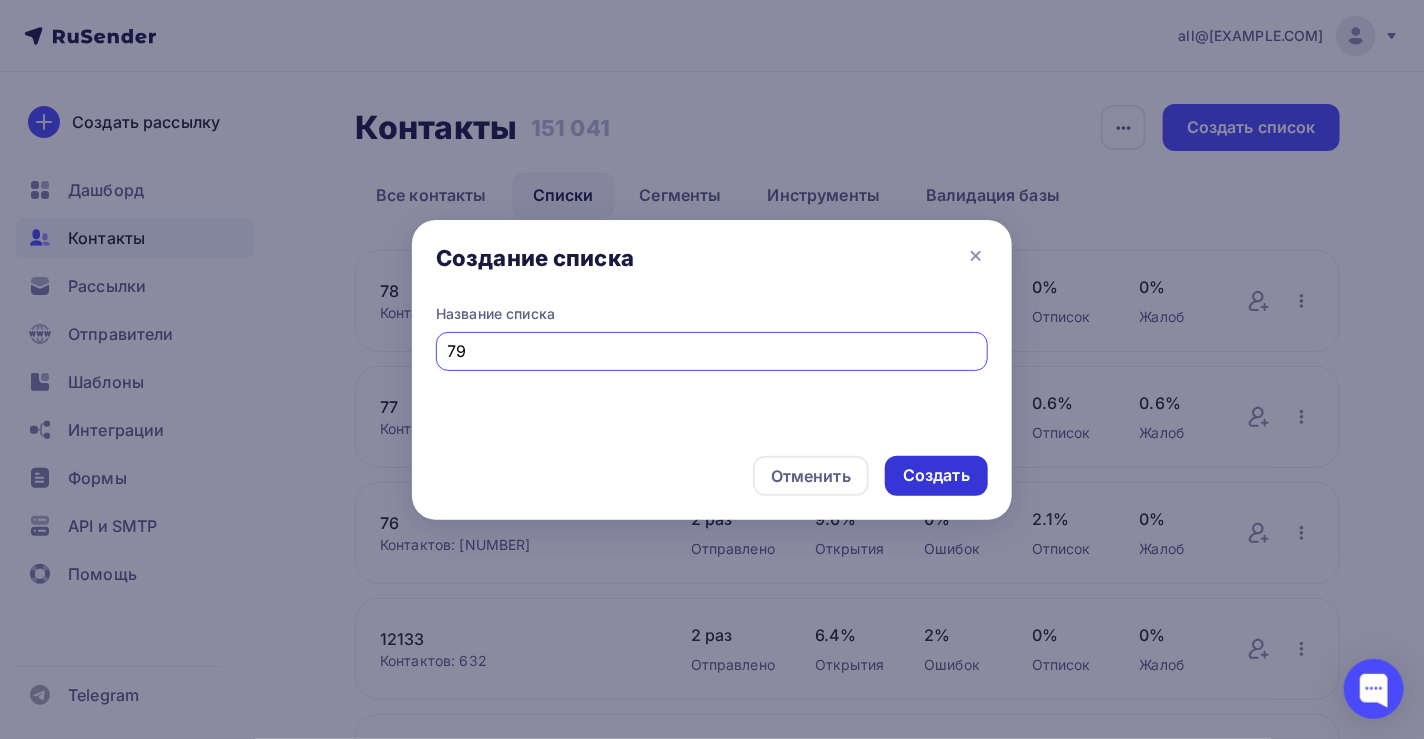 type on "79" 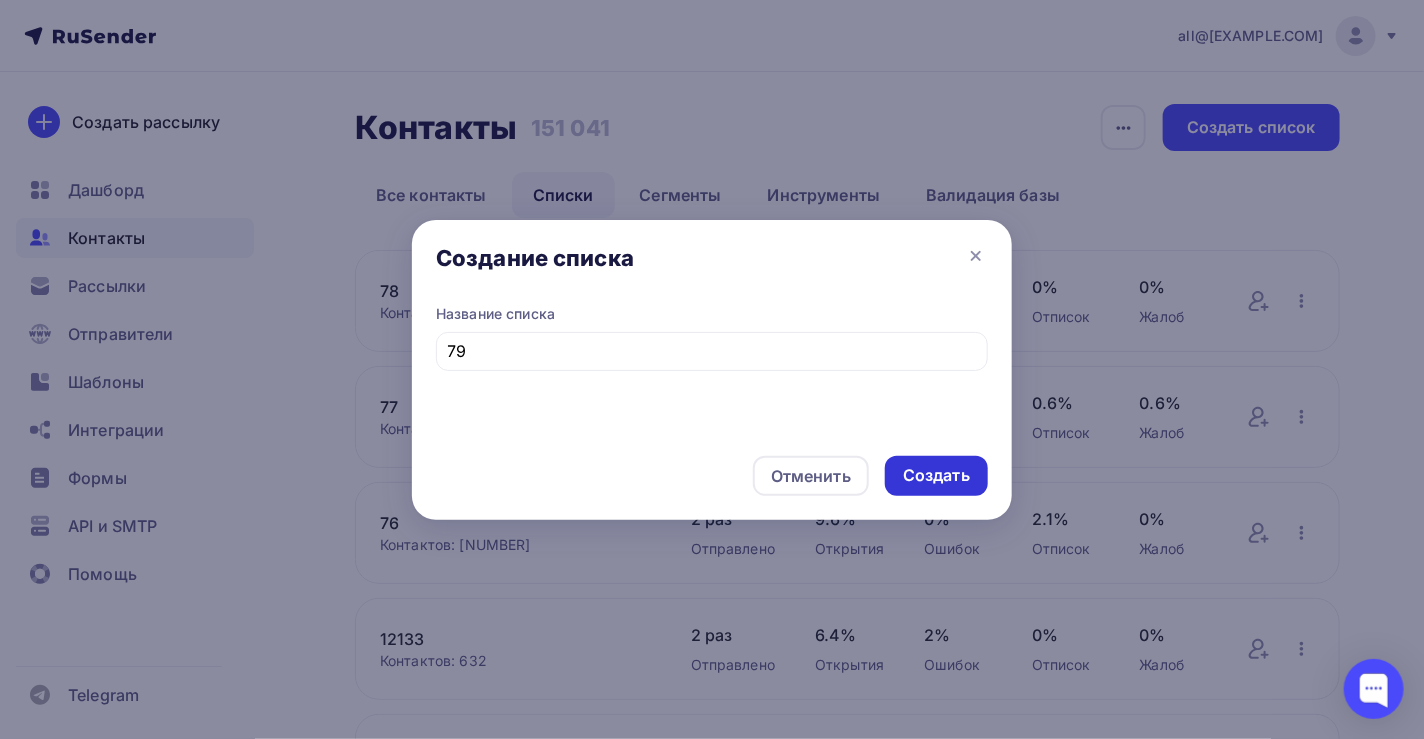click on "Создать" at bounding box center (936, 475) 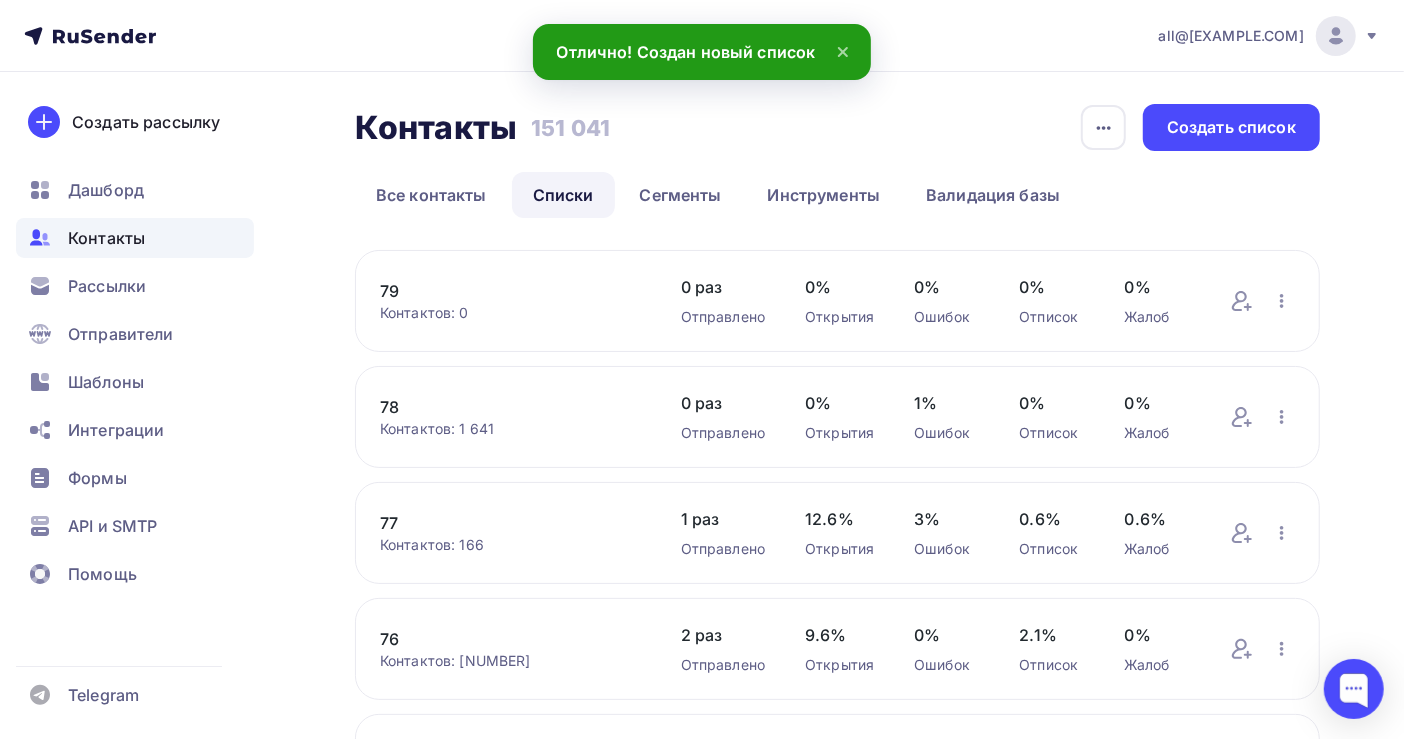 click on "79" at bounding box center [510, 291] 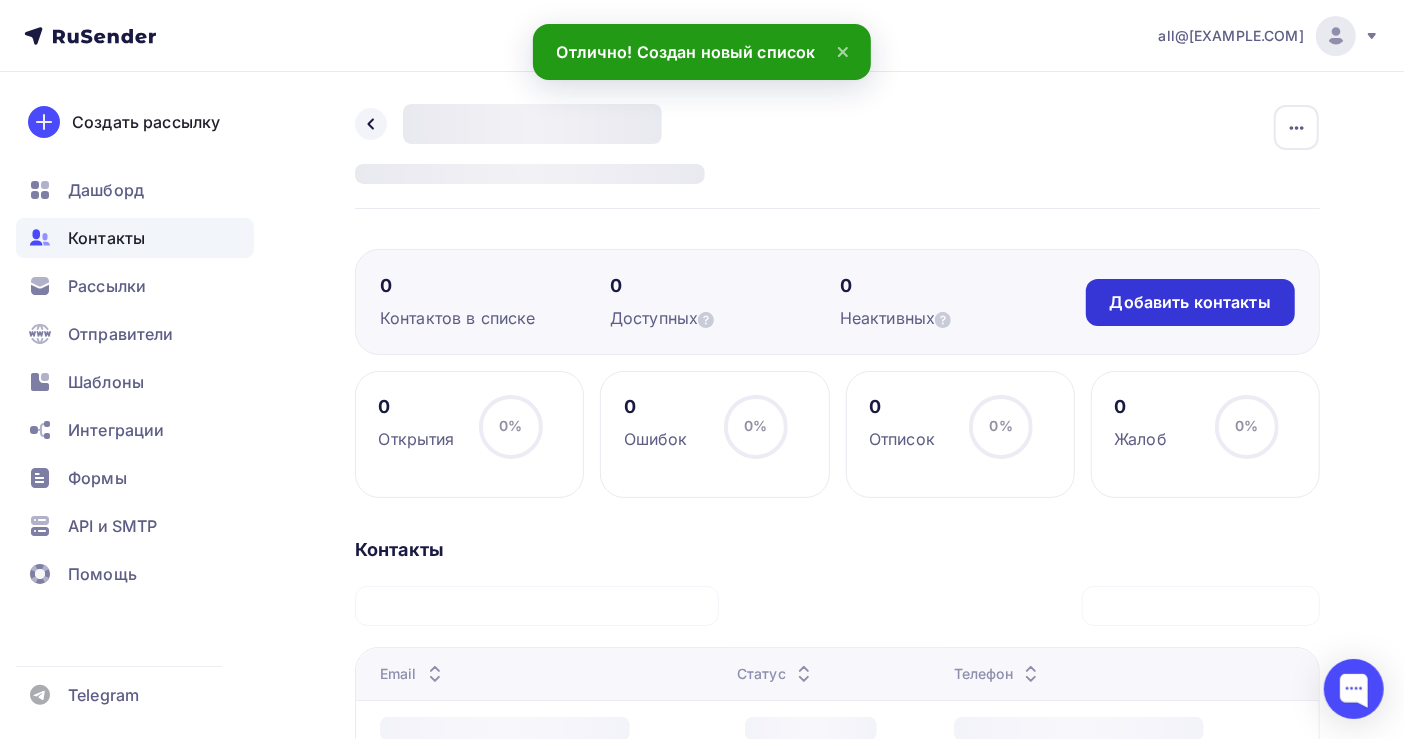 click on "Добавить контакты" at bounding box center (1190, 302) 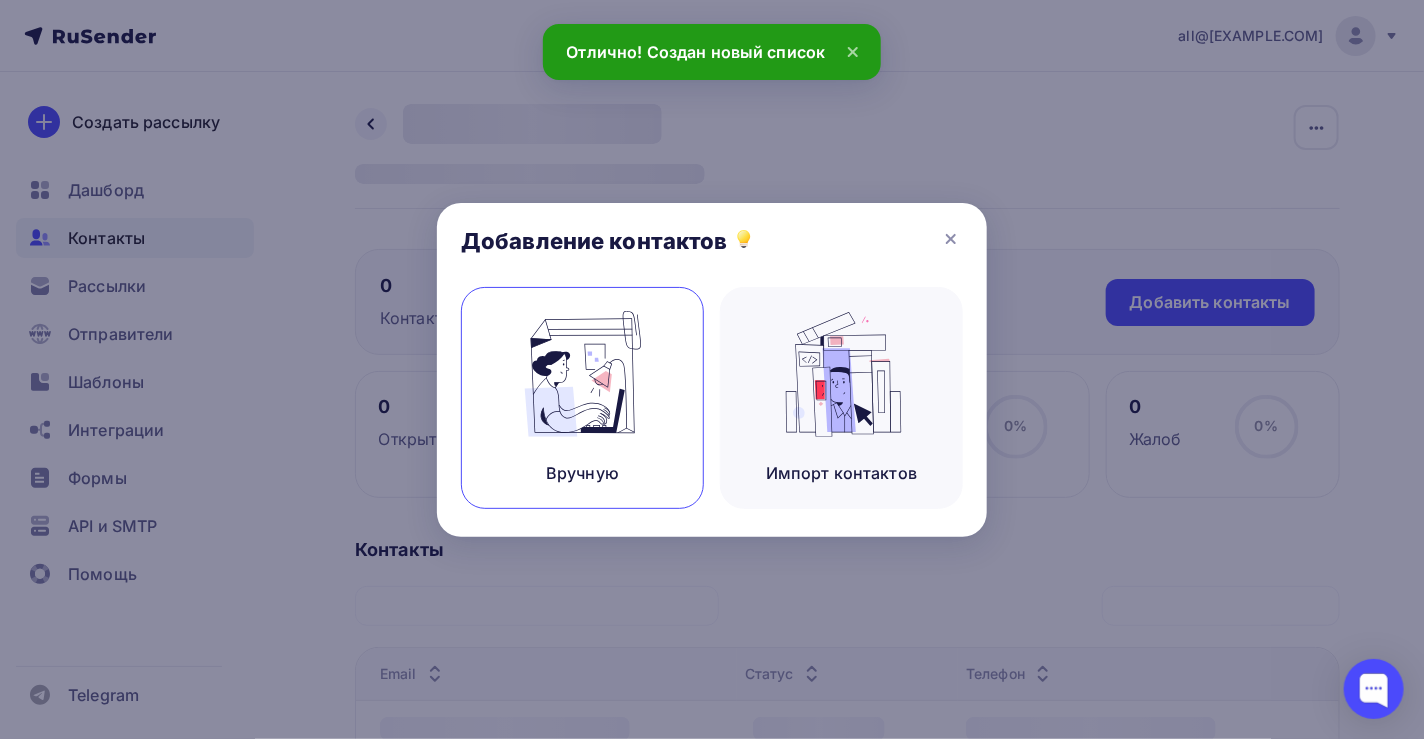 click at bounding box center [583, 374] 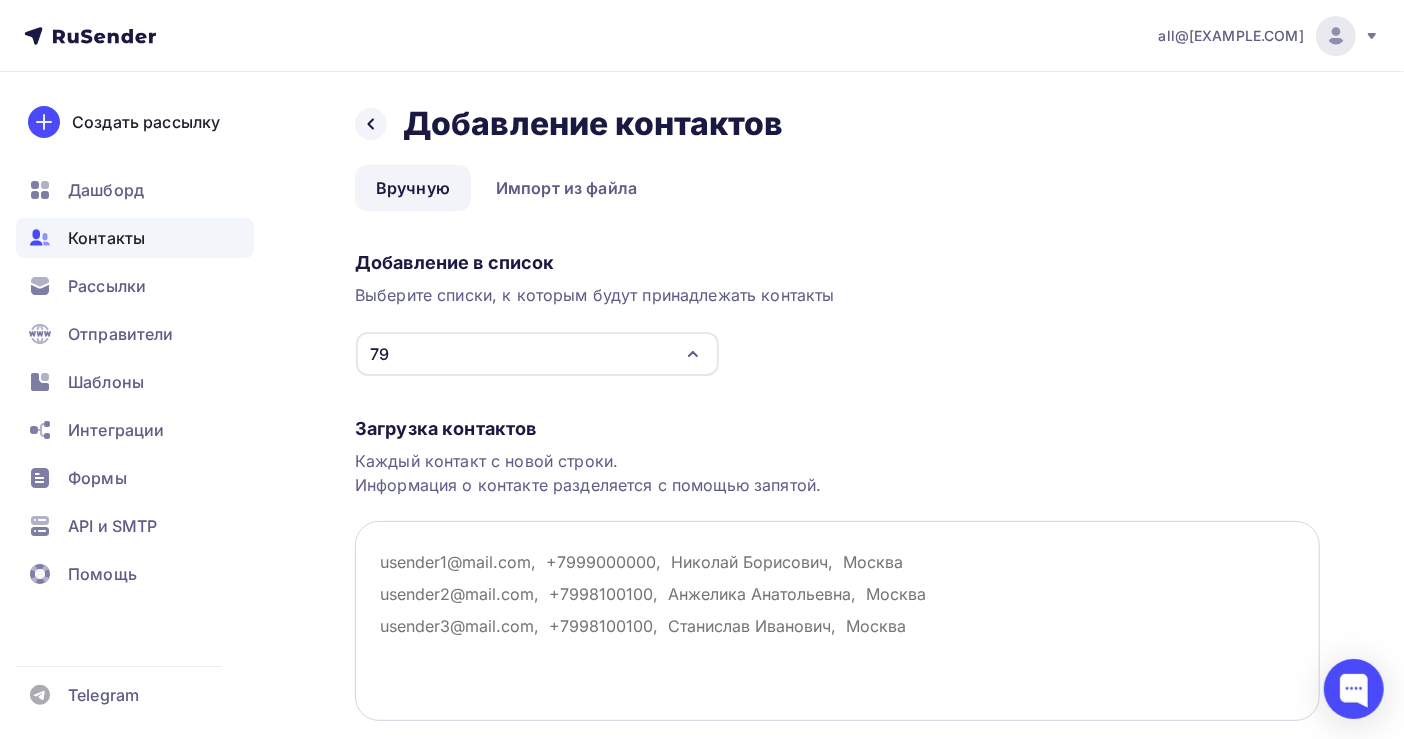 click at bounding box center (837, 621) 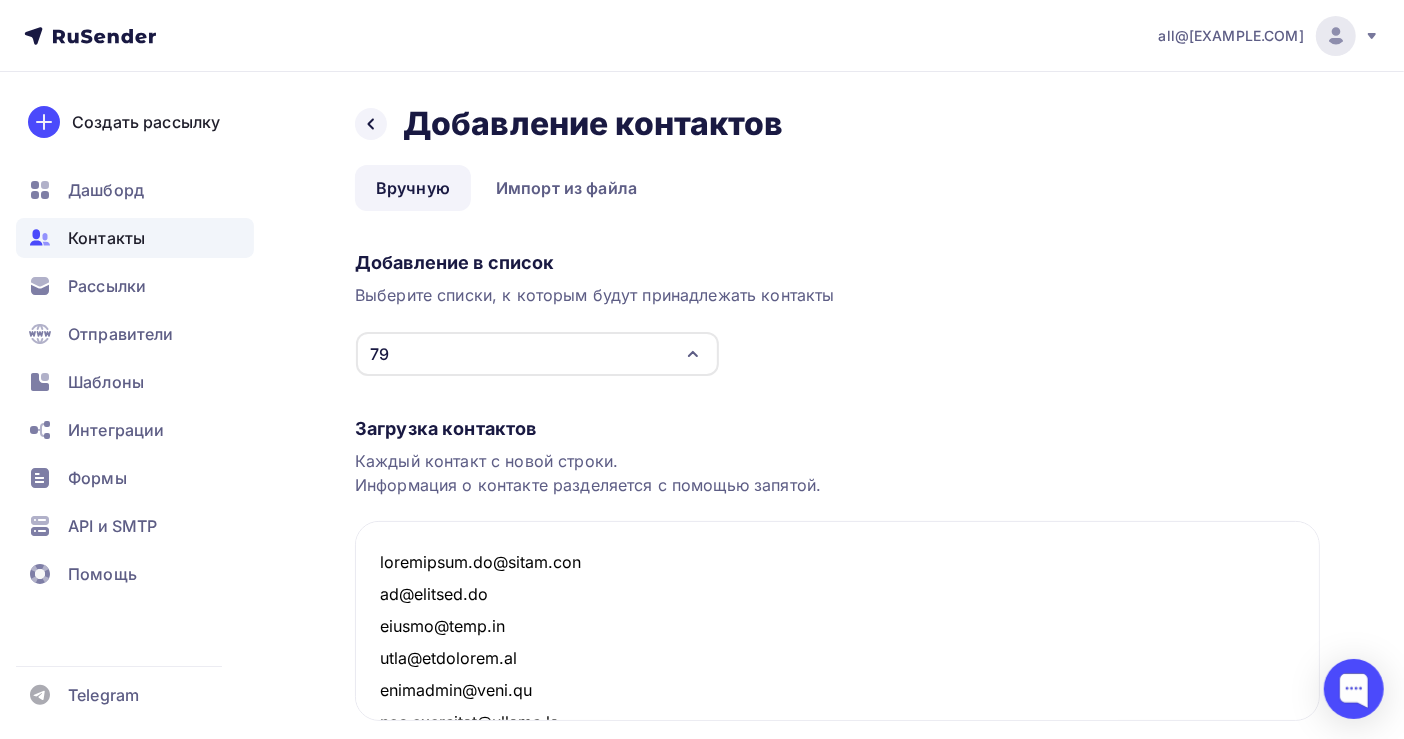 scroll, scrollTop: 24239, scrollLeft: 0, axis: vertical 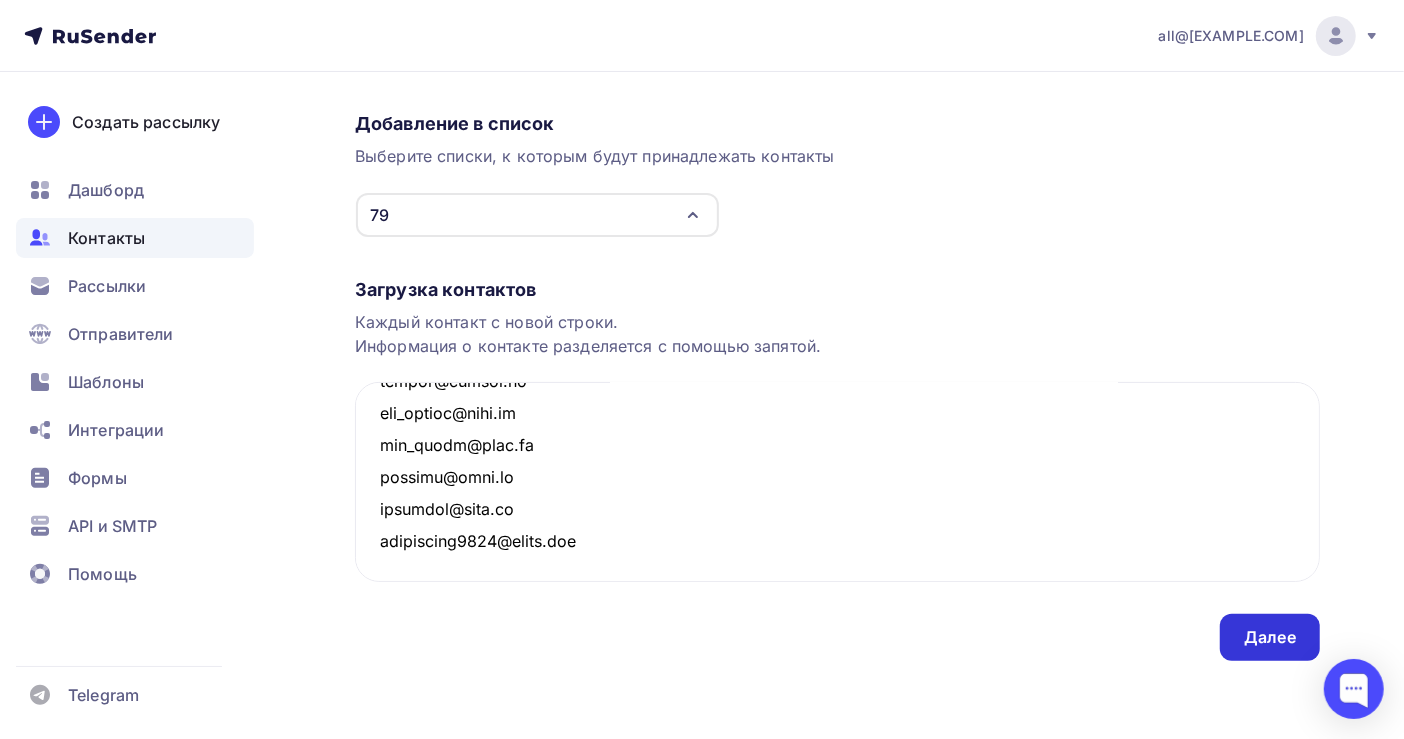 type on "energoseti.ru@[EXAMPLE.COM]
pr@[EXAMPLE.COM]
mtmdzr@[EXAMPLE.COM]
info@[EXAMPLE.COM]
severolla@[EXAMPLE.COM]
sir.plekhanov@[EXAMPLE.COM]
southcrimea@[EXAMPLE.COM]
inbox@[EXAMPLE.COM]
info@[EXAMPLE.COM]
job@[EXAMPLE.COM]
contacts@[EXAMPLE.COM]
dmitry.magazanik@[EXAMPLE.COM]
arestova71@[EXAMPLE.COM]
info@[EXAMPLE.COM]
info@[EXAMPLE.COM]
info@[EXAMPLE.COM]
marketing@[EXAMPLE.COM]
zakaz@[EXAMPLE.COM]
zakupki@[EXAMPLE.COM]
info@[EXAMPLE.COM]
mail@[EXAMPLE.COM]
secretary@[EXAMPLE.COM]
info@[EXAMPLE.COM]
sales@[EXAMPLE.COM]
support@[EXAMPLE.COM]
chdp@[EXAMPLE.COM]
ehohlov@[EXAMPLE.COM]
info@[EXAMPLE.COM]
info@[EXAMPLE.COM]
info@[EXAMPLE.COM]
podpiska@[EXAMPLE.COM]
buh@[EXAMPLE.COM]
info@[EXAMPLE.COM]
rm-prof@[EXAMPLE.COM]
5064259@[EXAMPLE.COM]
asidorova@[EXAMPLE.COM]
jhonyb@[EXAMPLE.COM]
1111@[EXAMPLE.COM]
goncyar@[EXAMPLE.COM]
rsc22@[EXAMPLE.COM]
kirpichenok07@[EXAMPLE.COM]
zapor@[EXAMPLE.COM]
vestnik-gosreg@[EXAMPLE.COM]
nikolay@[EXAMPLE.COM]
radugalive@[EXAMPLE.COM]
receptionabp@[EXAMPLE.COM]
red.mebel54@[EXAMPLE.COM]
5850730@[EXAMPLE.COM]
nvn.t@[EXAMPLE.COM]
n.zaraf@[EXAMPLE.COM]
nzheleznaya@[EXAMPLE.COM]
oao_mizam_09@[EXAMPLE.COM]
oazisvip@[EXAMPLE.COM]
oboyko437@[EXAMPLE.COM]
granta@[EXAMPLE.COM]" 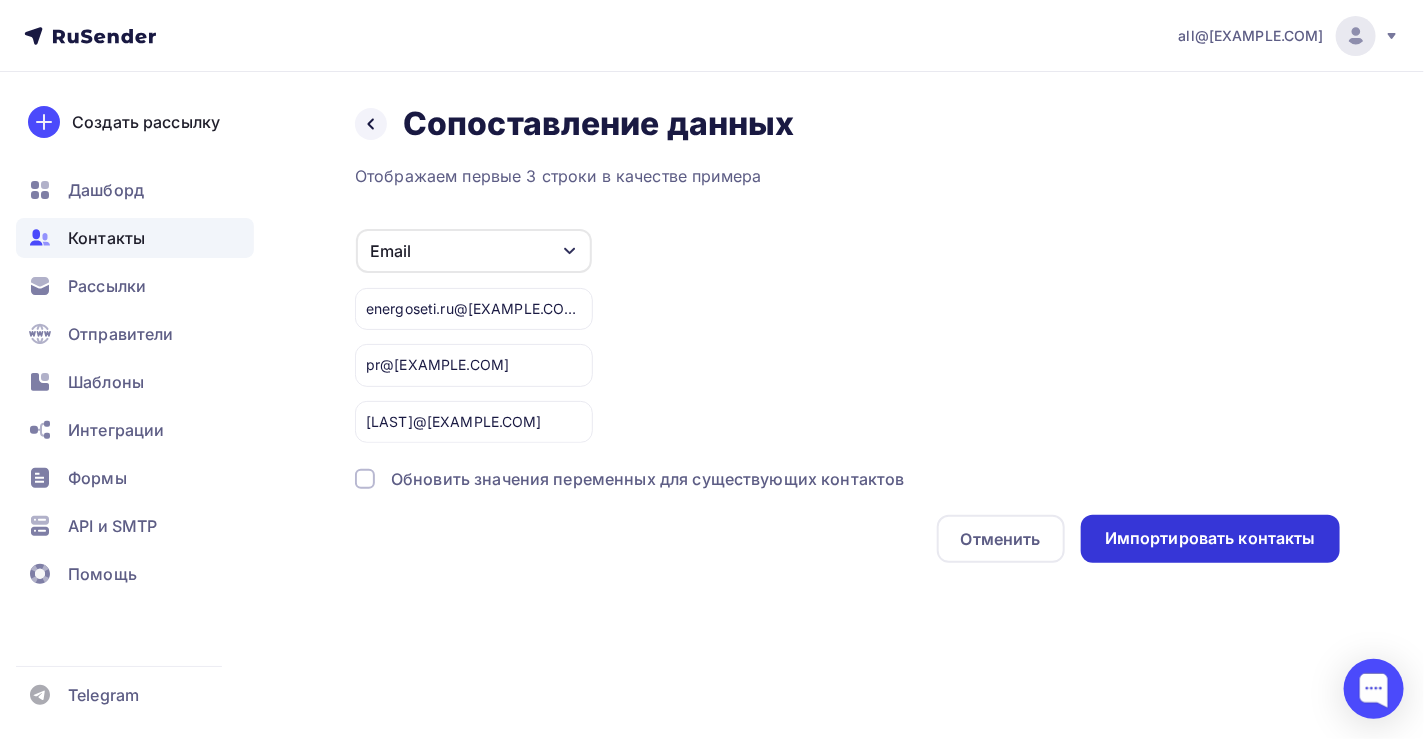 click on "Импортировать контакты" at bounding box center [1210, 538] 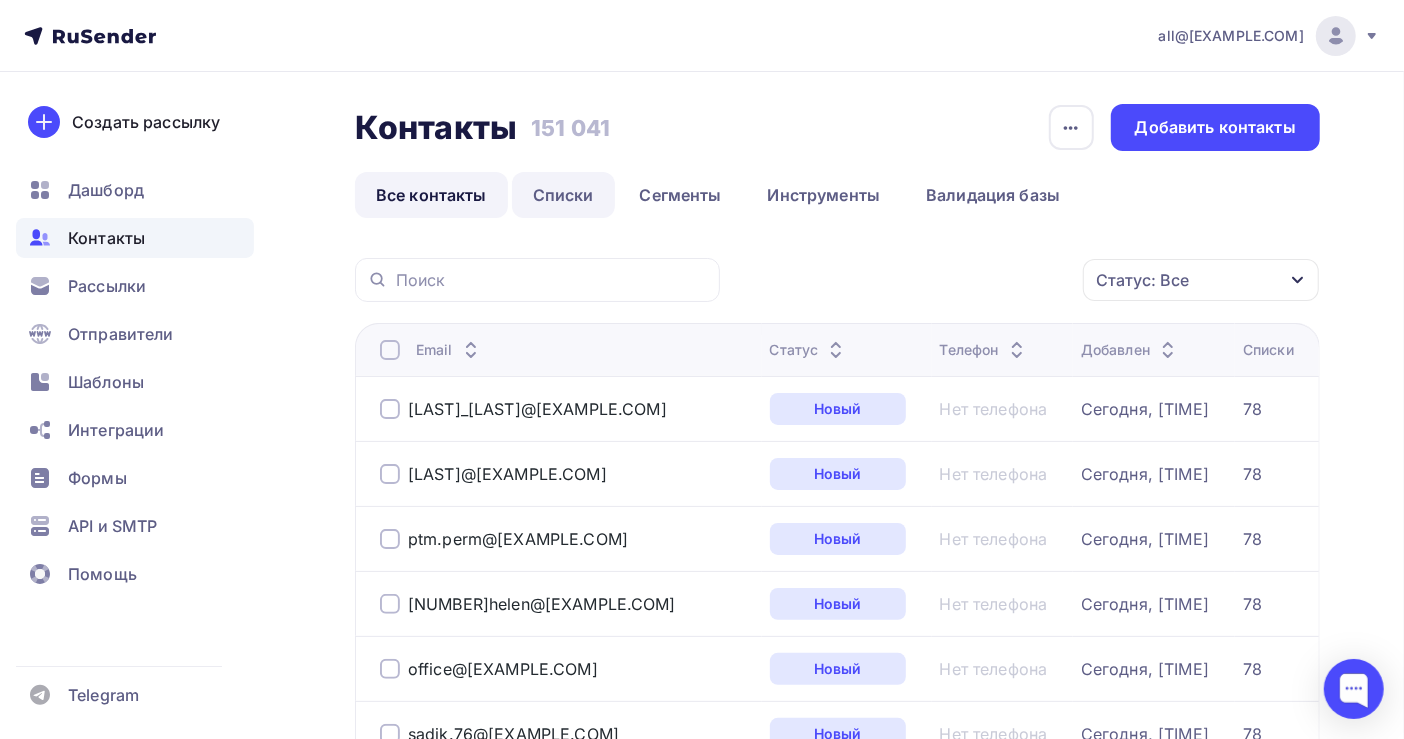 click on "Списки" at bounding box center [563, 195] 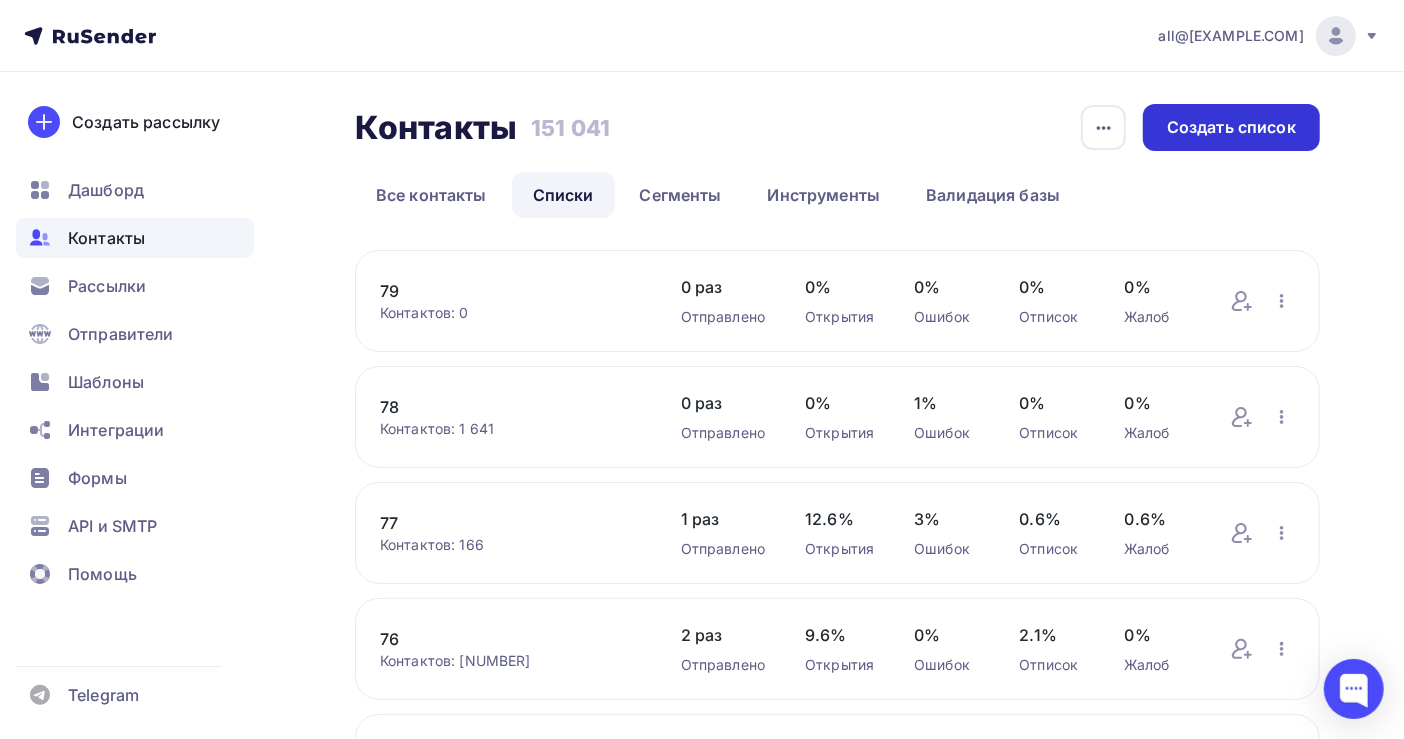 click on "Создать список" at bounding box center [1231, 127] 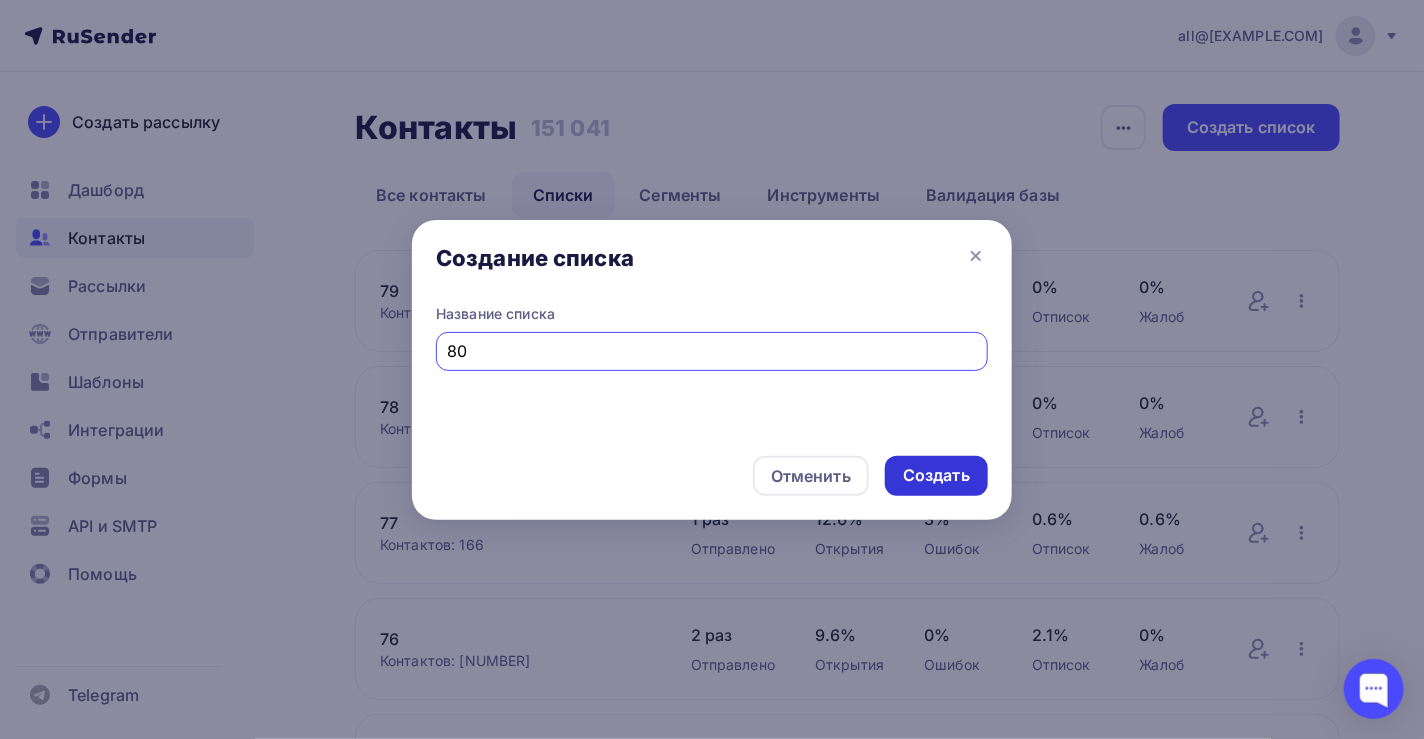 type on "80" 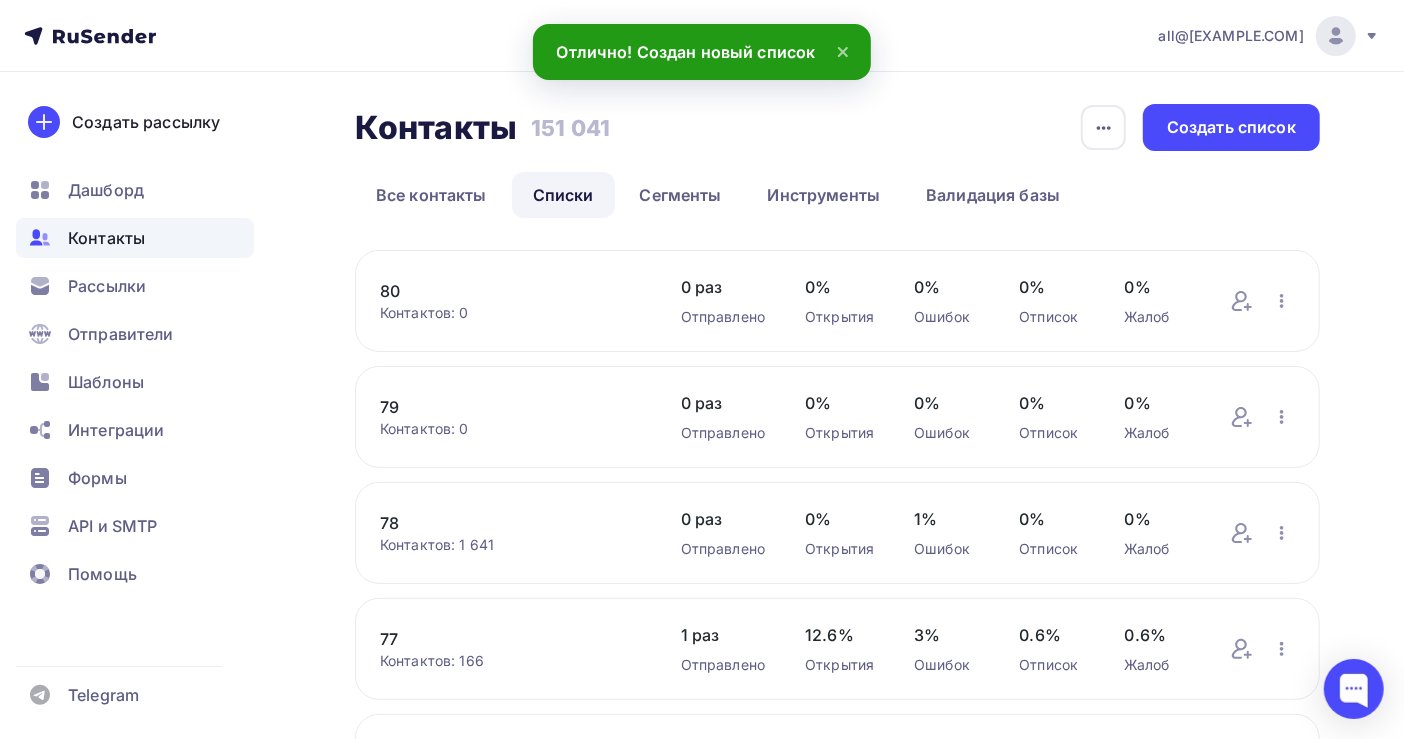 click on "80" at bounding box center [510, 291] 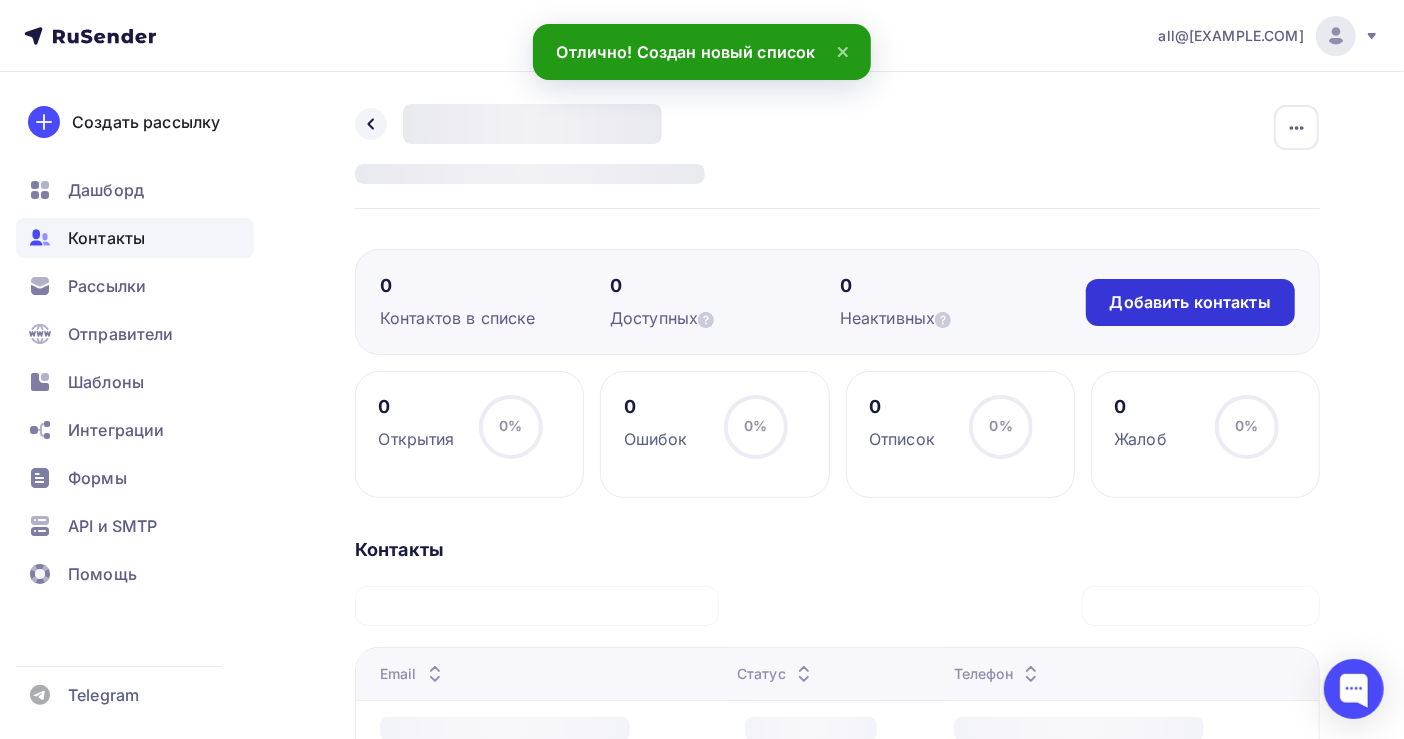 click on "Добавить контакты" at bounding box center (1190, 302) 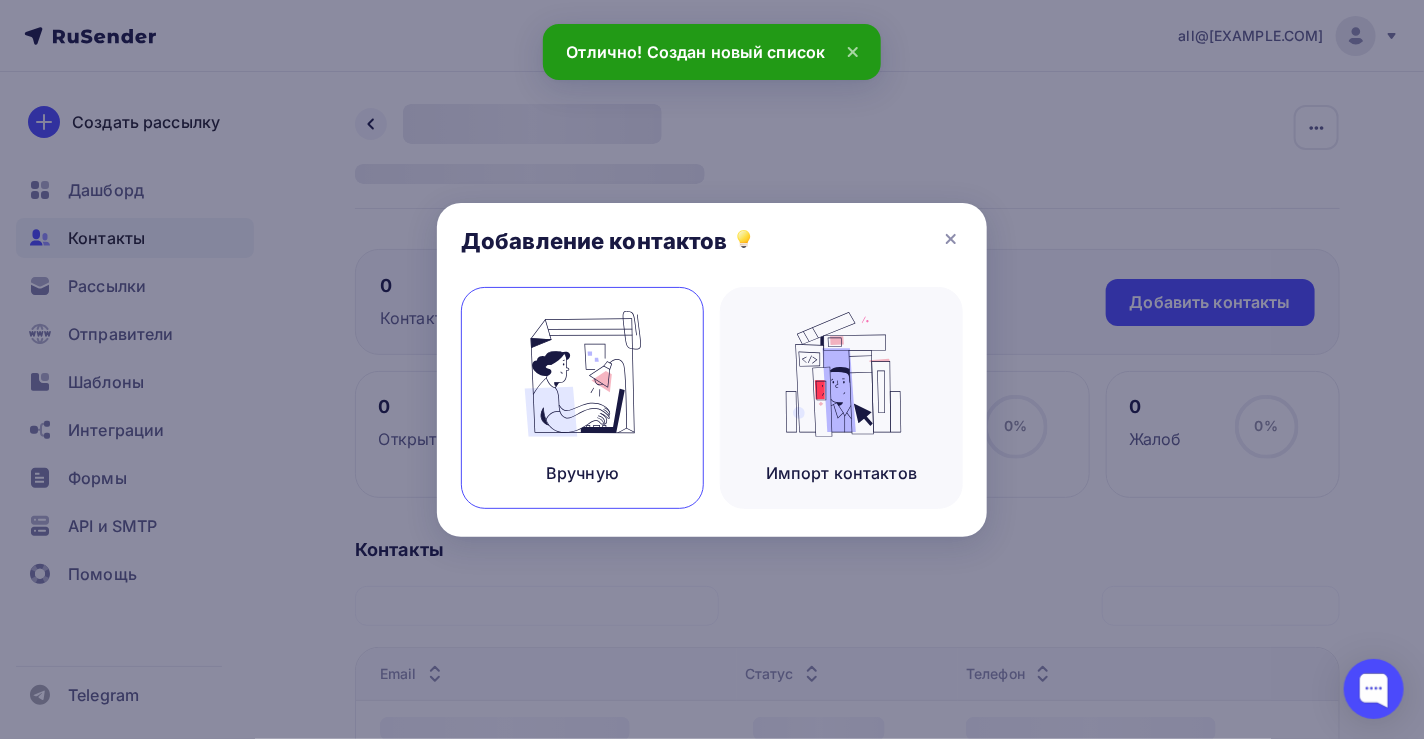 click at bounding box center (583, 374) 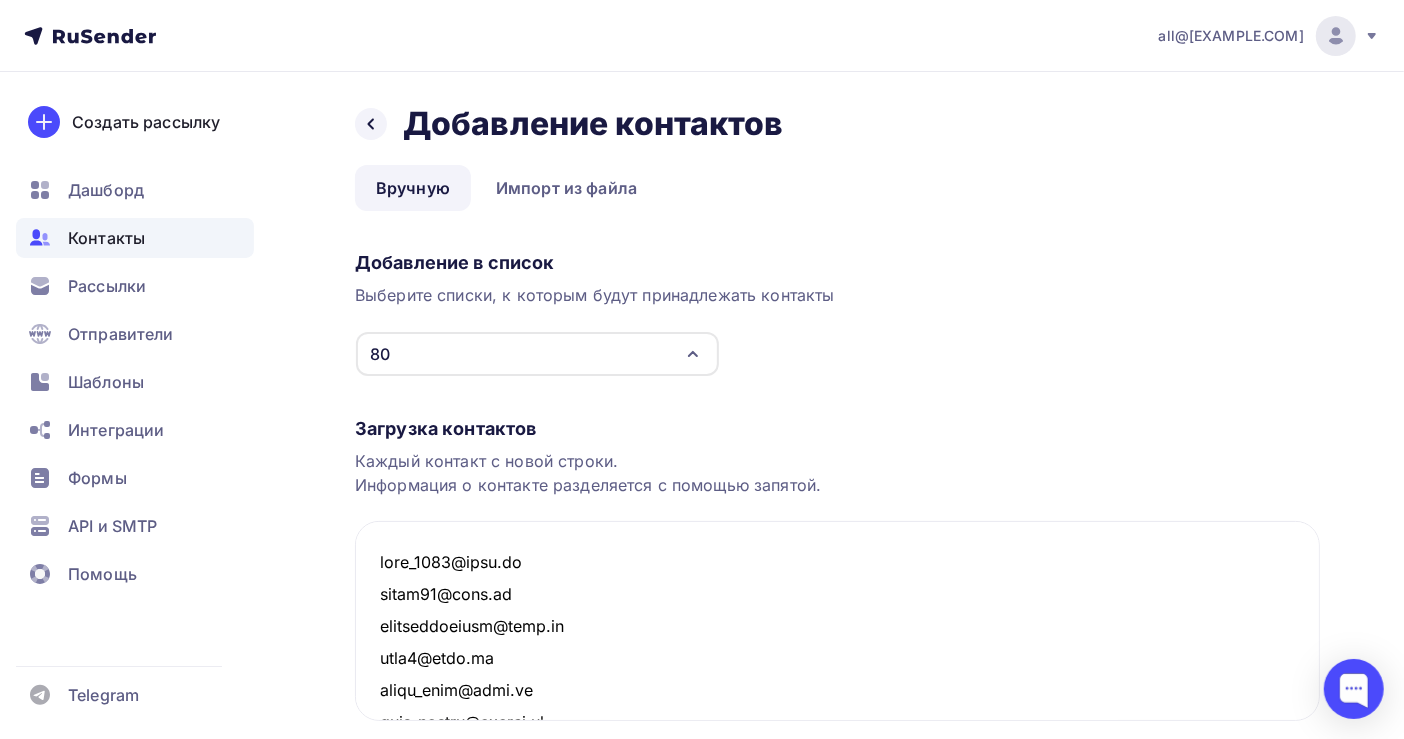 scroll, scrollTop: 31503, scrollLeft: 0, axis: vertical 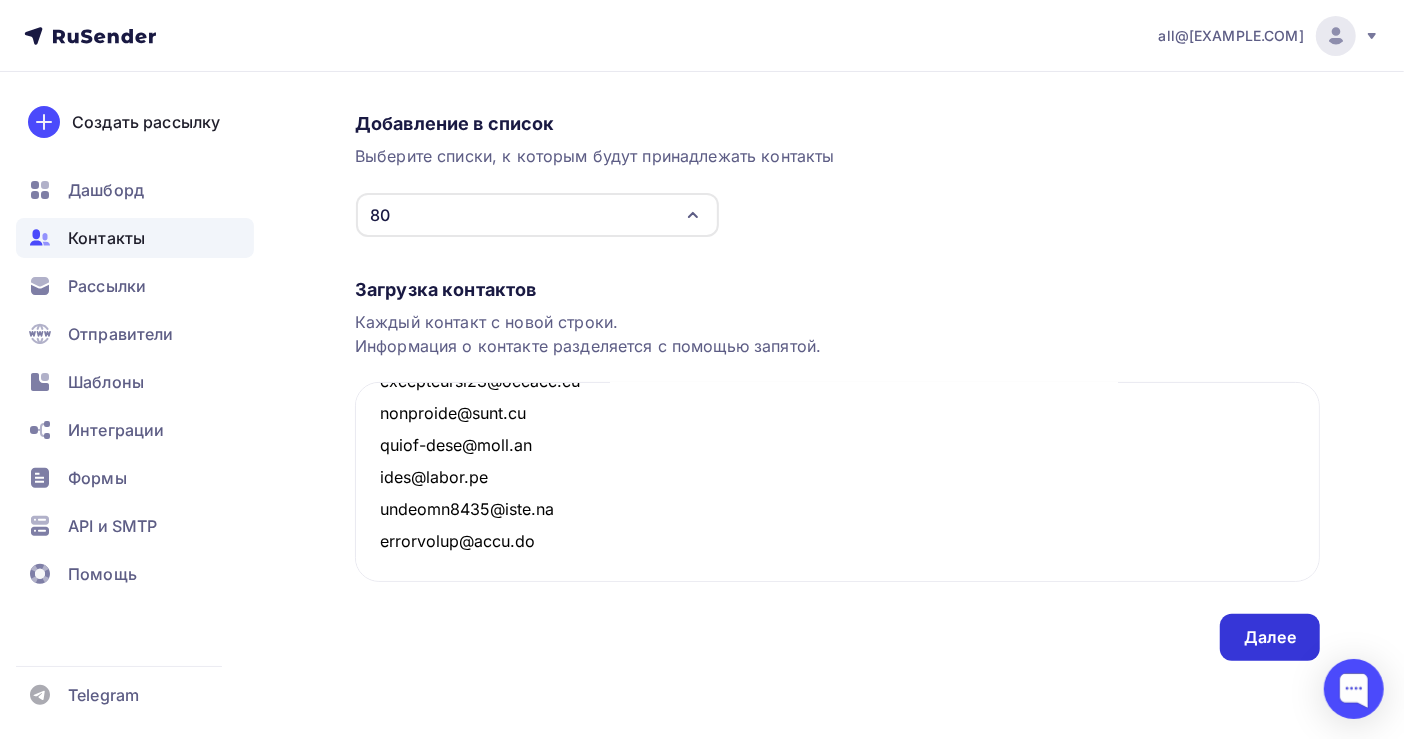 type on "assa_1999@[EXAMPLE.COM]
varso75@[EXAMPLE.COM]
magazinmehanik@[EXAMPLE.COM]
zak8@[EXAMPLE.COM]
nalog_niiz@[EXAMPLE.COM]
nata-konova@[EXAMPLE.COM]
info.asmooo@[EXAMPLE.COM]
p.telyatnikov@[EXAMPLE.COM]
pvariantov@[EXAMPLE.COM]
chistyakova74@[EXAMPLE.COM]
domotelli@[EXAMPLE.COM]
ivankova@[EXAMPLE.COM]
ivsh.zam@[EXAMPLE.COM]
izyminka1@[EXAMPLE.COM]
jdgin2001@[EXAMPLE.COM]
temort@[EXAMPLE.COM]
t.l.kobeleva@[EXAMPLE.COM]
komolana@[EXAMPLE.COM]
komunenergo_shatki@[EXAMPLE.COM]
resurs-v.jurist@[EXAMPLE.COM]
ilyagrinyuk@[EXAMPLE.COM]
ilya_step@[EXAMPLE.COM]
i.moroz39@[EXAMPLE.COM]
buh72-86@[EXAMPLE.COM]
partyinthehouse@[EXAMPLE.COM]
pavlova_t2603@[EXAMPLE.COM]
pere-5-hod@[EXAMPLE.COM]
popovatat@[EXAMPLE.COM]
i_vl@[EXAMPLE.COM]
vertextools@[EXAMPLE.COM]
ves2021@[EXAMPLE.COM]
vest-taho@[EXAMPLE.COM]
ekaterina.p@[EXAMPLE.COM]
l-u-q@[EXAMPLE.COM]
macueva1980@[EXAMPLE.COM]
madina270404@[EXAMPLE.COM]
martestate@[EXAMPLE.COM]
martynov@[EXAMPLE.COM]
inna.kozlova.06@[EXAMPLE.COM]
interiorboutiq@[EXAMPLE.COM]
matveevka2a@[EXAMPLE.COM]
investshina@[EXAMPLE.COM]
m.borisova@[EXAMPLE.COM]
mbu.dsobmr@[EXAMPLE.COM]
lesiana78@[EXAMPLE.COM]
evgenykuzn@[EXAMPLE.COM]
feelosophy.ru@[EXAMPLE.COM]
filatov13@[EXAMPLE.COM]
fsp220882@[EXAMPLE.COM]
ogurchenokkm@[EXAMPLE.COM]
katreene@[EXAMPLE.COM]
zhogoleva70@[EXAMPLE.COM]..." 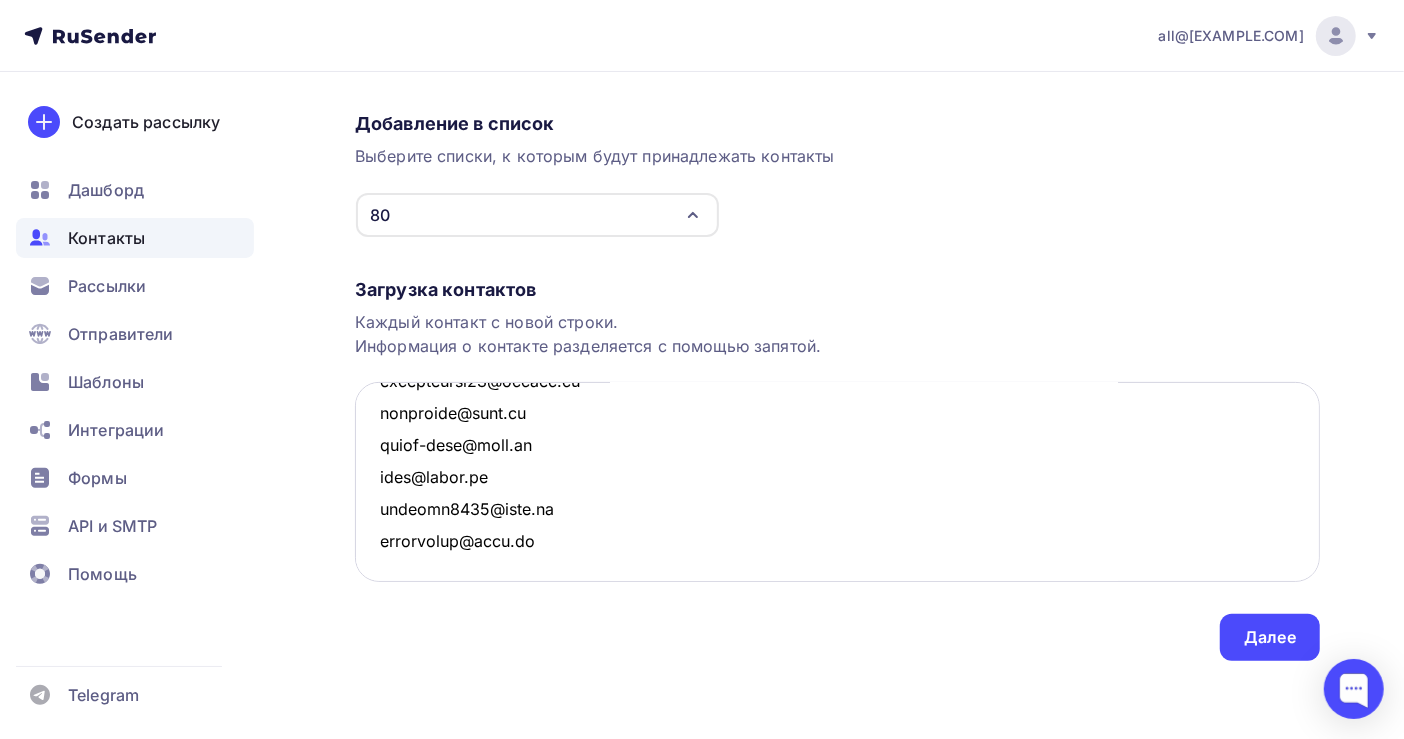 scroll, scrollTop: 0, scrollLeft: 0, axis: both 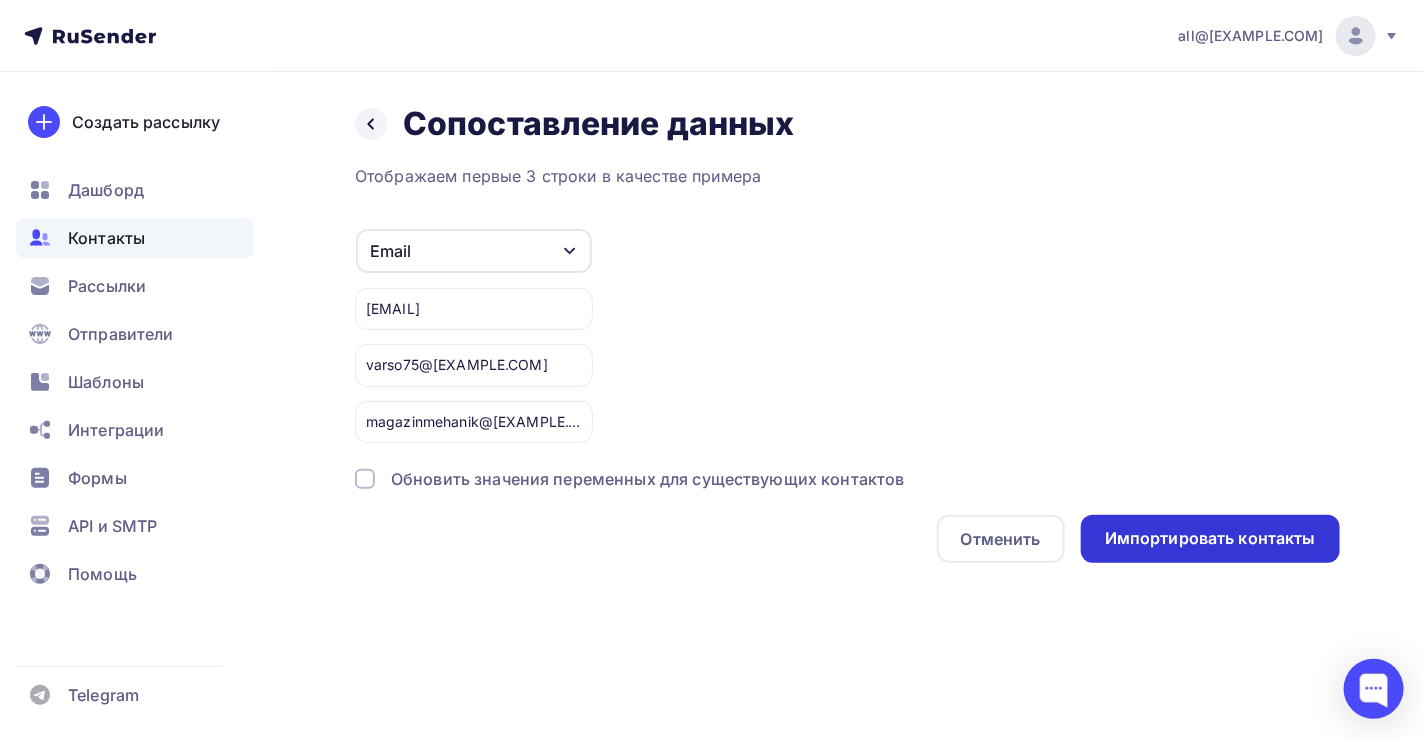 click on "Импортировать контакты" at bounding box center (1210, 538) 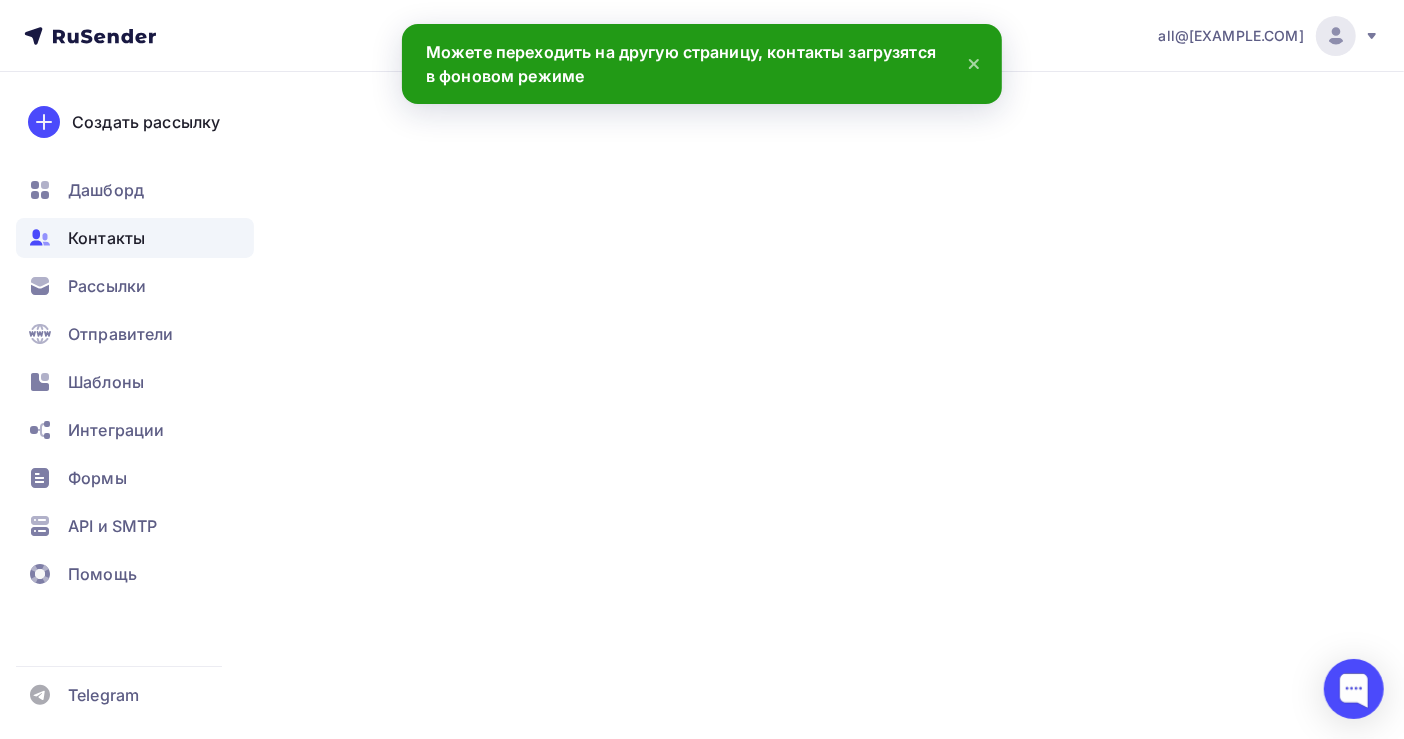 scroll, scrollTop: 0, scrollLeft: 0, axis: both 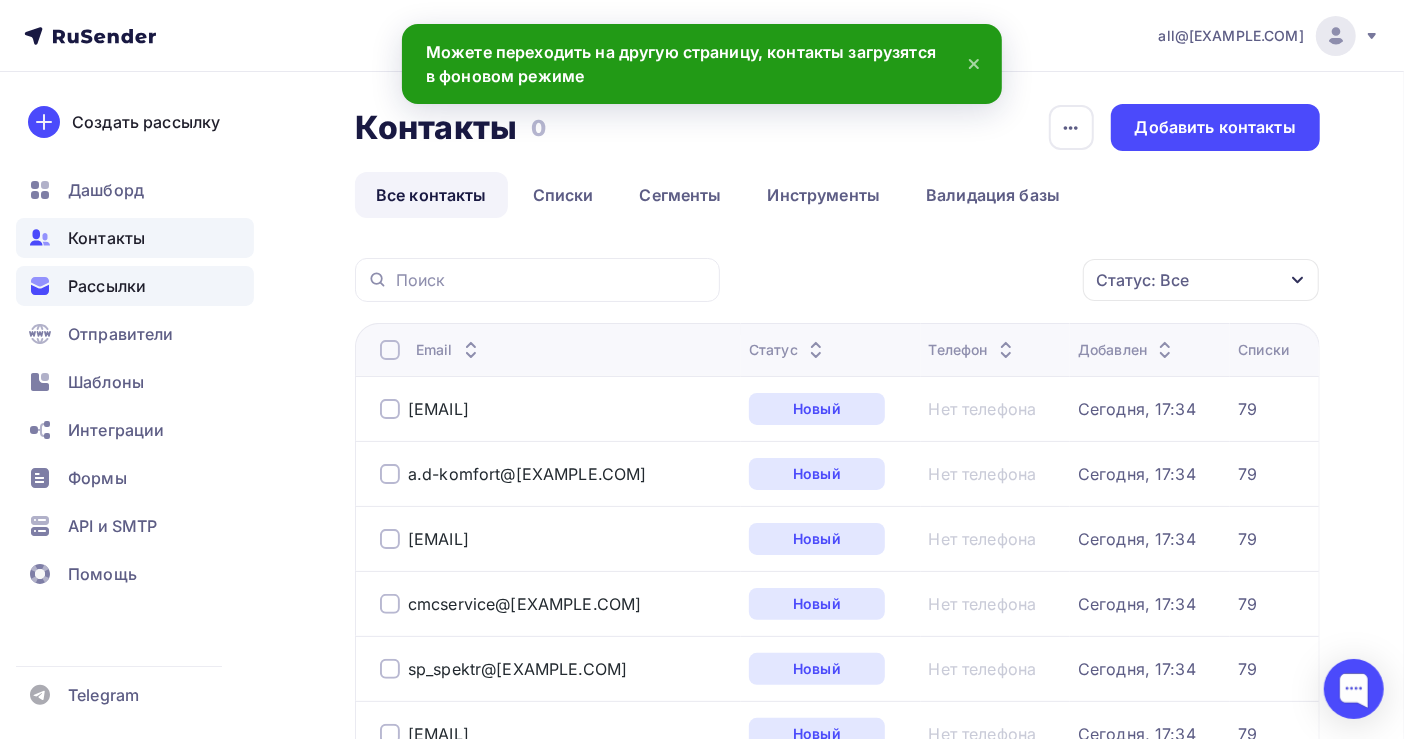 click on "Рассылки" at bounding box center (107, 286) 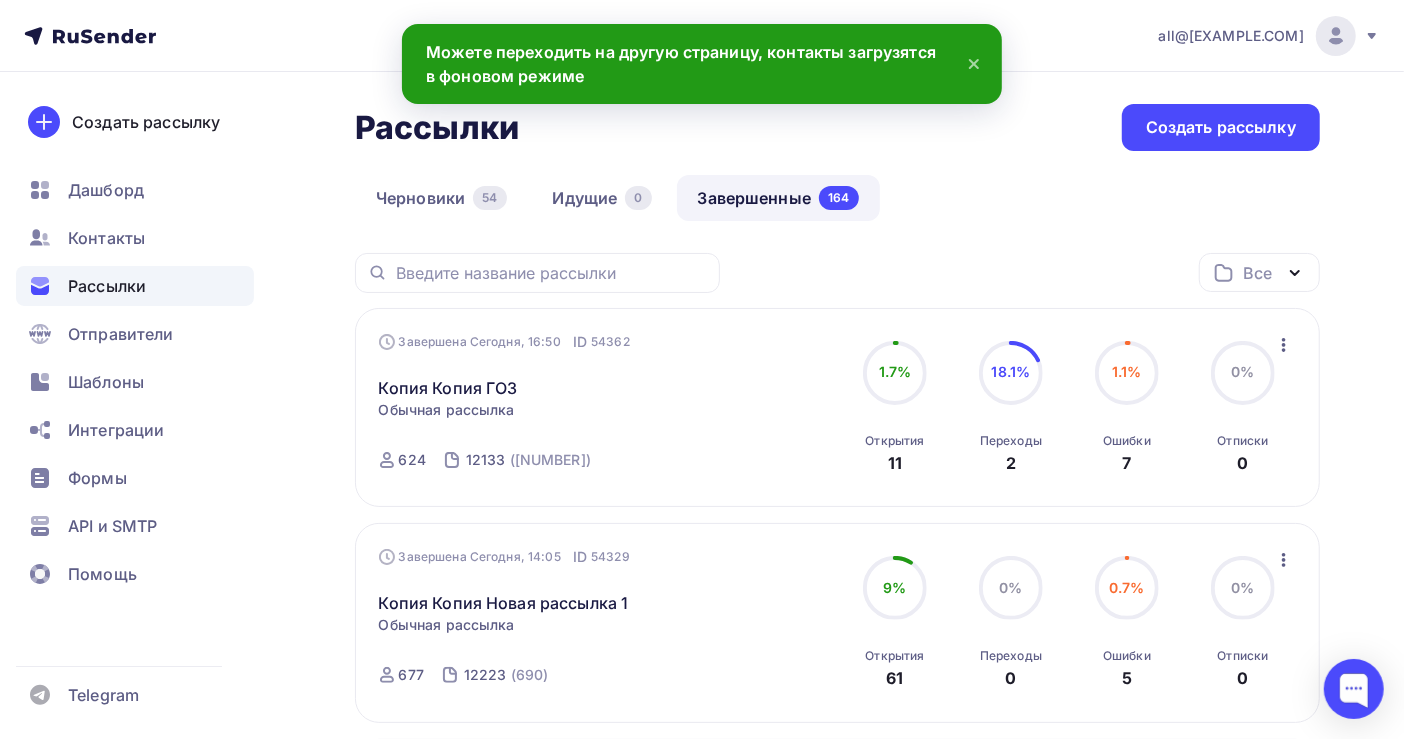 click 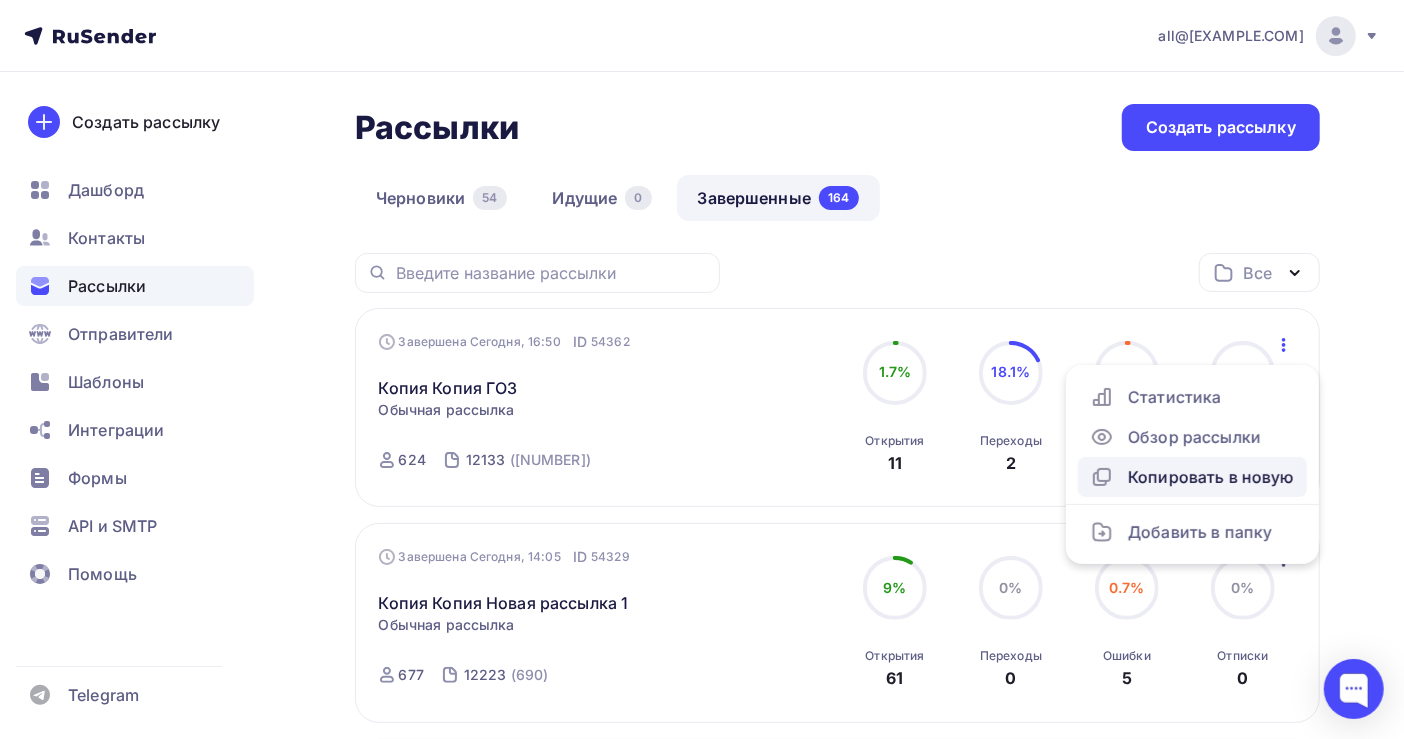 click on "Копировать в новую" at bounding box center [1192, 477] 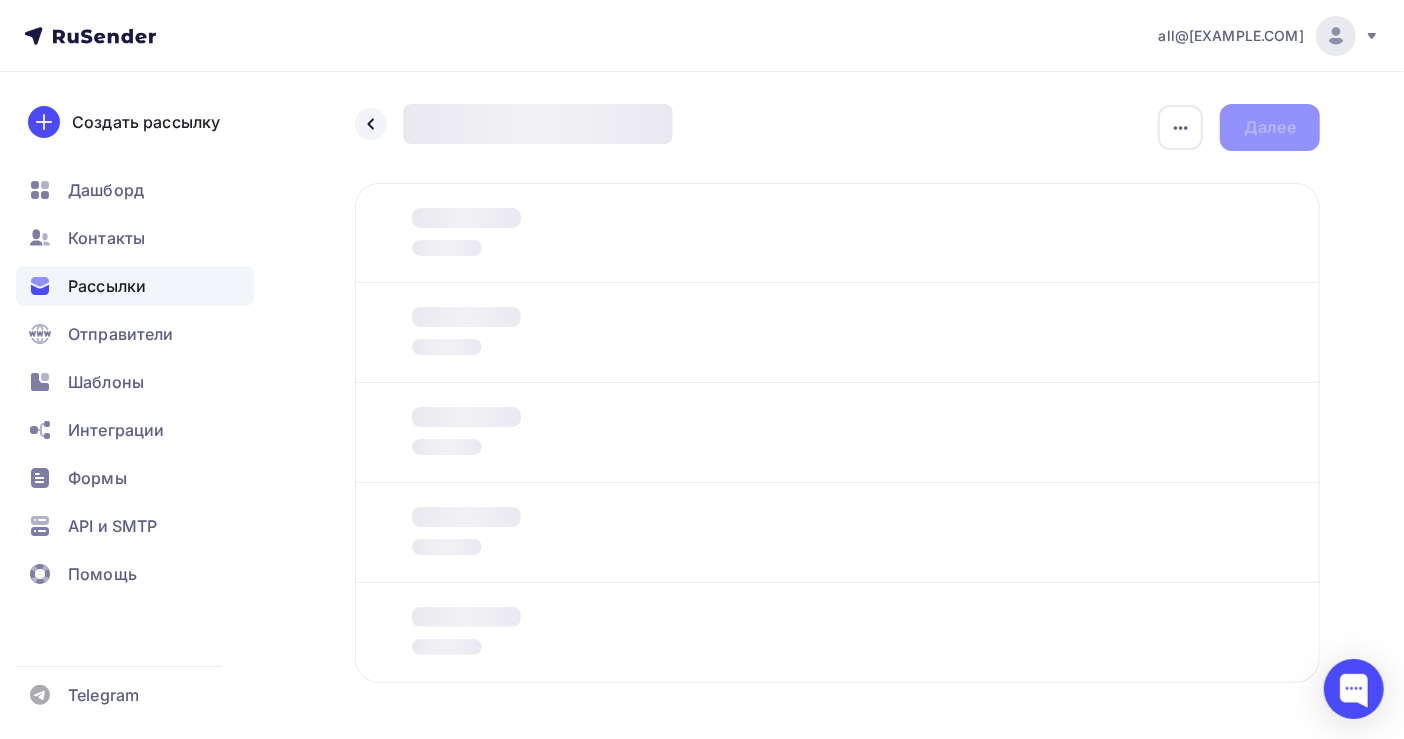 click at bounding box center [837, 233] 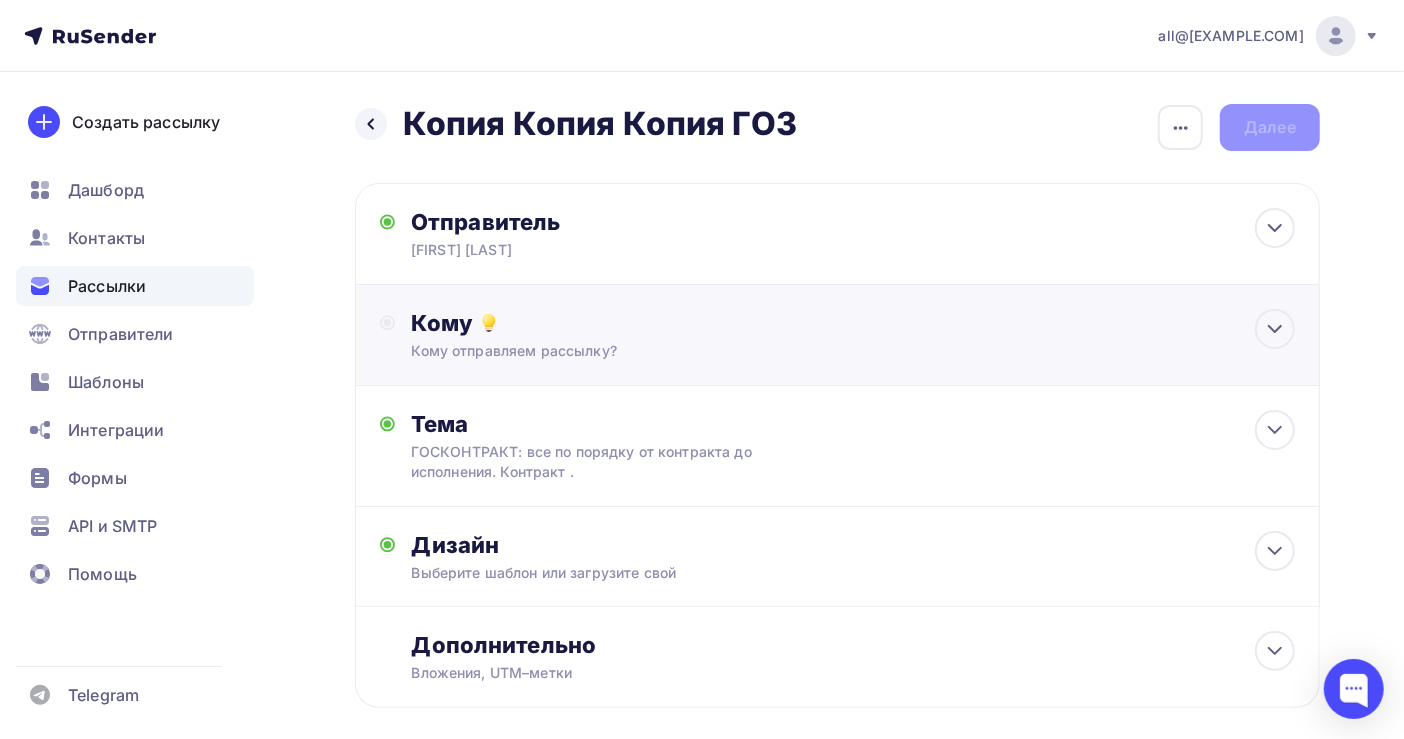 click on "Кому отправляем рассылку?" at bounding box center [808, 351] 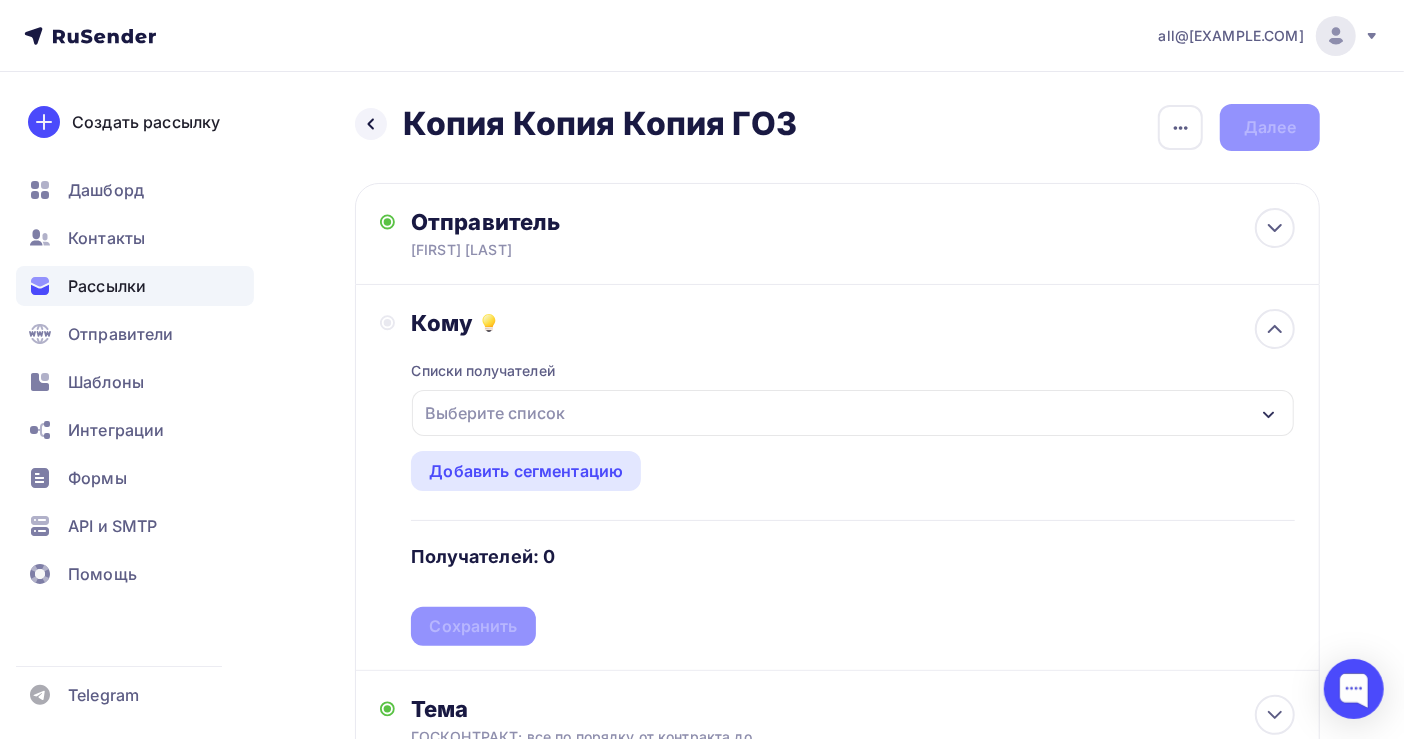 click on "Выберите список" at bounding box center [495, 413] 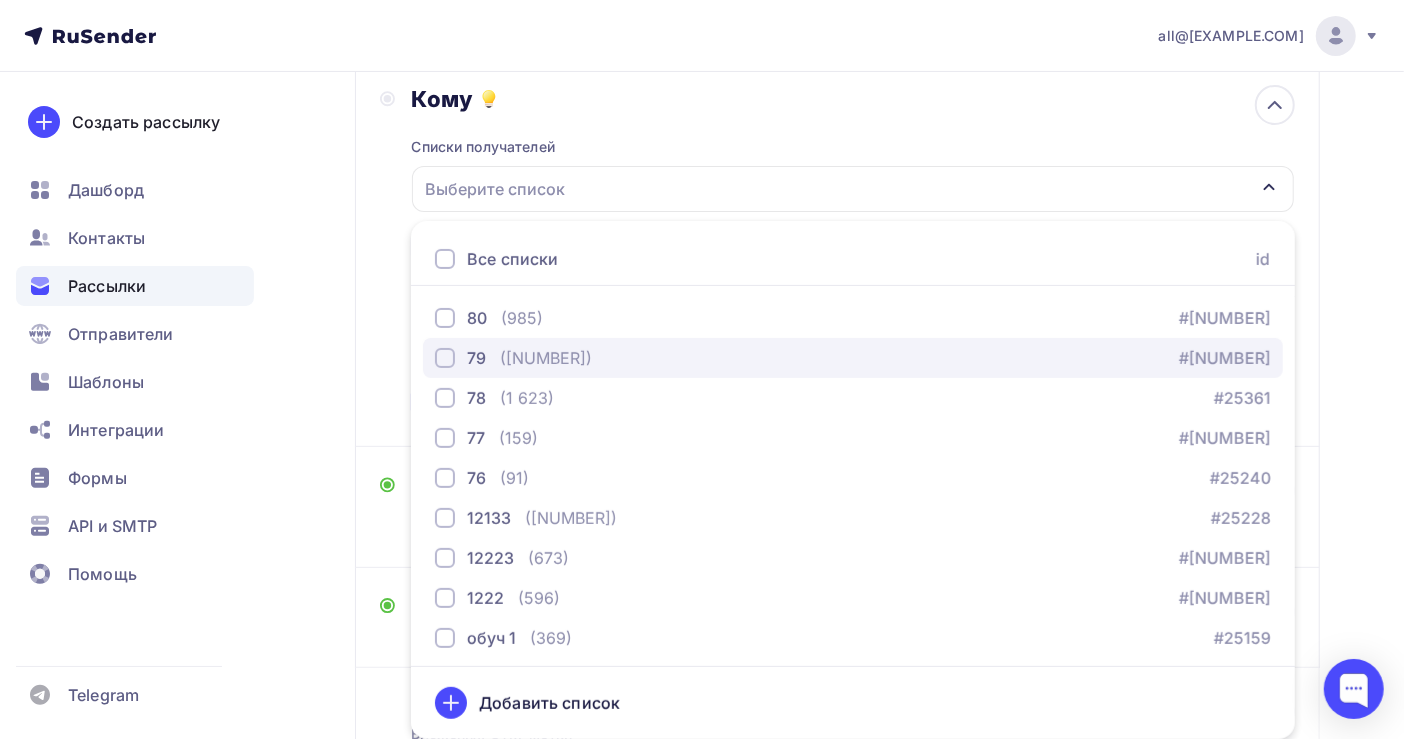 click on "([NUMBER])" at bounding box center [546, 358] 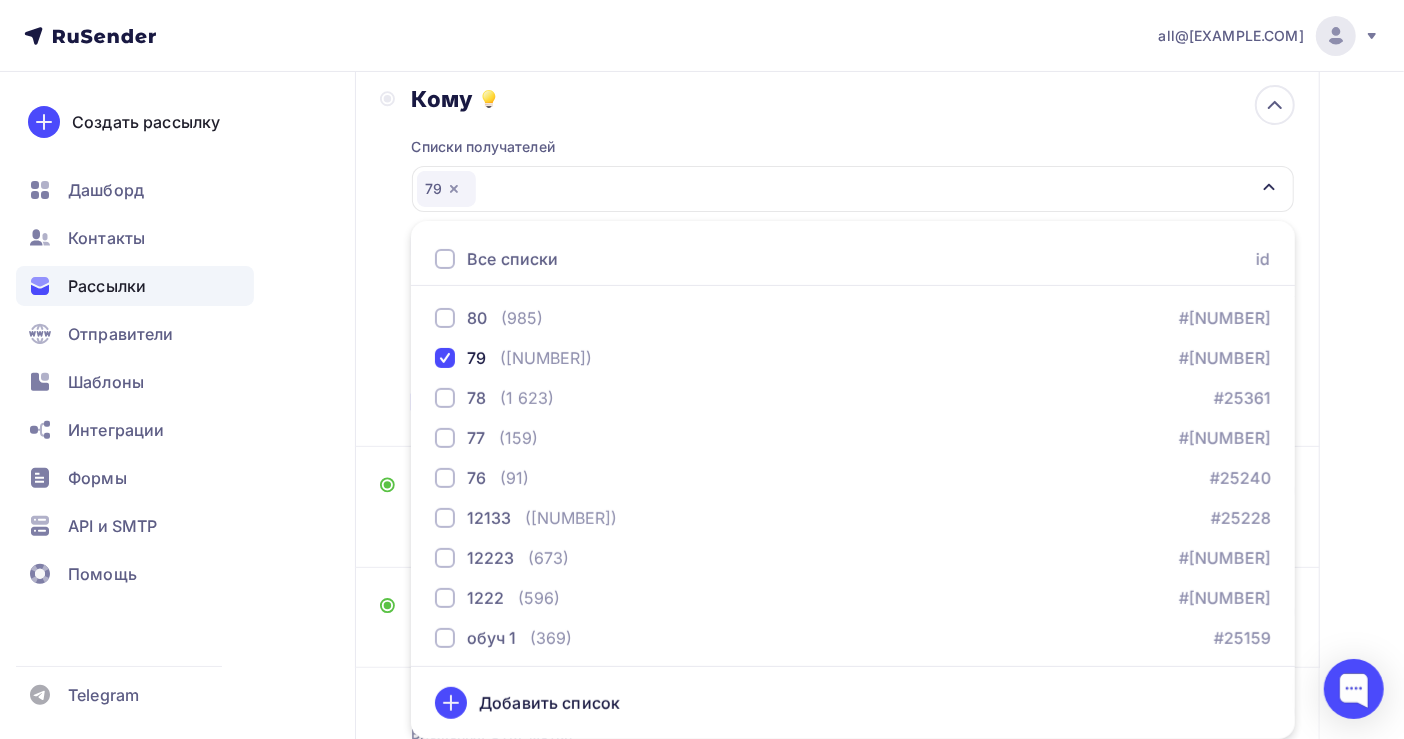 click on "Назад
Копия Копия Копия ГОЗ
Копия Копия Копия ГОЗ
Закончить позже
Переименовать рассылку
Удалить
Далее
Отправитель
[FIRST] [LAST]
Email  *
all@[EXAMPLE.COM]
all@[EXAMPLE.COM]           all@[EXAMPLE.COM]           org@[EXAMPLE.COM]           nat@[EXAMPLE.COM]           ok@[EXAMPLE.COM]           buh@[EXAMPLE.COM]           buh@[EXAMPLE.COM]               Добавить отправителя
Рекомендуем  добавить почту на домене , чтобы рассылка не попала в «Спам»
Имя                                 12:45" at bounding box center [702, 373] 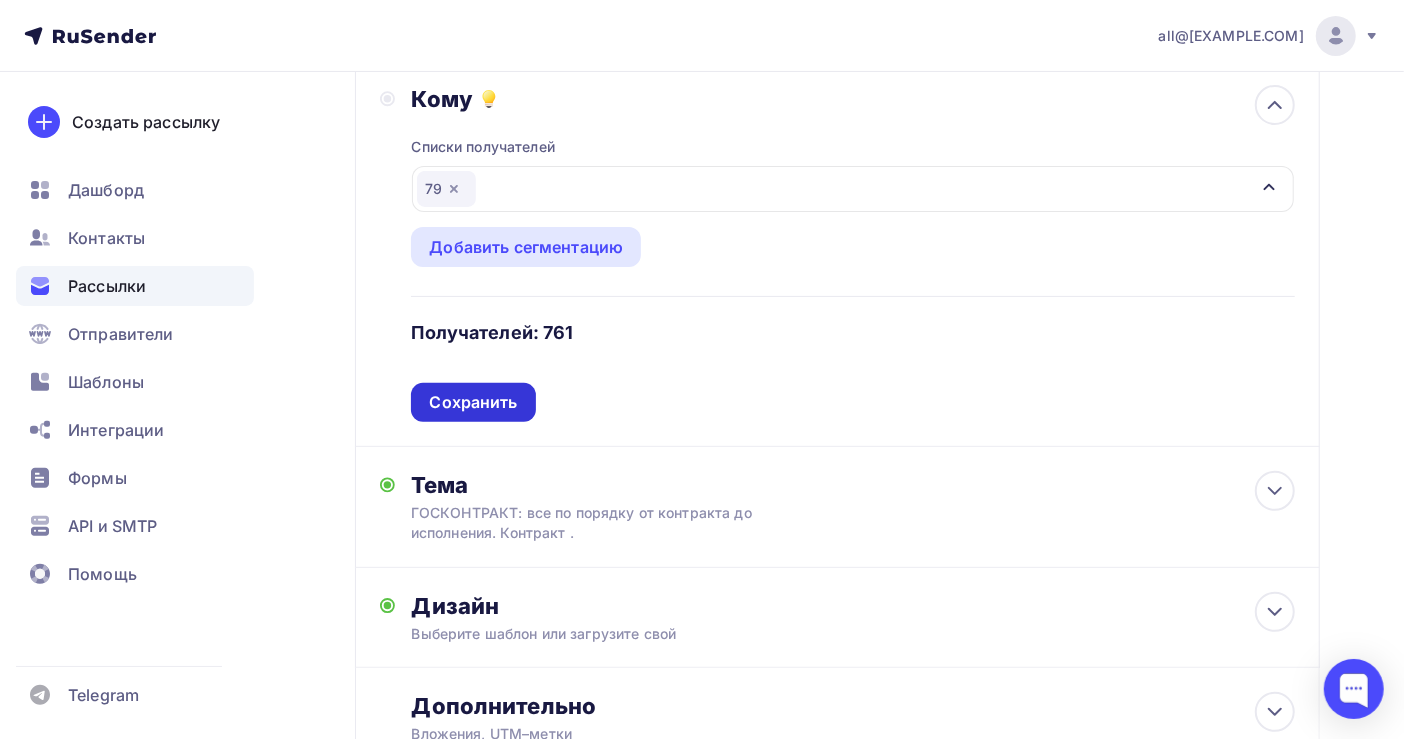 click on "Сохранить" at bounding box center [473, 402] 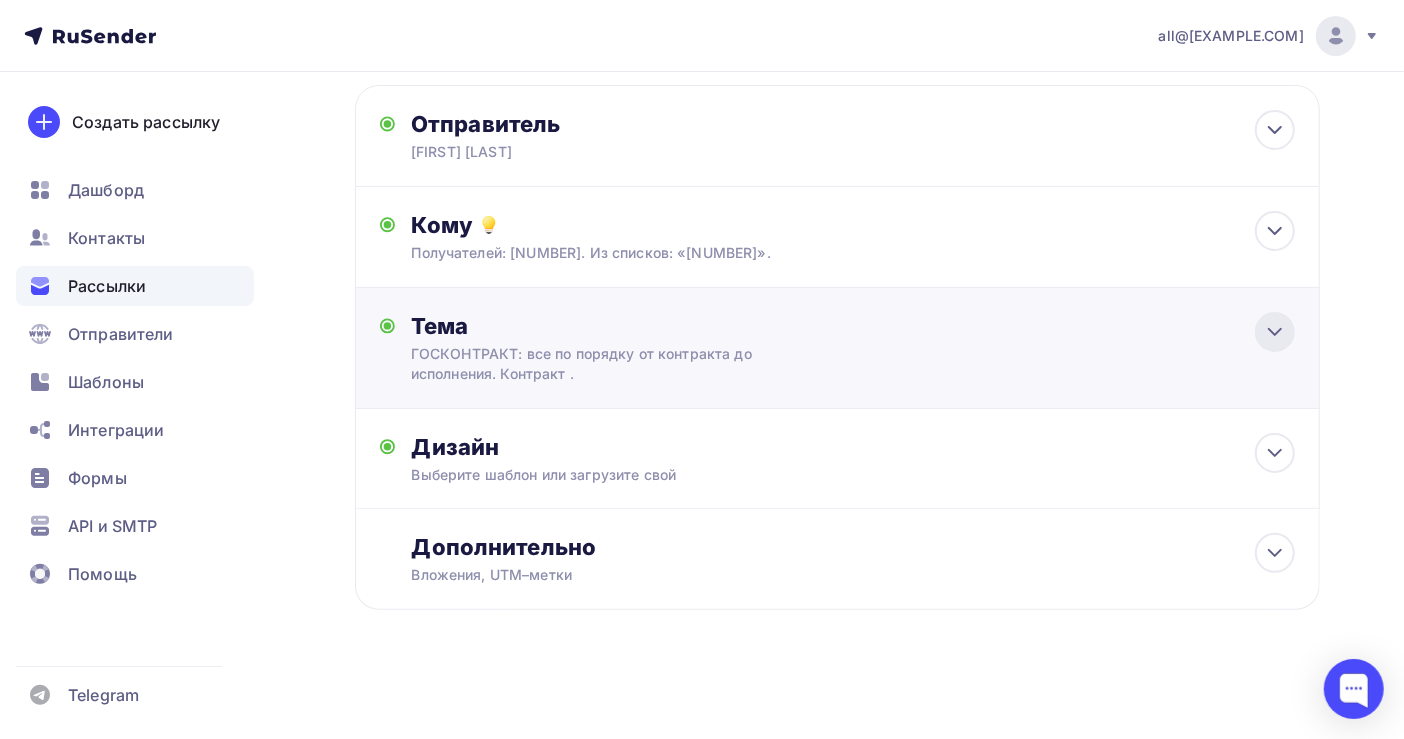 click at bounding box center (1275, 332) 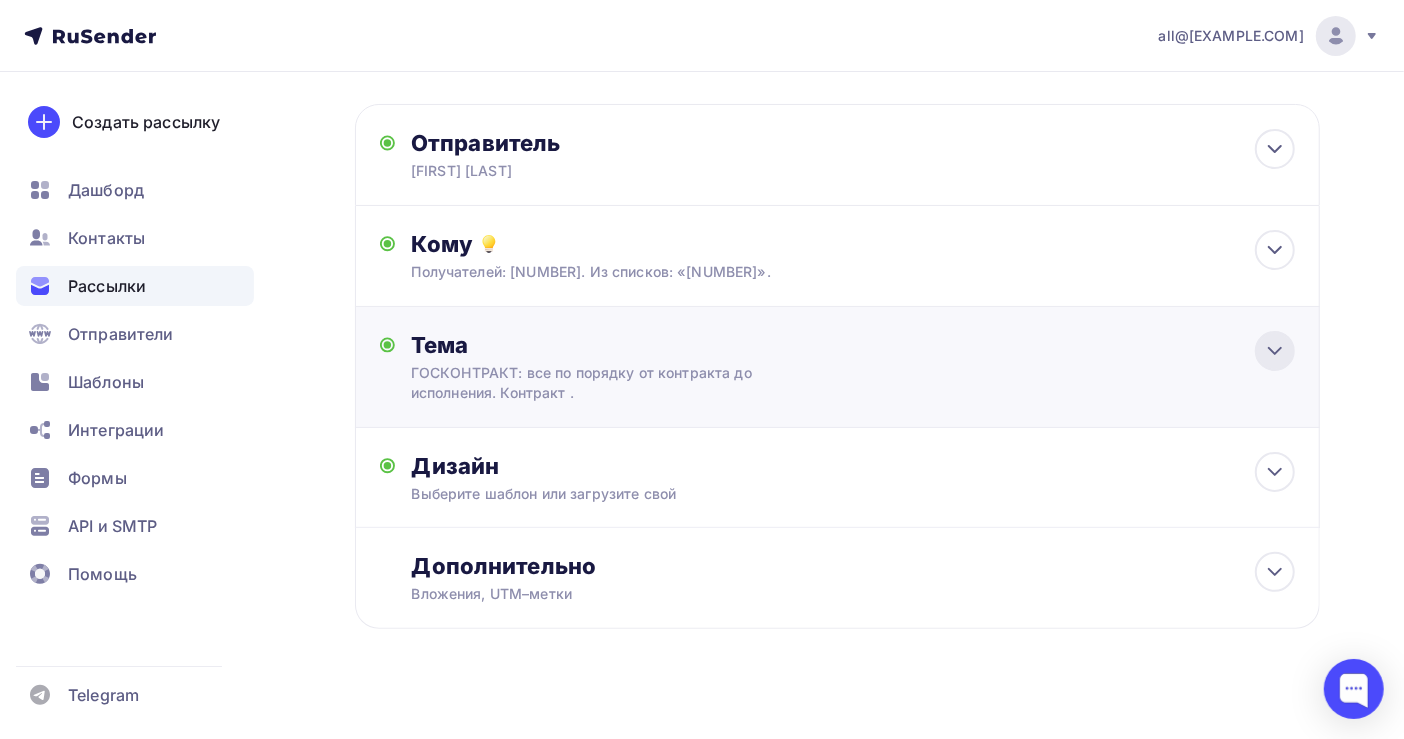 scroll, scrollTop: 67, scrollLeft: 0, axis: vertical 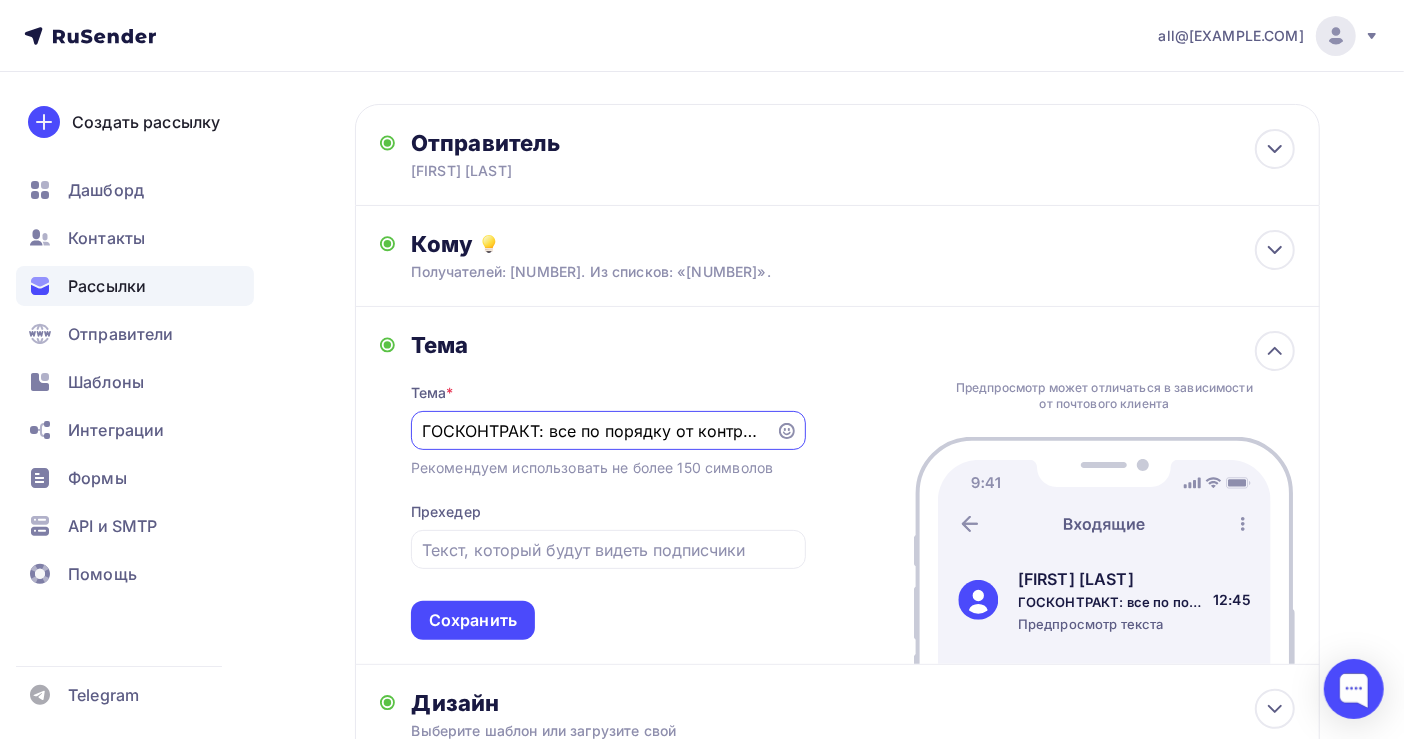 drag, startPoint x: 762, startPoint y: 430, endPoint x: 314, endPoint y: 439, distance: 448.0904 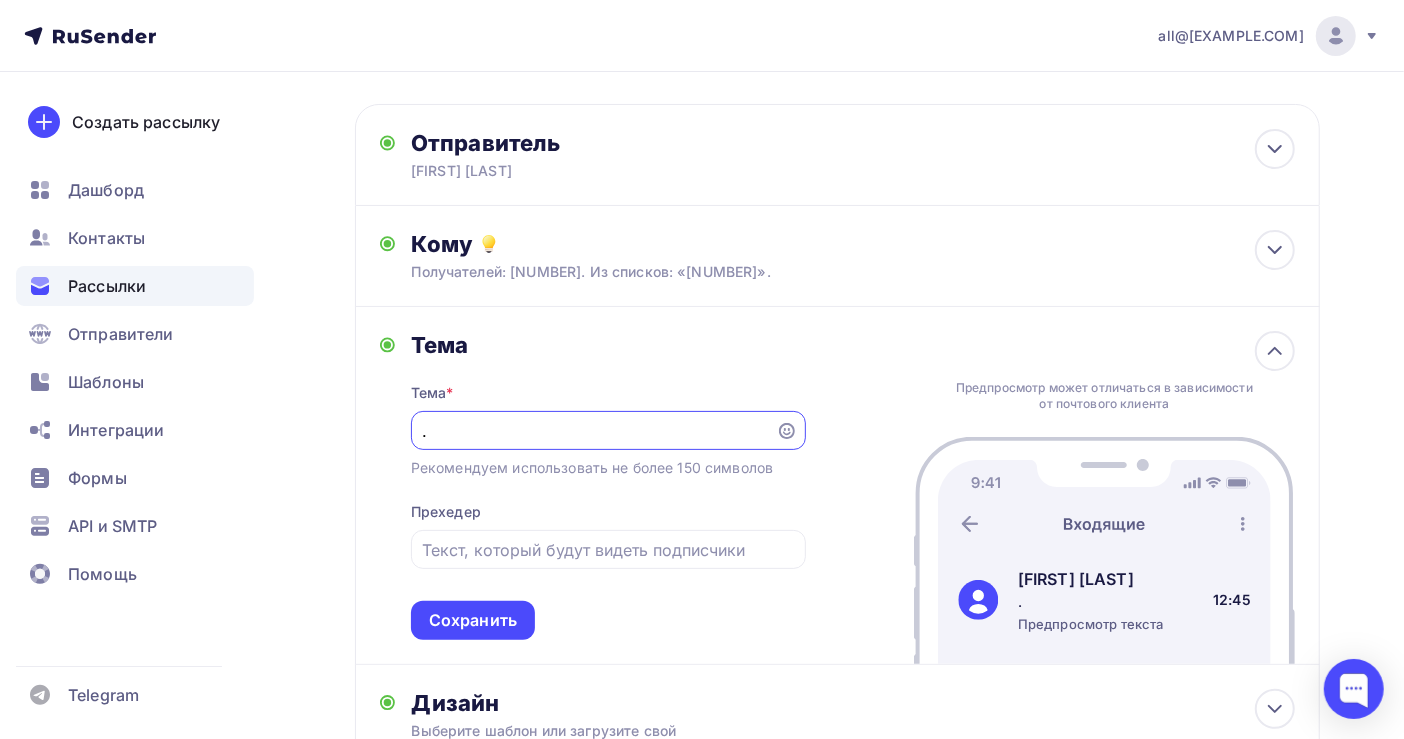 drag, startPoint x: 455, startPoint y: 437, endPoint x: 429, endPoint y: 435, distance: 26.076809 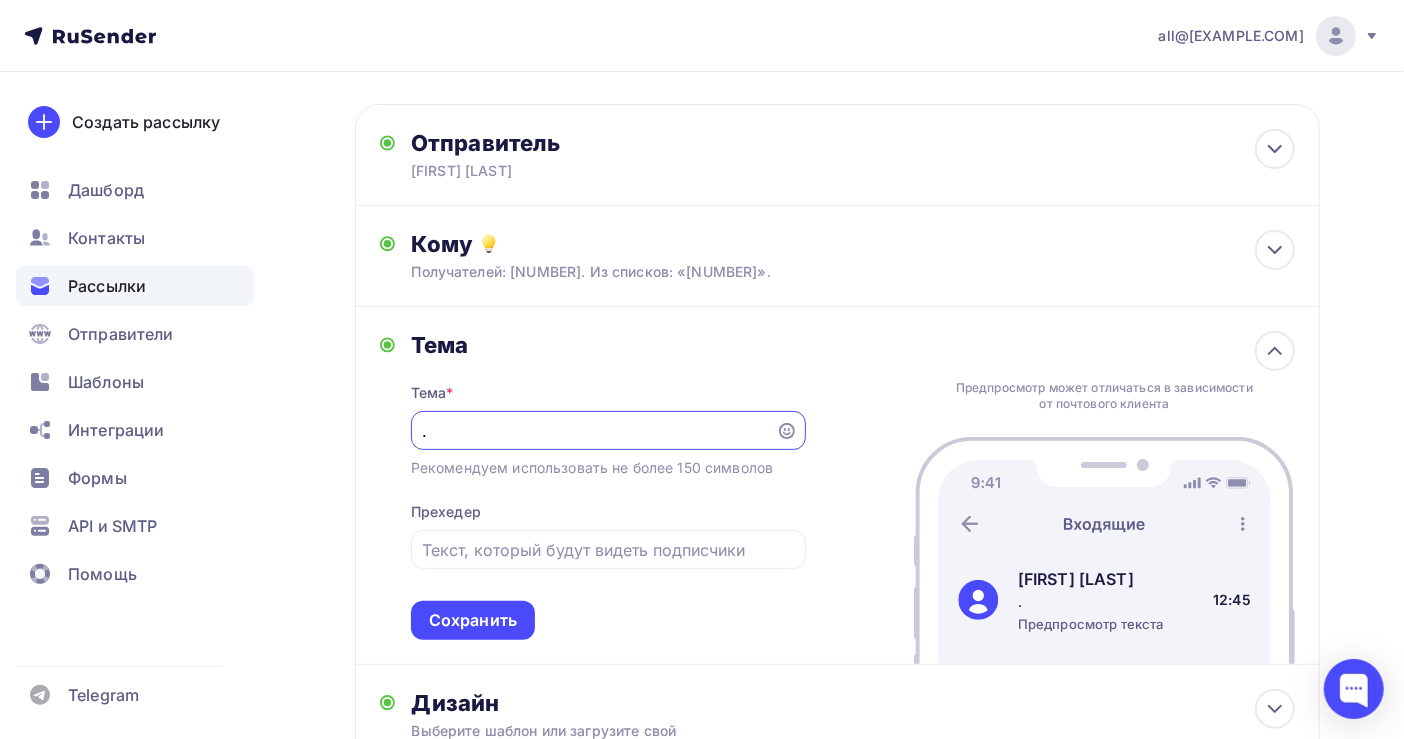 click on "Тема
Тема  *     .
Рекомендуем использовать не более 150 символов
Прехедер               Сохранить
Предпросмотр может отличаться  в зависимости от почтового клиента
[FIRST] [LAST]
.
Предпросмотр текста
12:45" at bounding box center [837, 486] 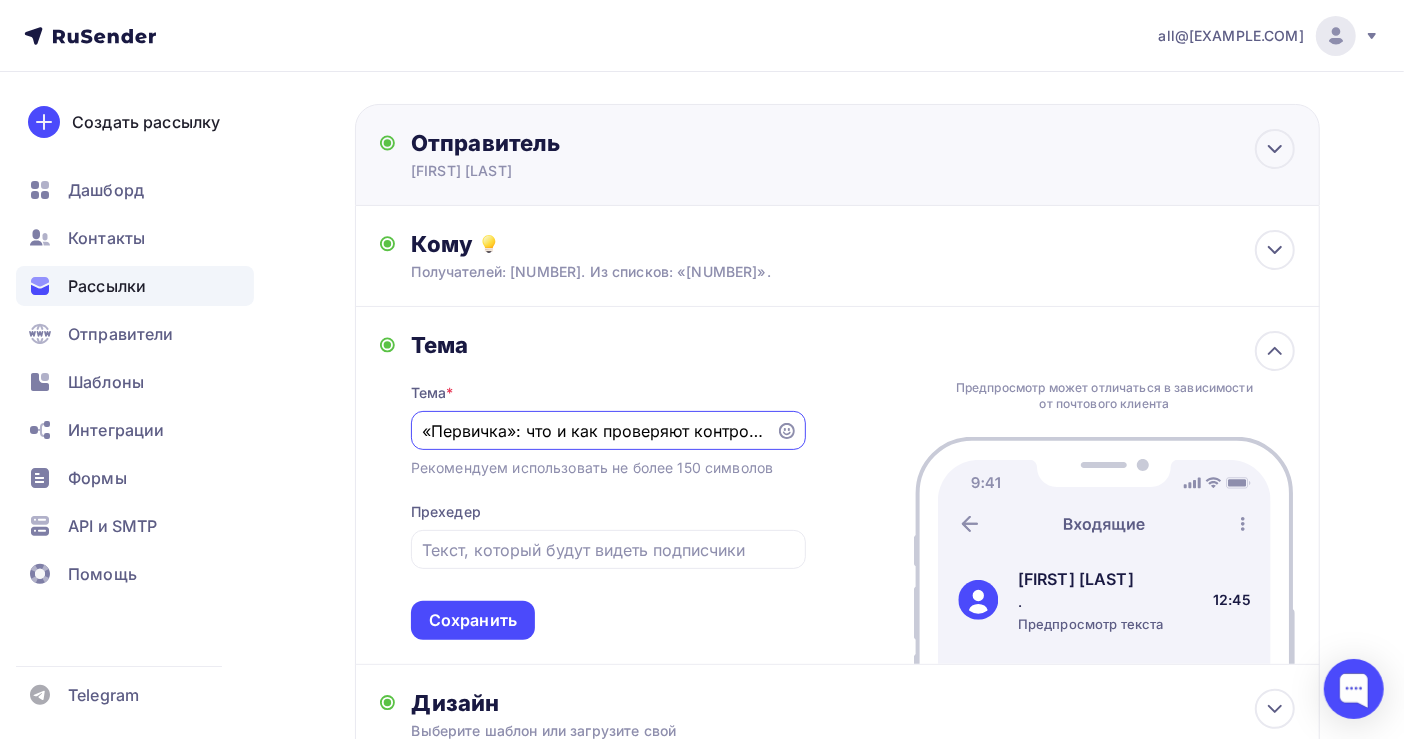 scroll, scrollTop: 0, scrollLeft: 662, axis: horizontal 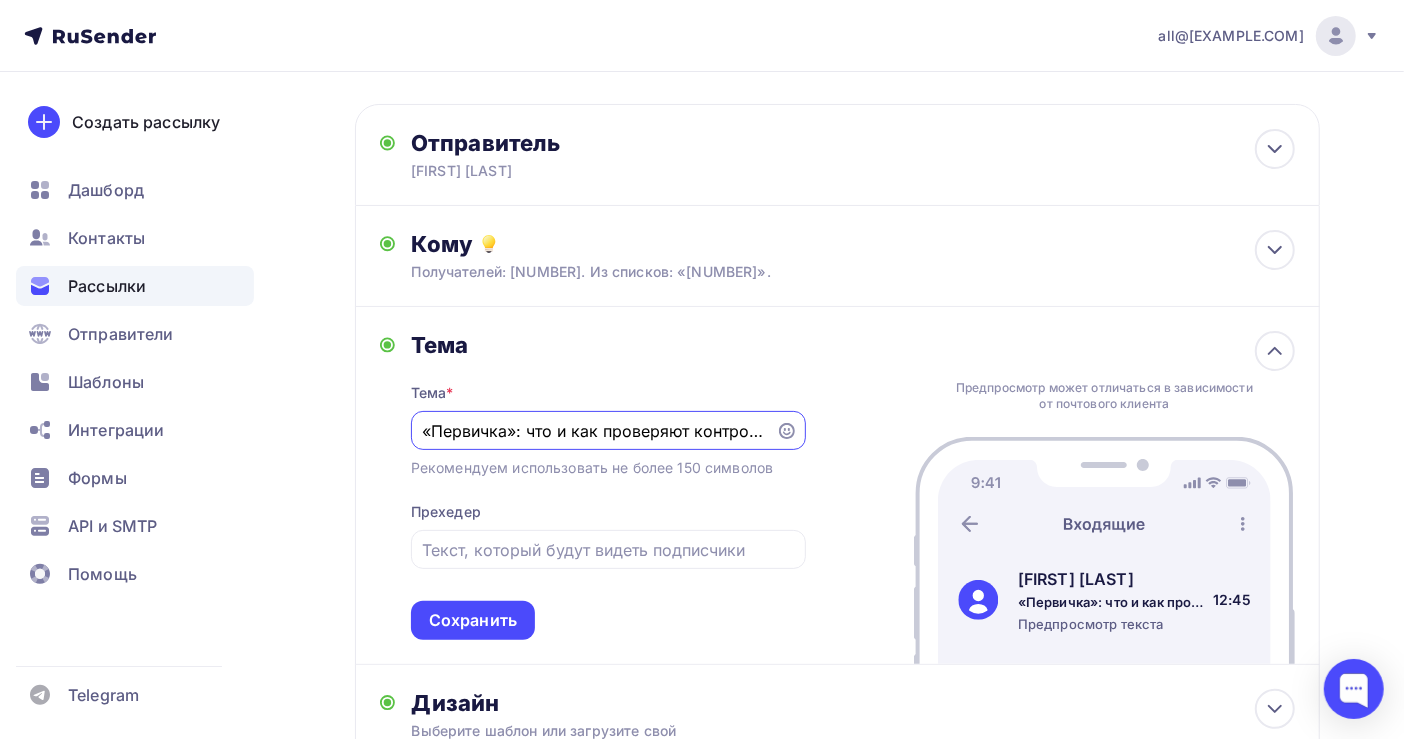 drag, startPoint x: 764, startPoint y: 433, endPoint x: 349, endPoint y: 413, distance: 415.48166 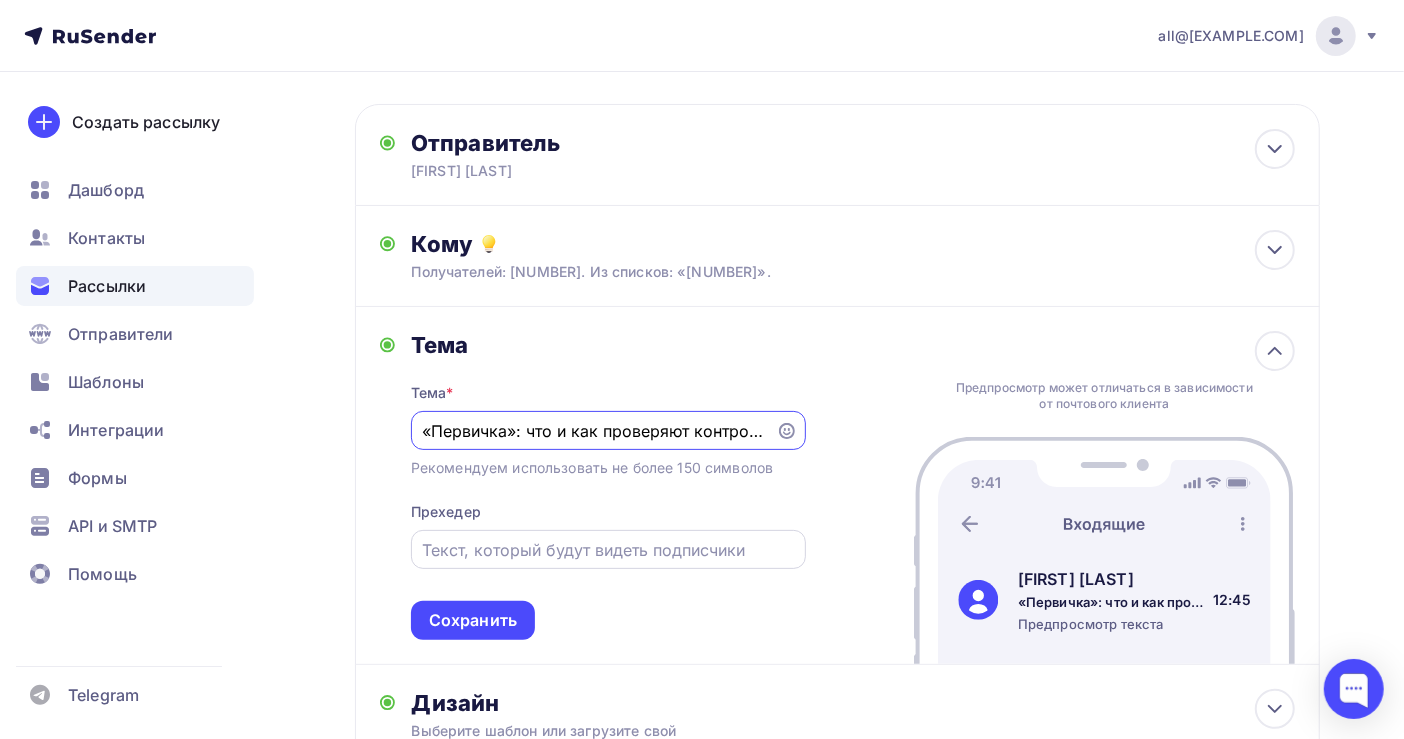 click on "Сохранить" at bounding box center [473, 620] 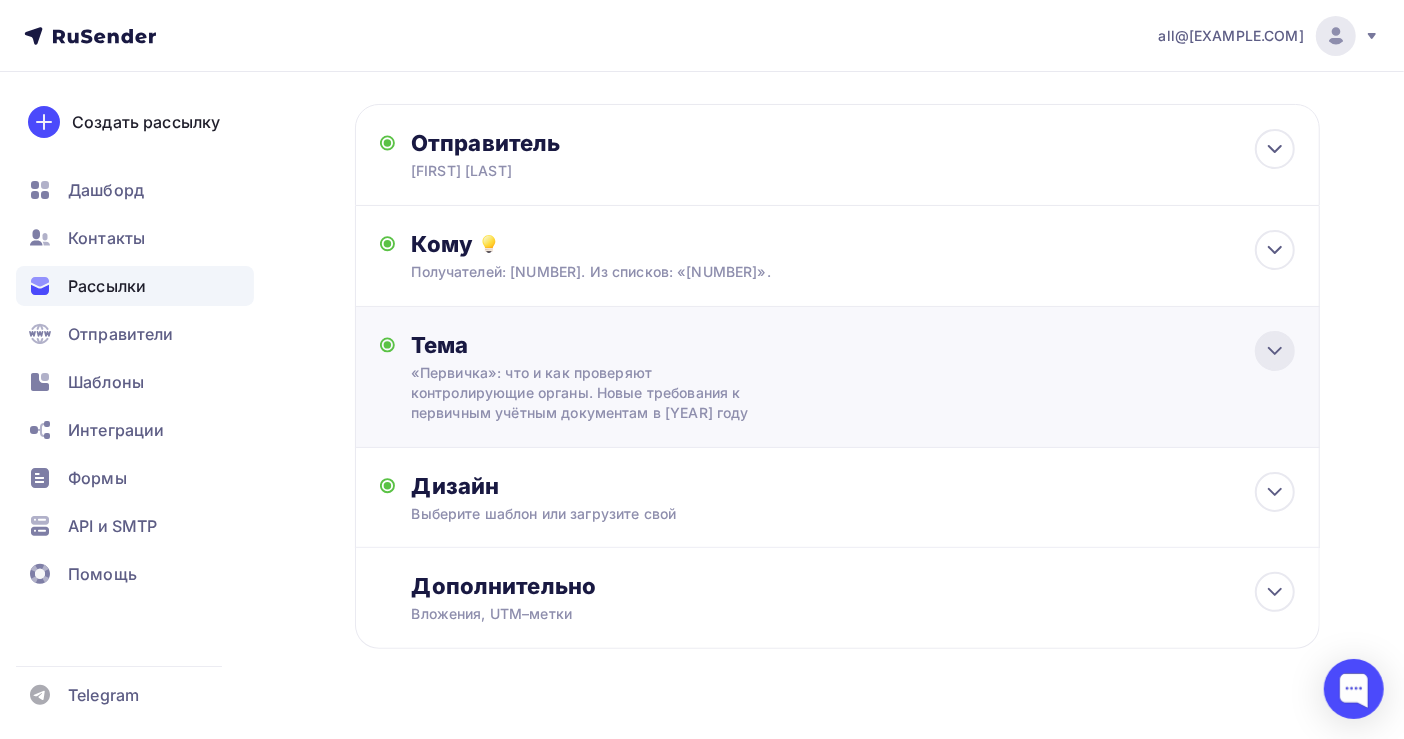 click 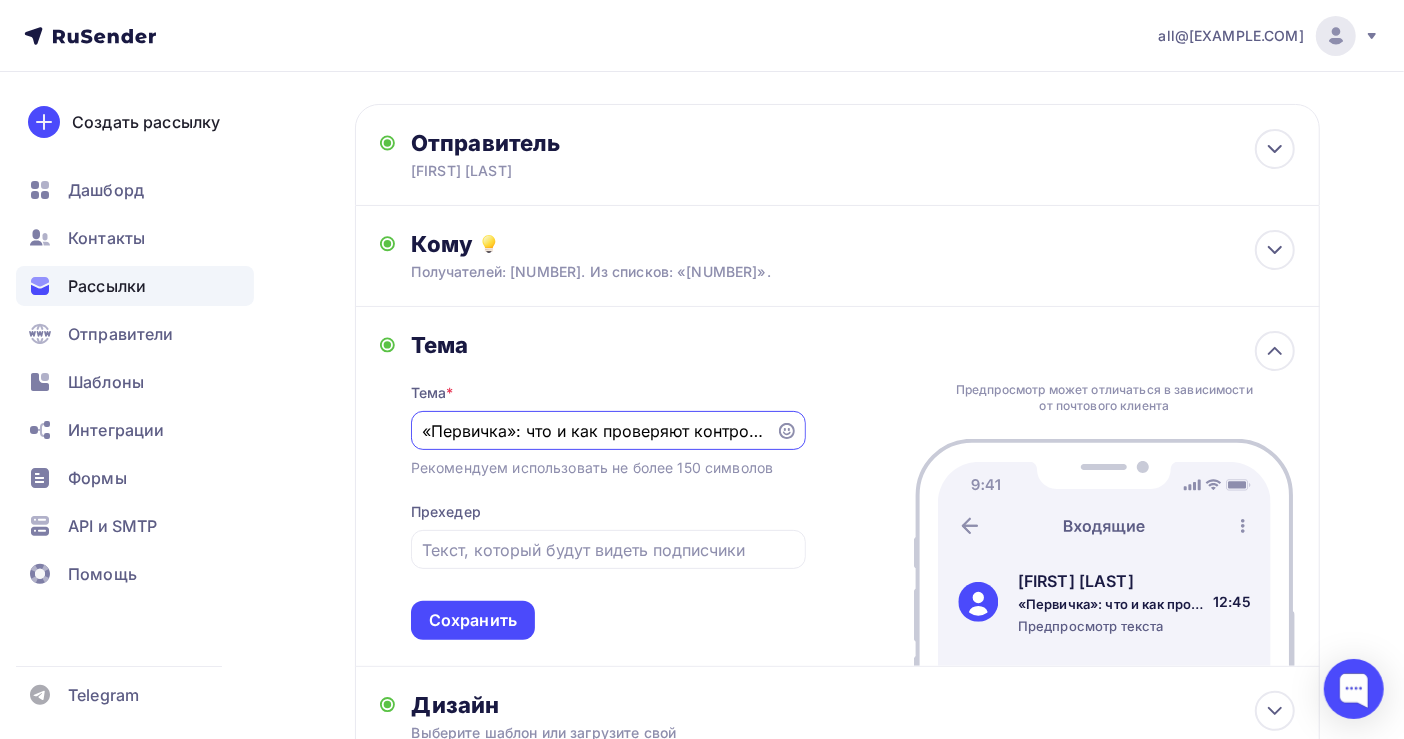 scroll, scrollTop: 0, scrollLeft: 0, axis: both 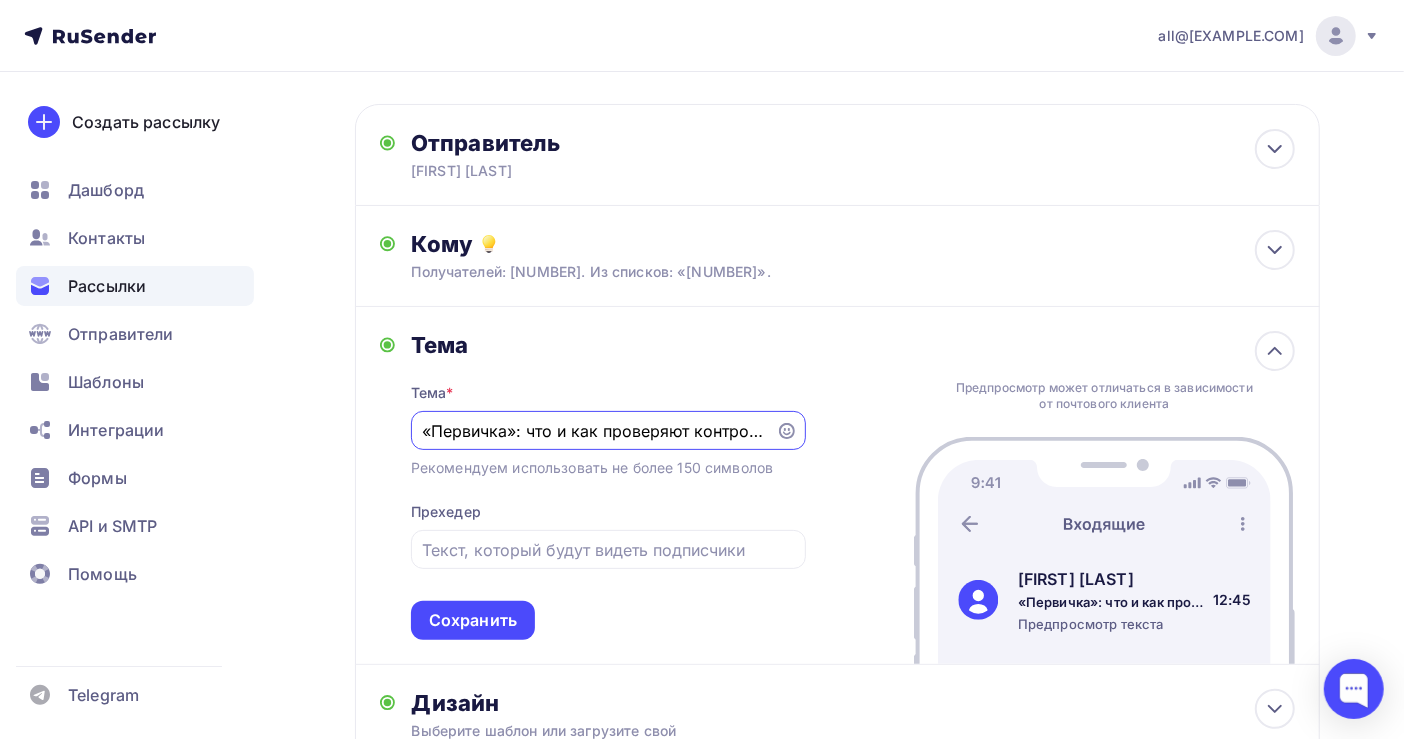 click on "«Первичка»: что и как проверяют контролирующие органы. Новые требования к первичным учётным документам в [YEAR] году" at bounding box center [593, 431] 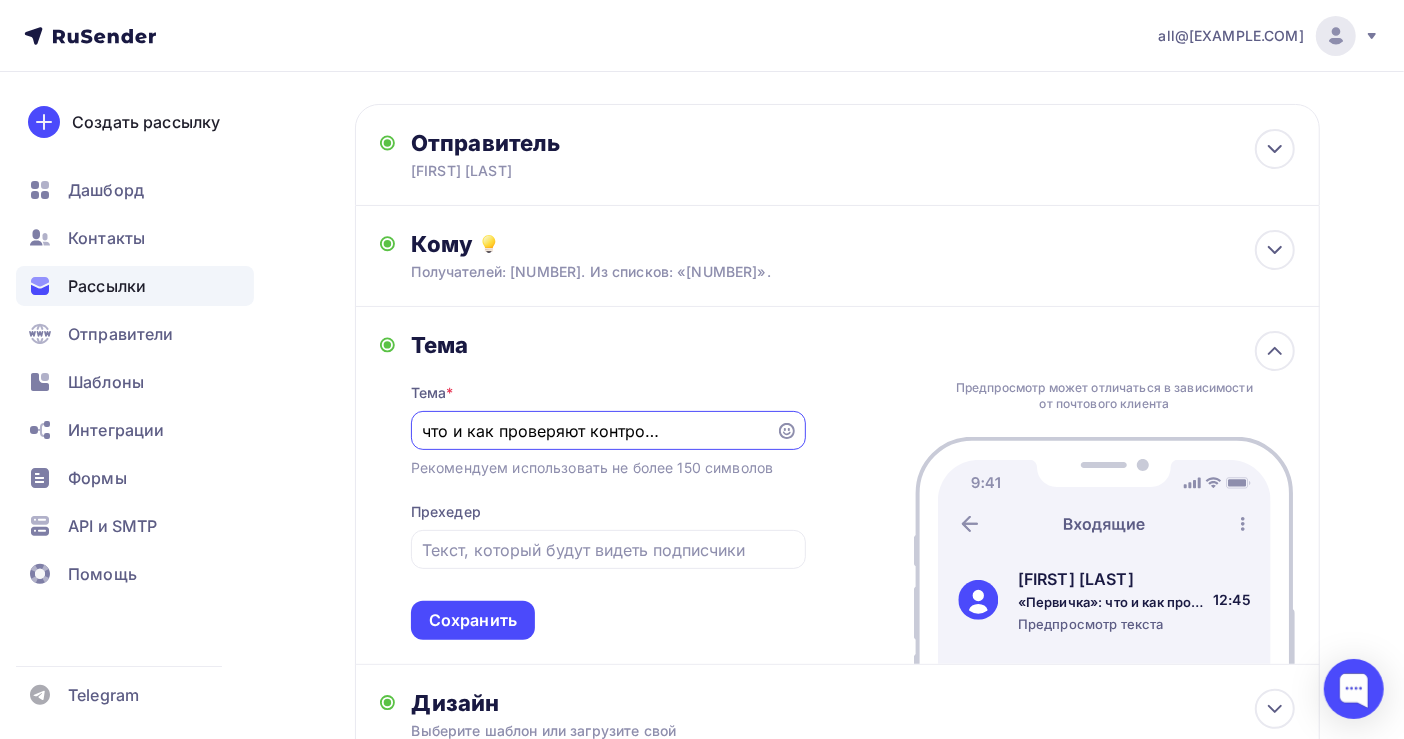 scroll, scrollTop: 0, scrollLeft: 154, axis: horizontal 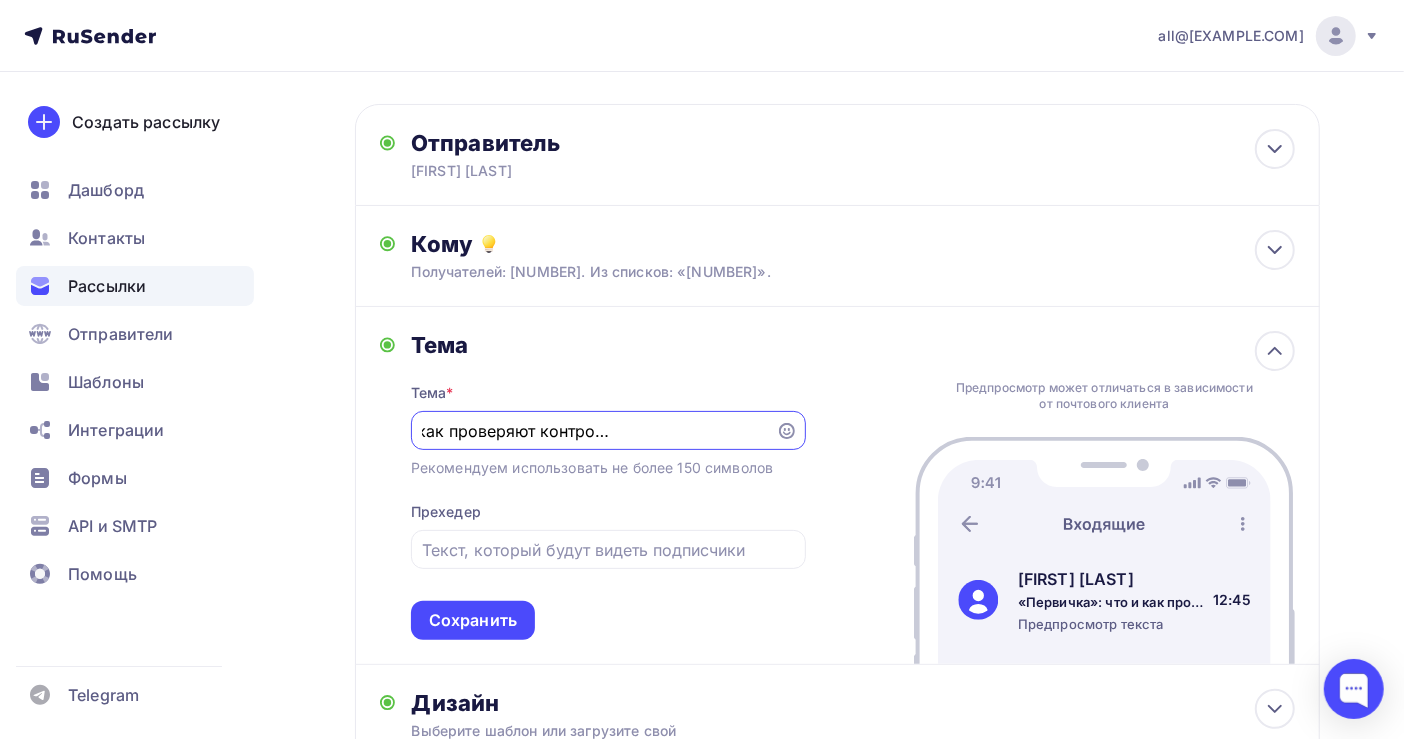 drag, startPoint x: 524, startPoint y: 430, endPoint x: 744, endPoint y: 429, distance: 220.00227 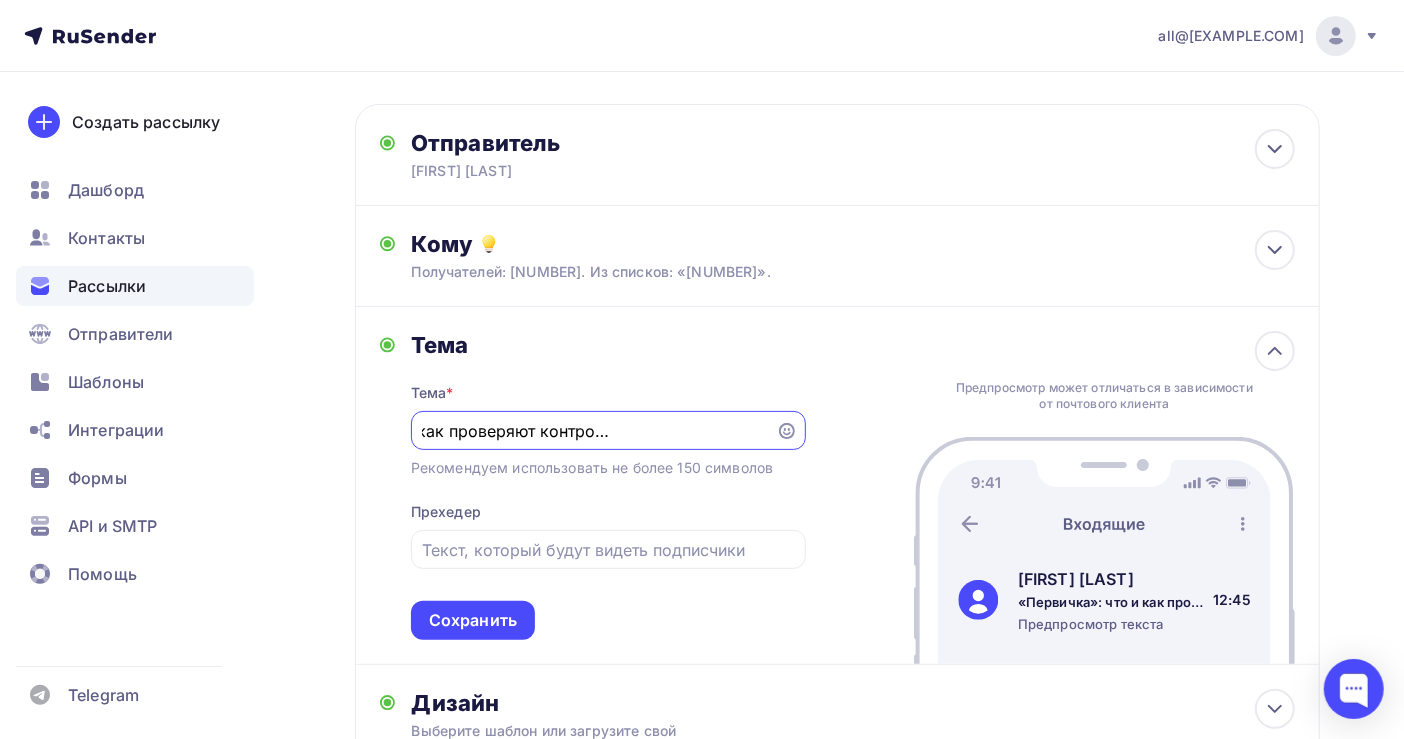 click on "«Первичка»: что и как проверяют контролирующие органы. Новые требования к первичным учётным документам в [YEAR] году" at bounding box center (593, 431) 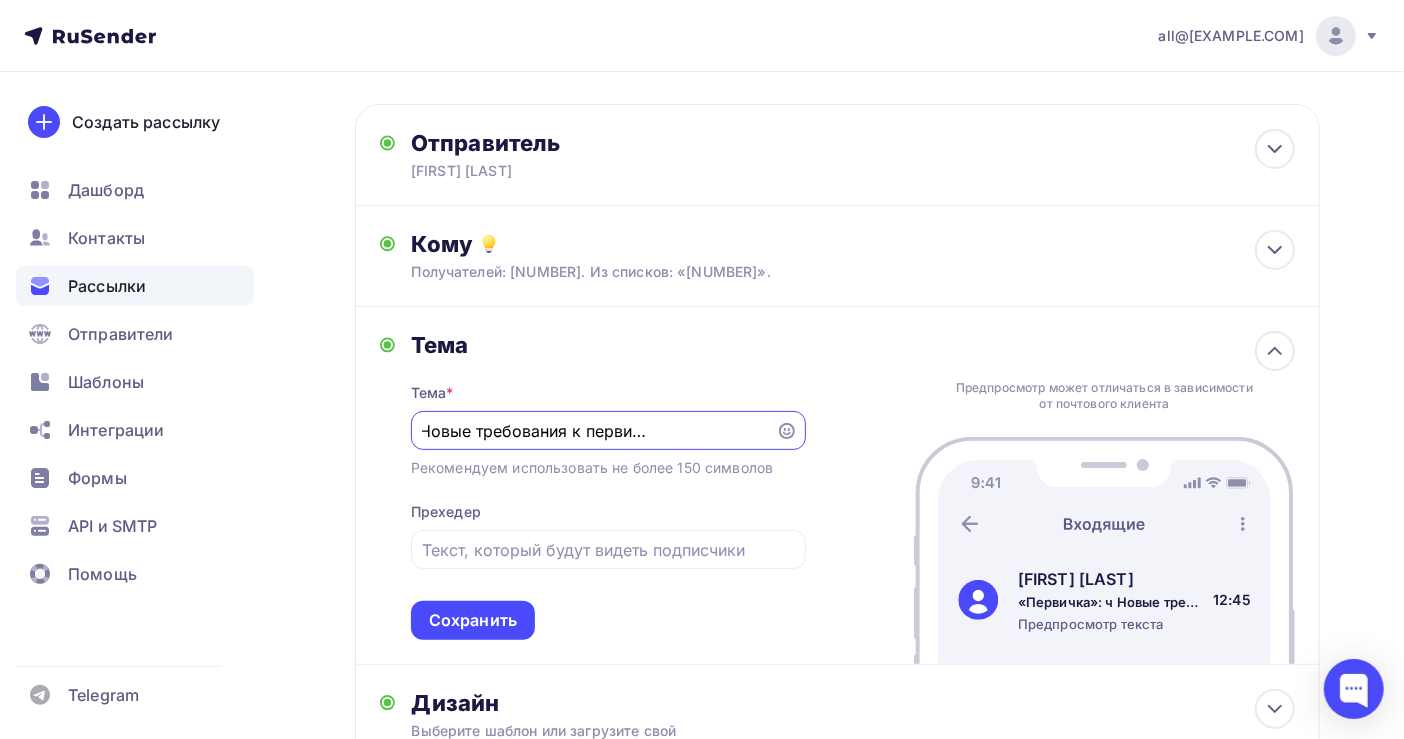 scroll, scrollTop: 0, scrollLeft: 103, axis: horizontal 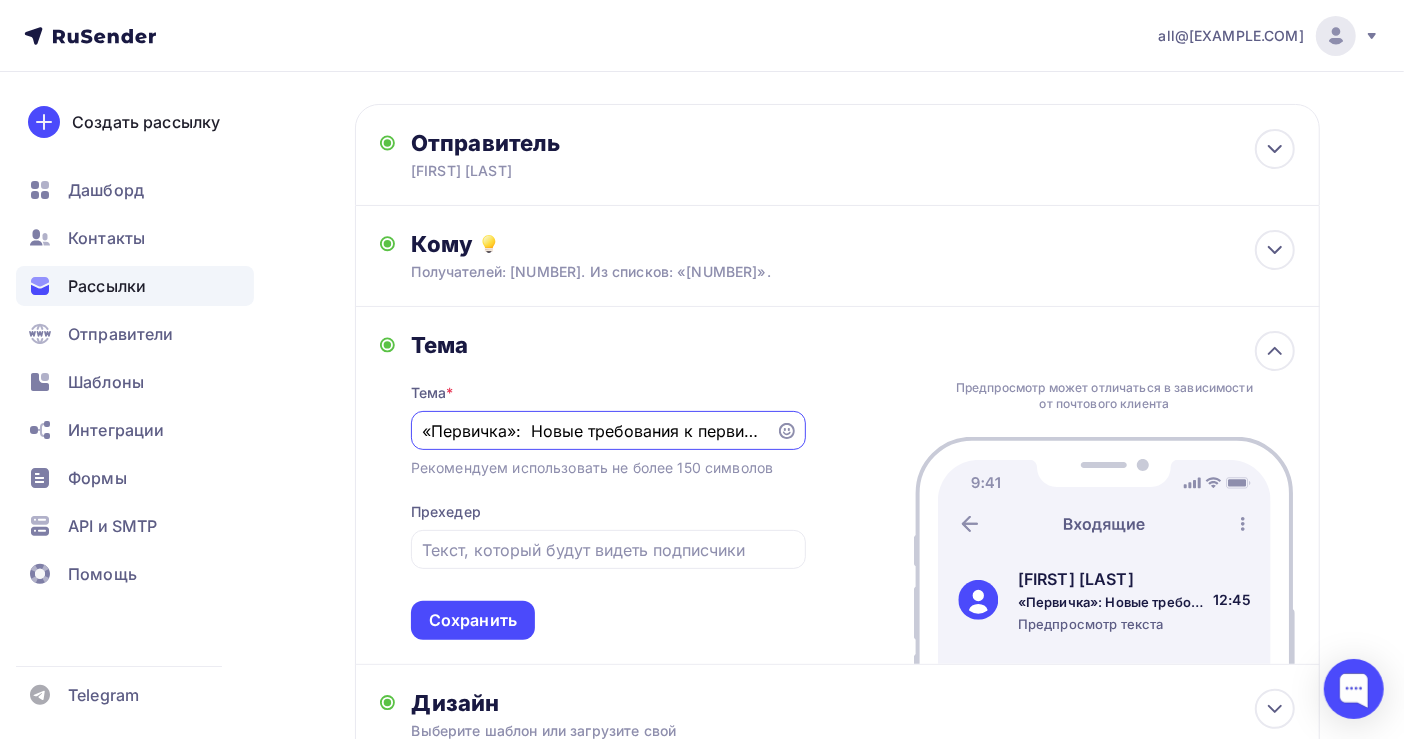 drag, startPoint x: 474, startPoint y: 433, endPoint x: 350, endPoint y: 432, distance: 124.004036 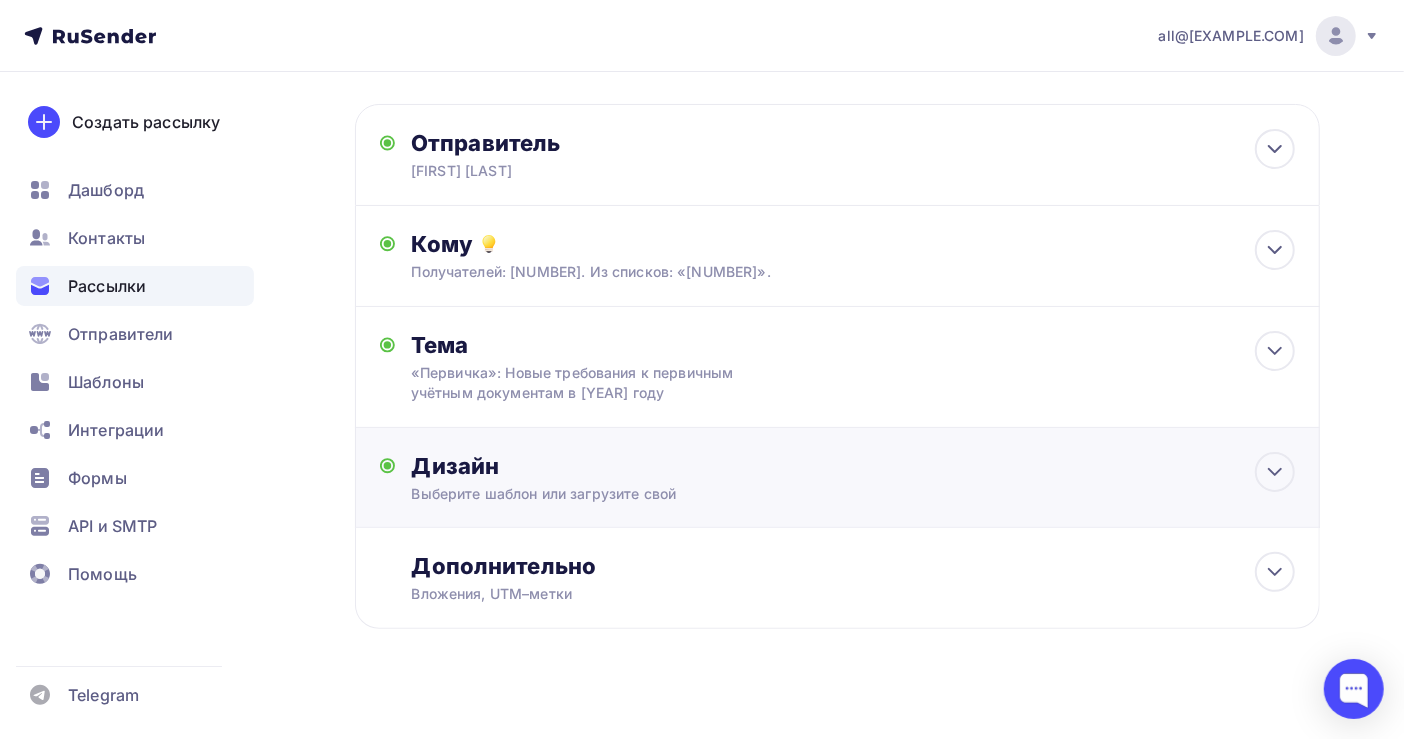 click on "Дизайн" at bounding box center [853, 466] 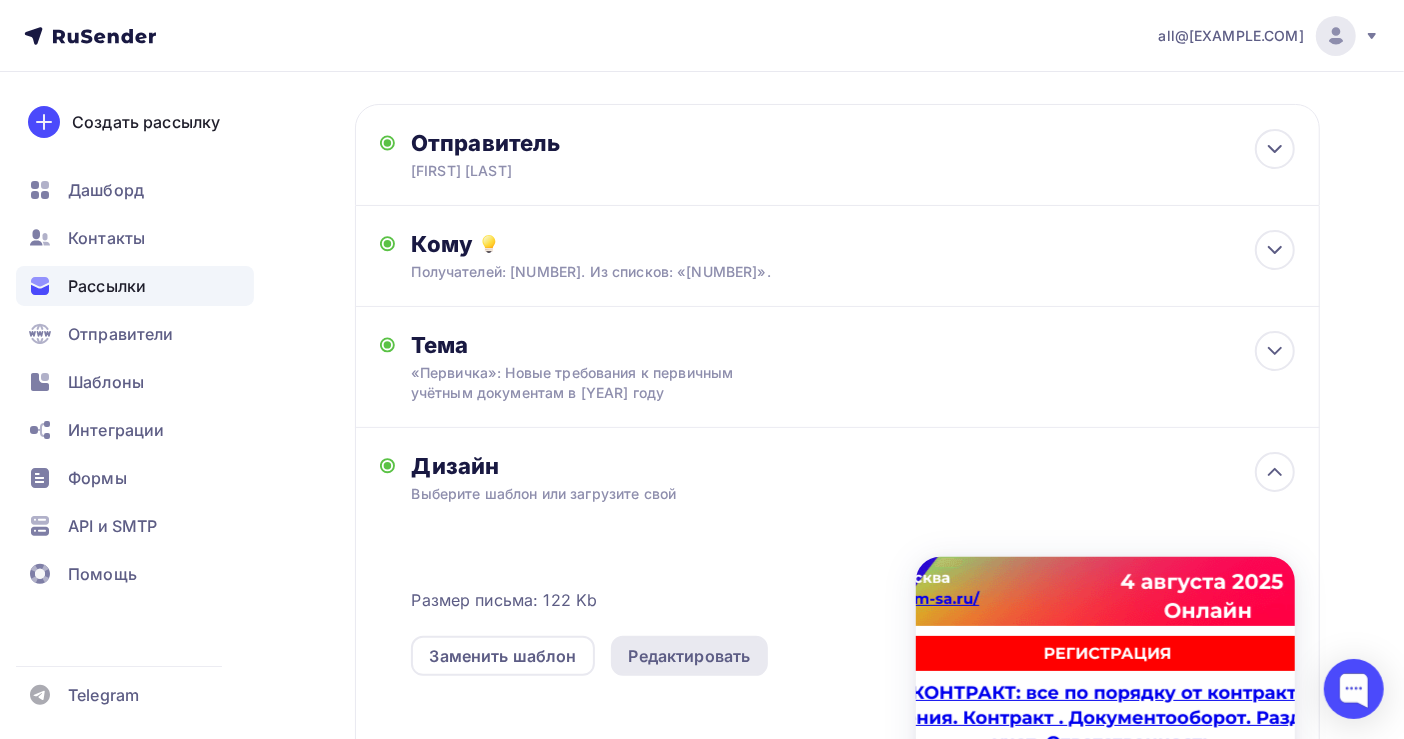 click on "Редактировать" at bounding box center (690, 656) 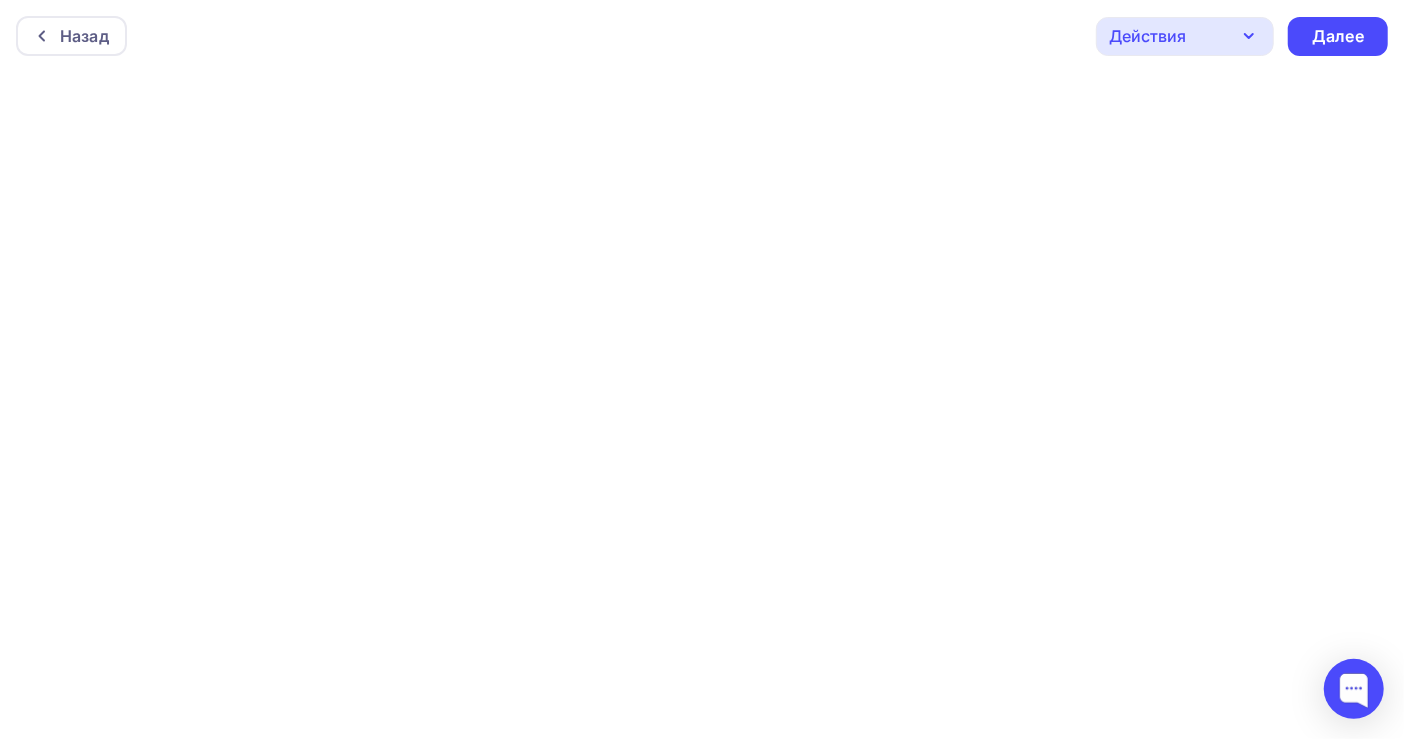 scroll, scrollTop: 0, scrollLeft: 0, axis: both 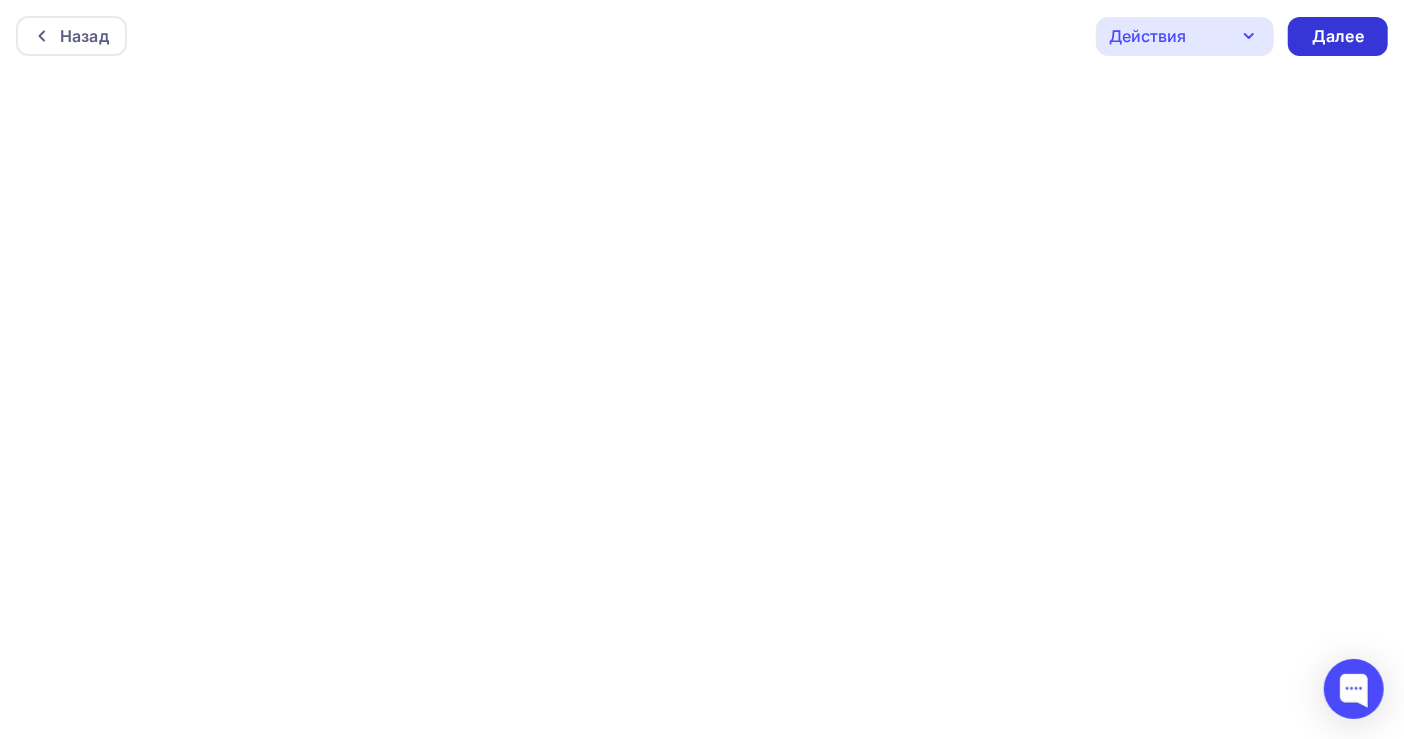 click on "Далее" at bounding box center [1338, 36] 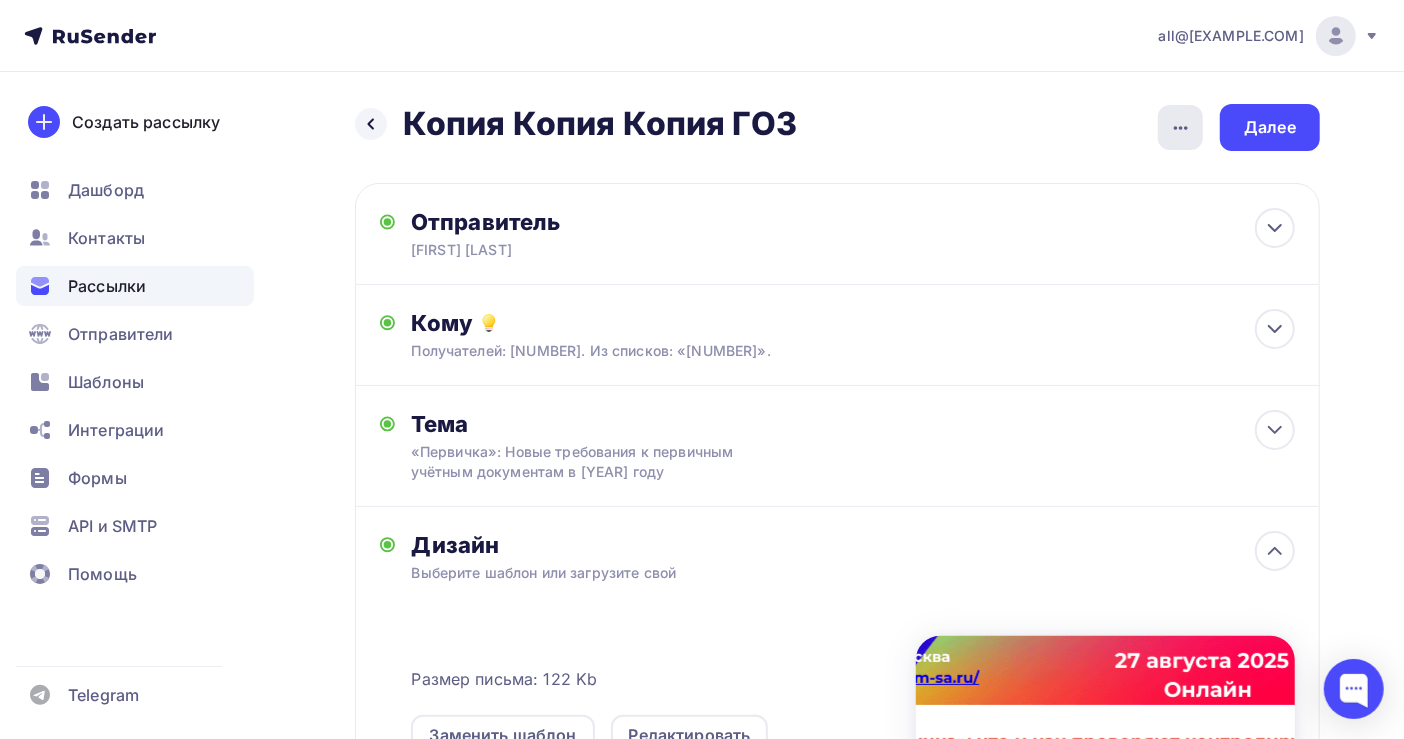 click 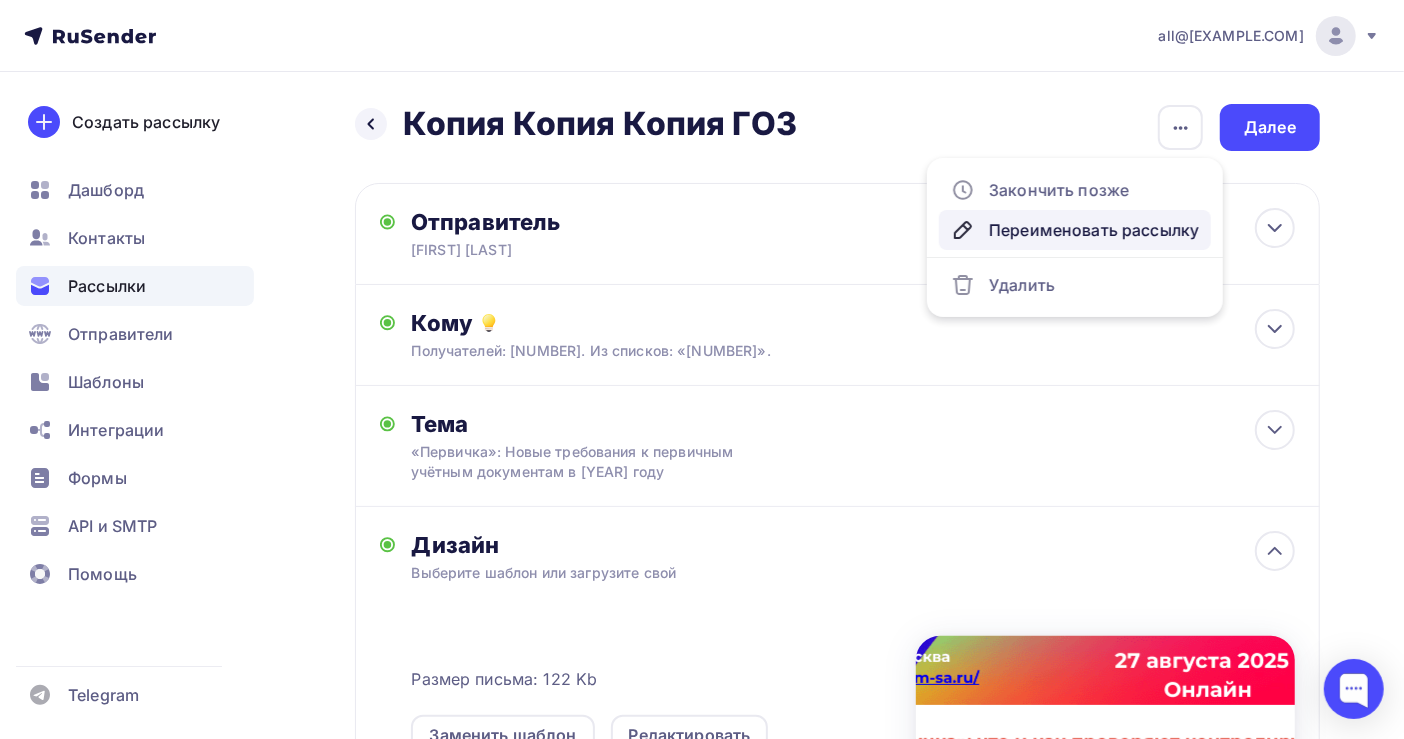 click on "Переименовать рассылку" at bounding box center (1075, 230) 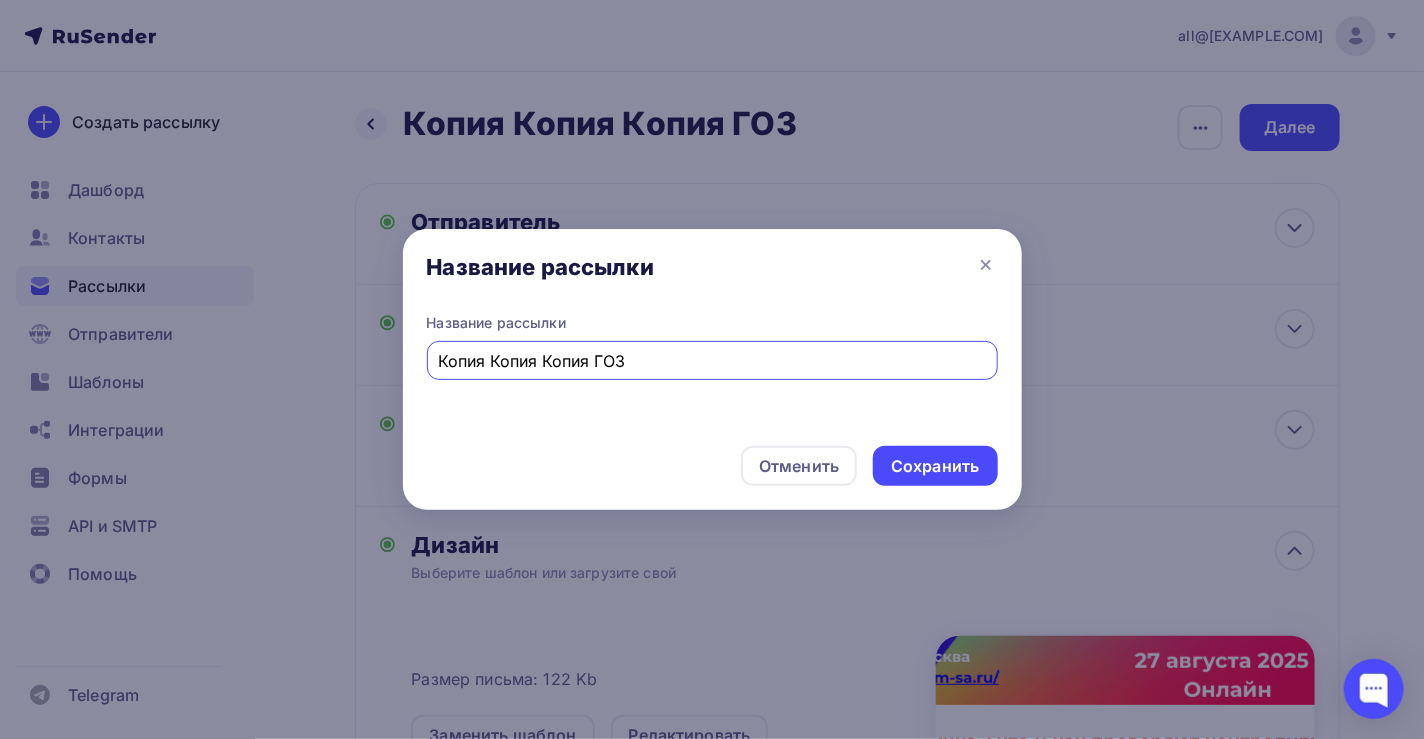 drag, startPoint x: 654, startPoint y: 356, endPoint x: 403, endPoint y: 360, distance: 251.03188 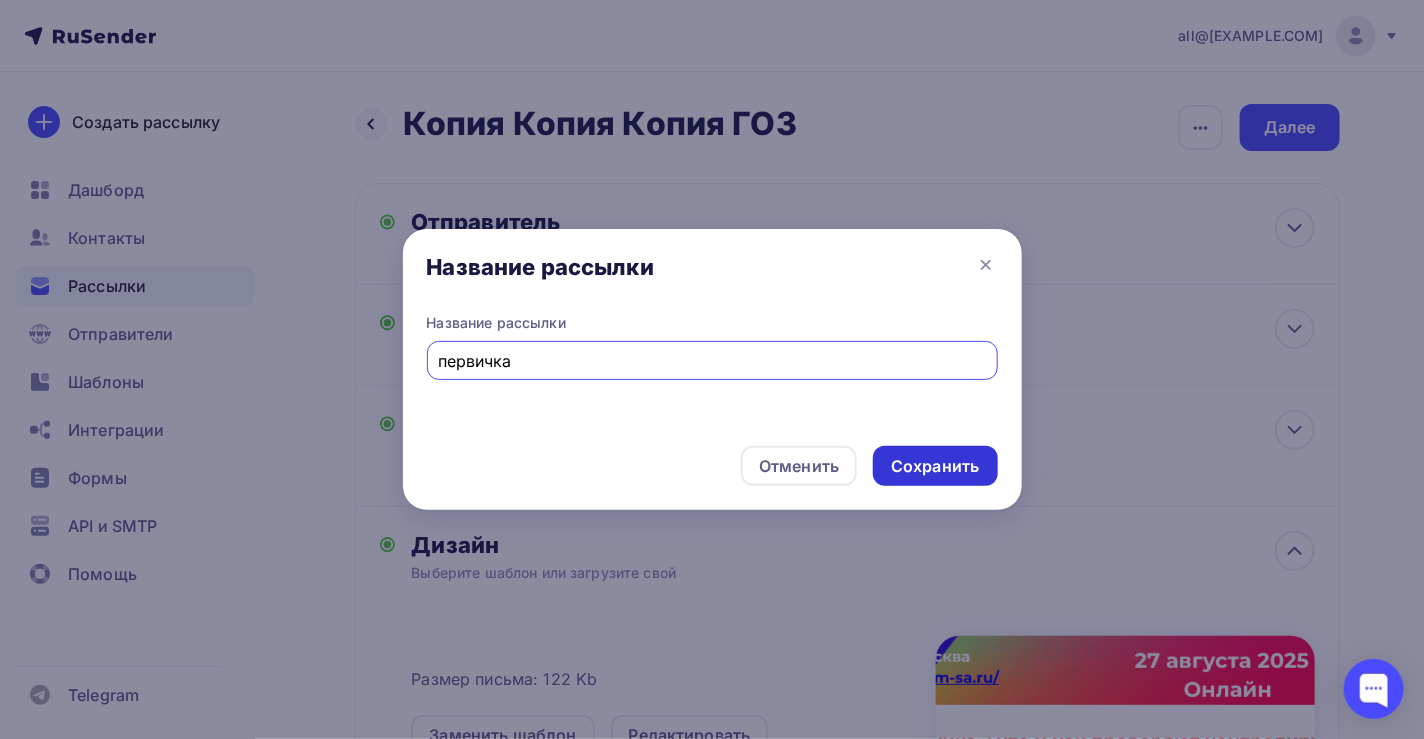 type on "первичка" 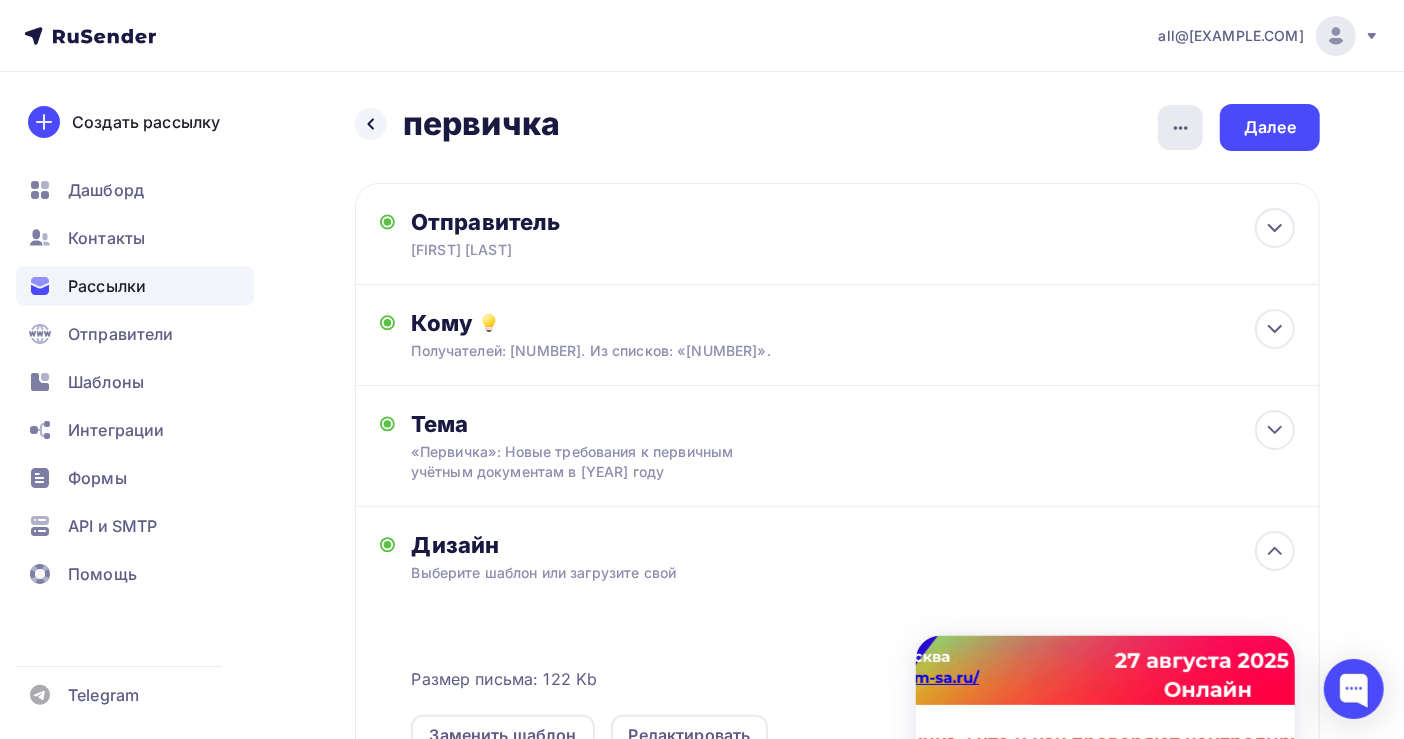 click 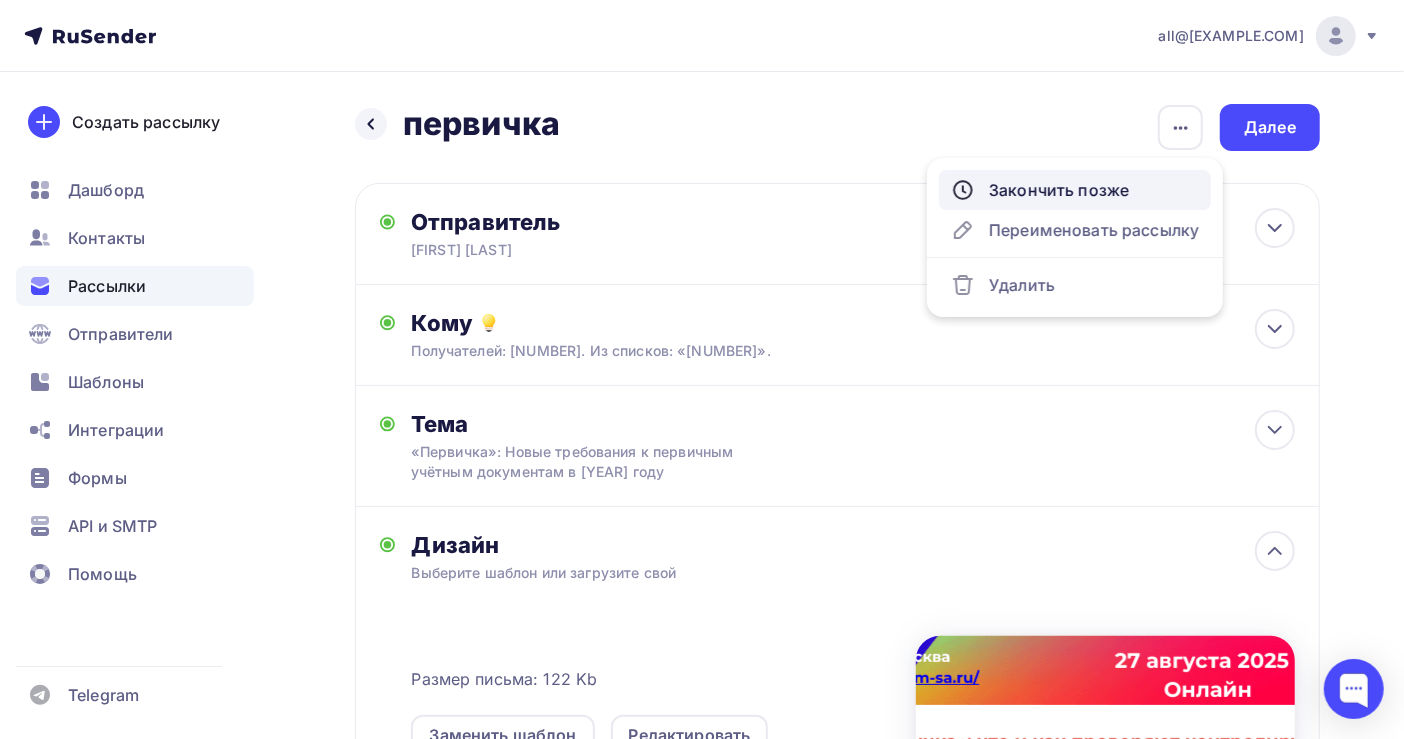 click on "Закончить позже" at bounding box center [1075, 190] 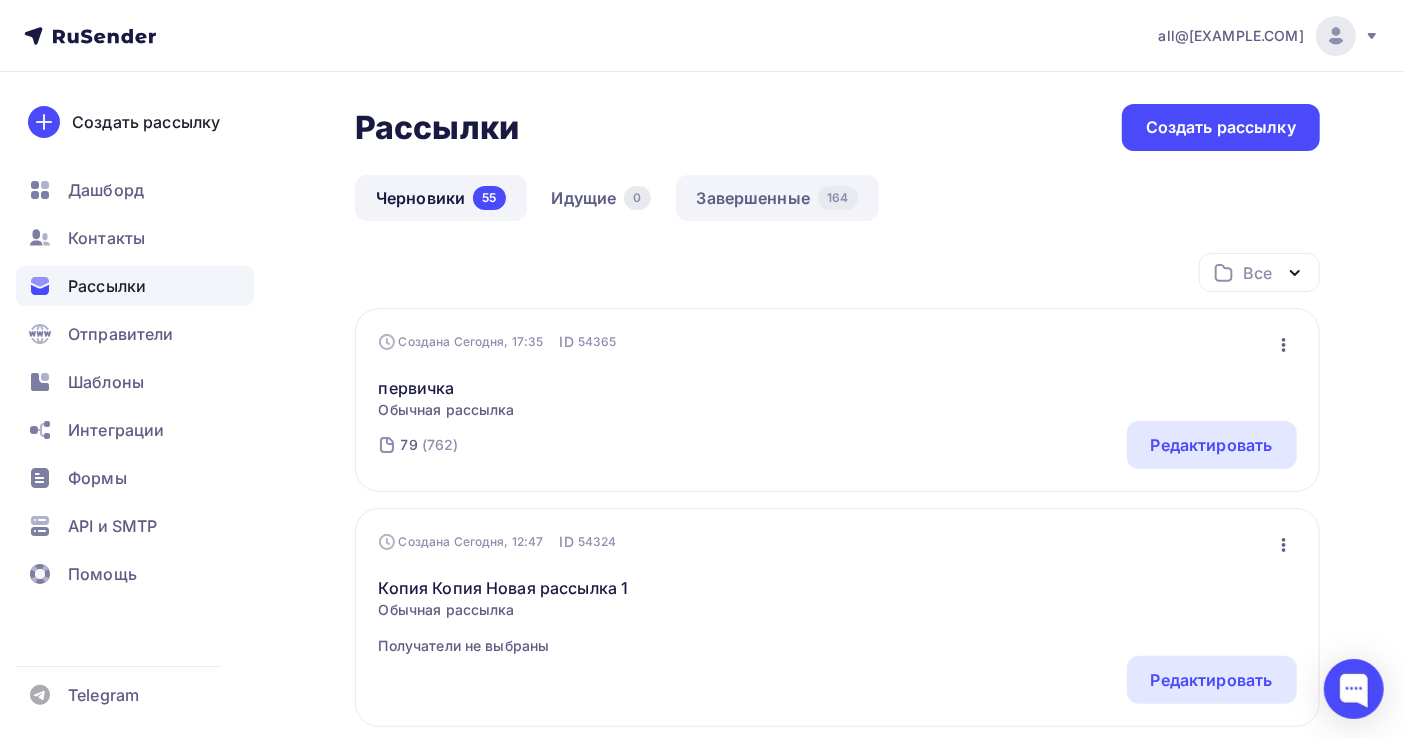 click on "Завершенные
[NUMBER]" at bounding box center (777, 198) 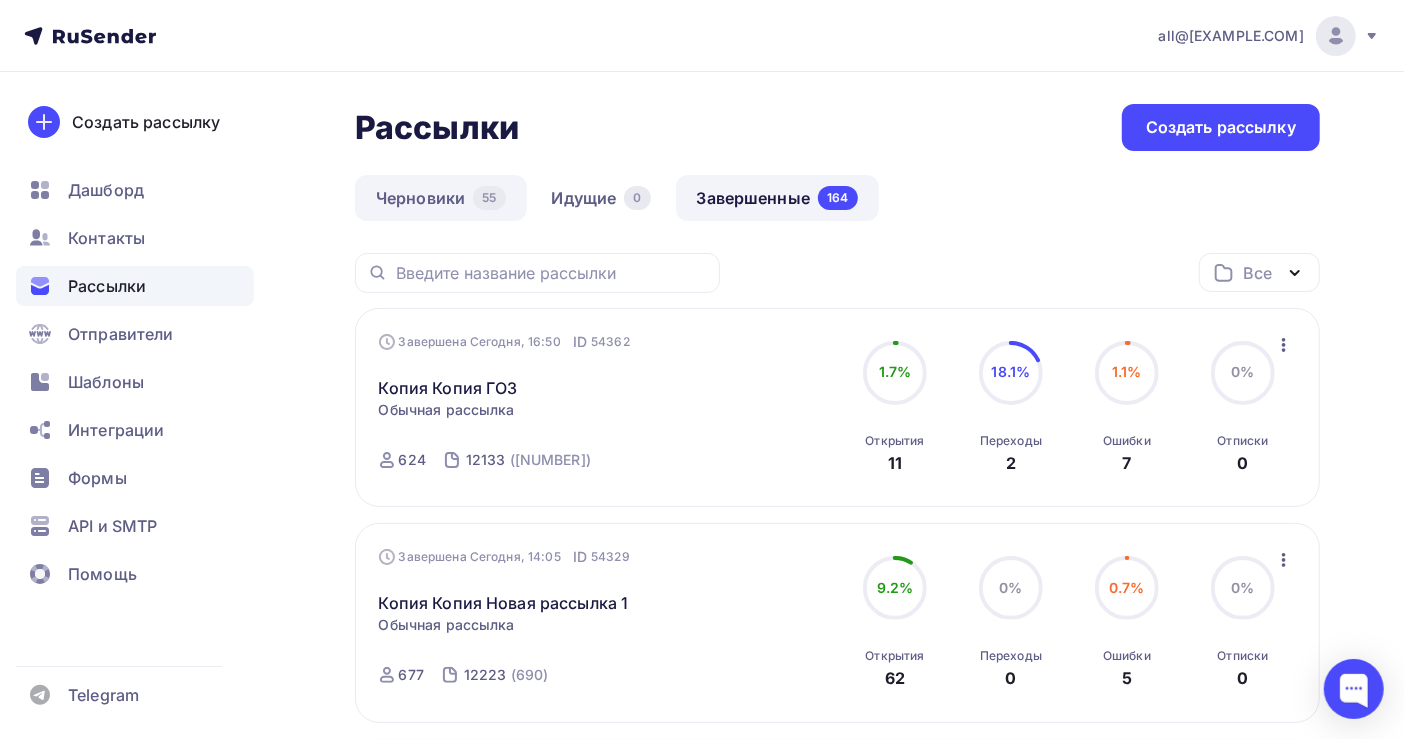 click on "Черновики
[NUMBER]" at bounding box center [441, 198] 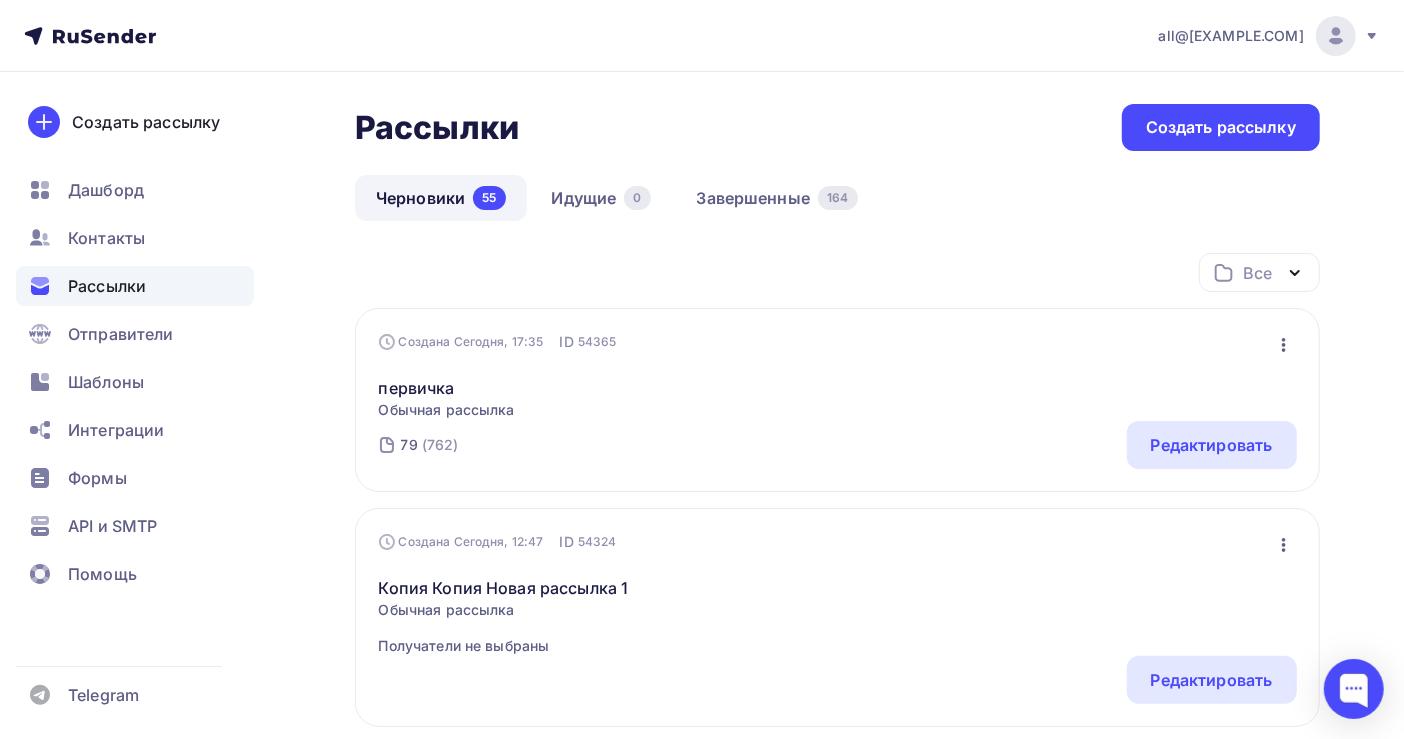 click 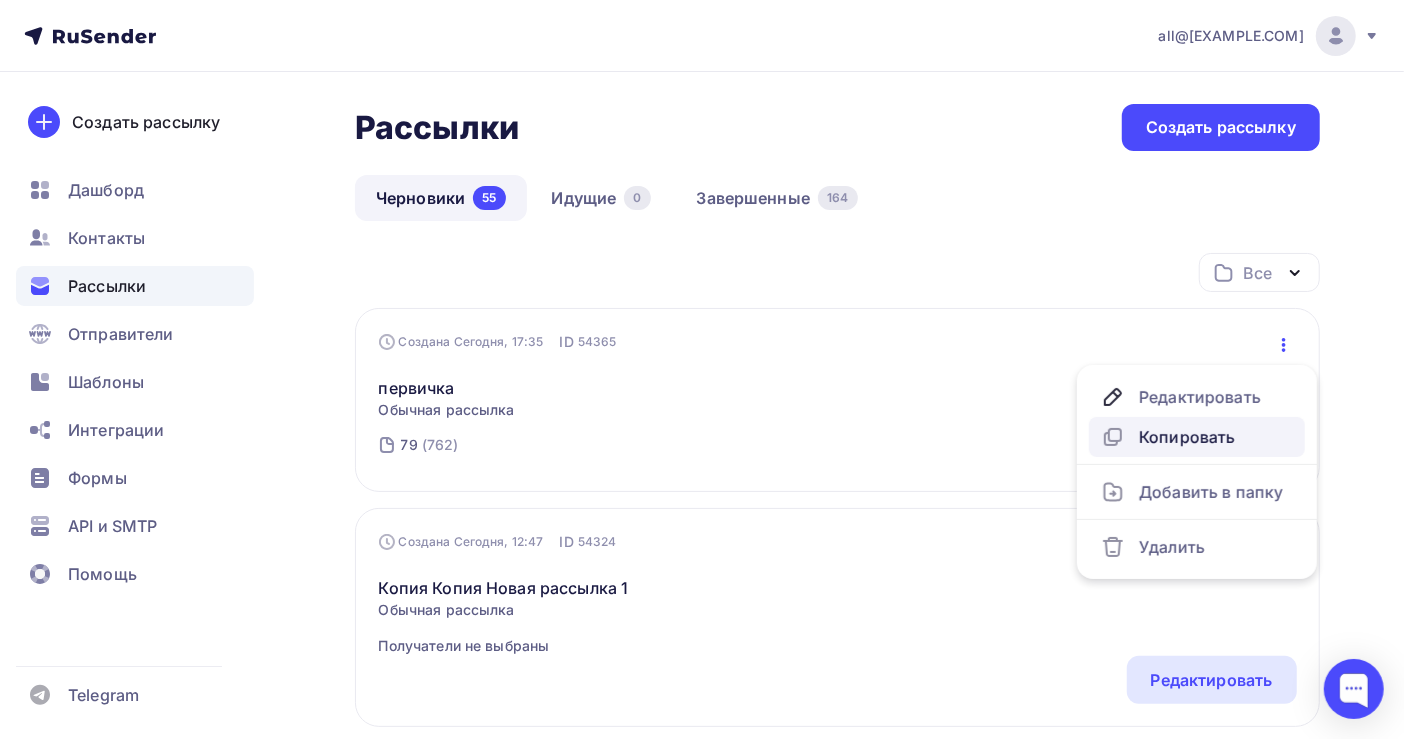 click on "Копировать" at bounding box center (1197, 437) 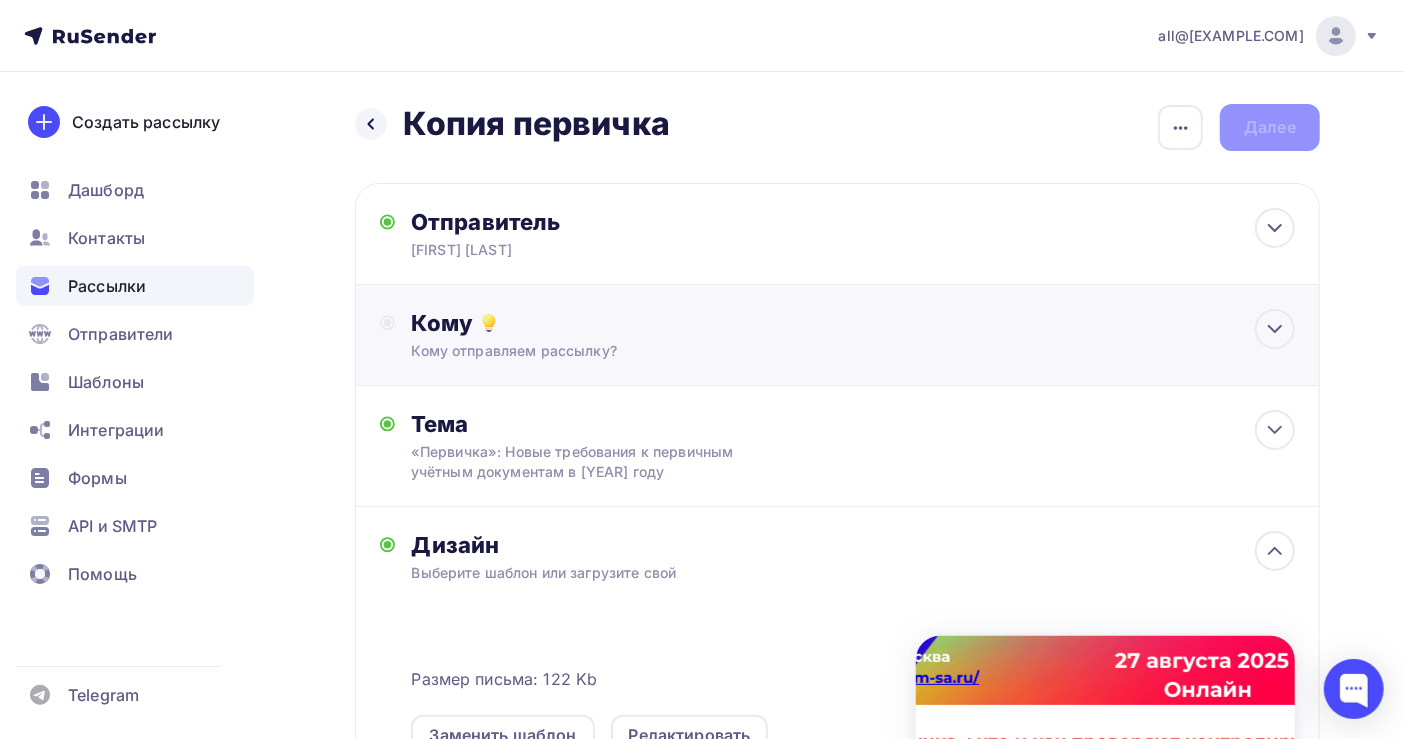 click on "Кому отправляем рассылку?" at bounding box center [808, 351] 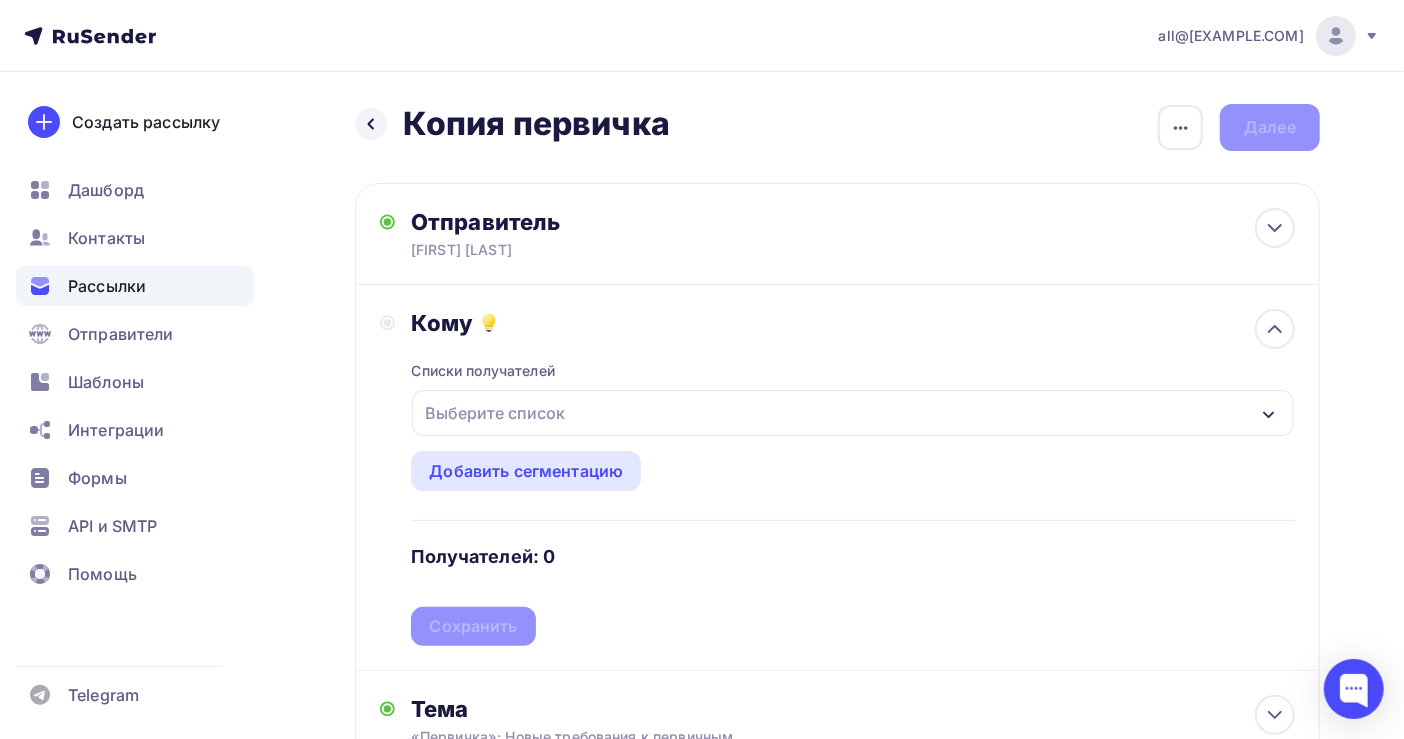 click on "Выберите список" at bounding box center (853, 413) 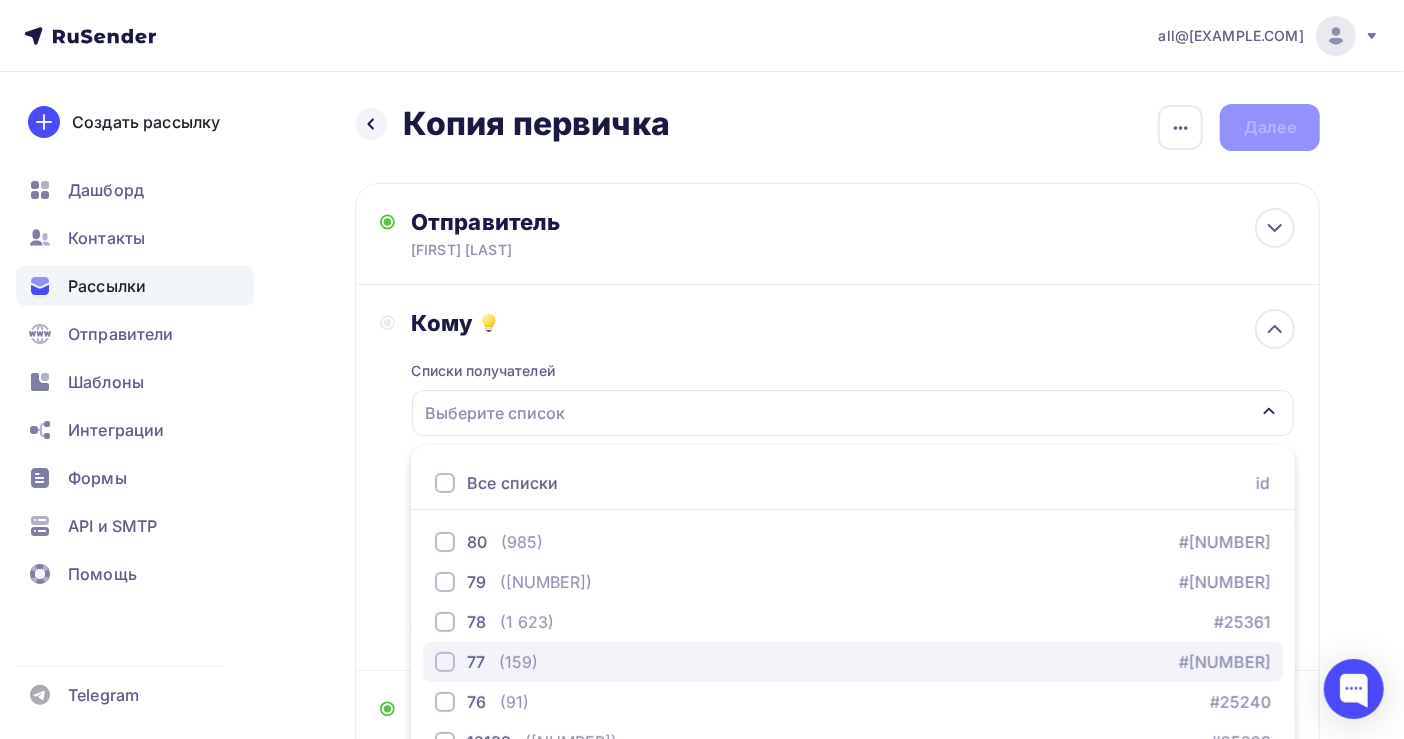 scroll, scrollTop: 224, scrollLeft: 0, axis: vertical 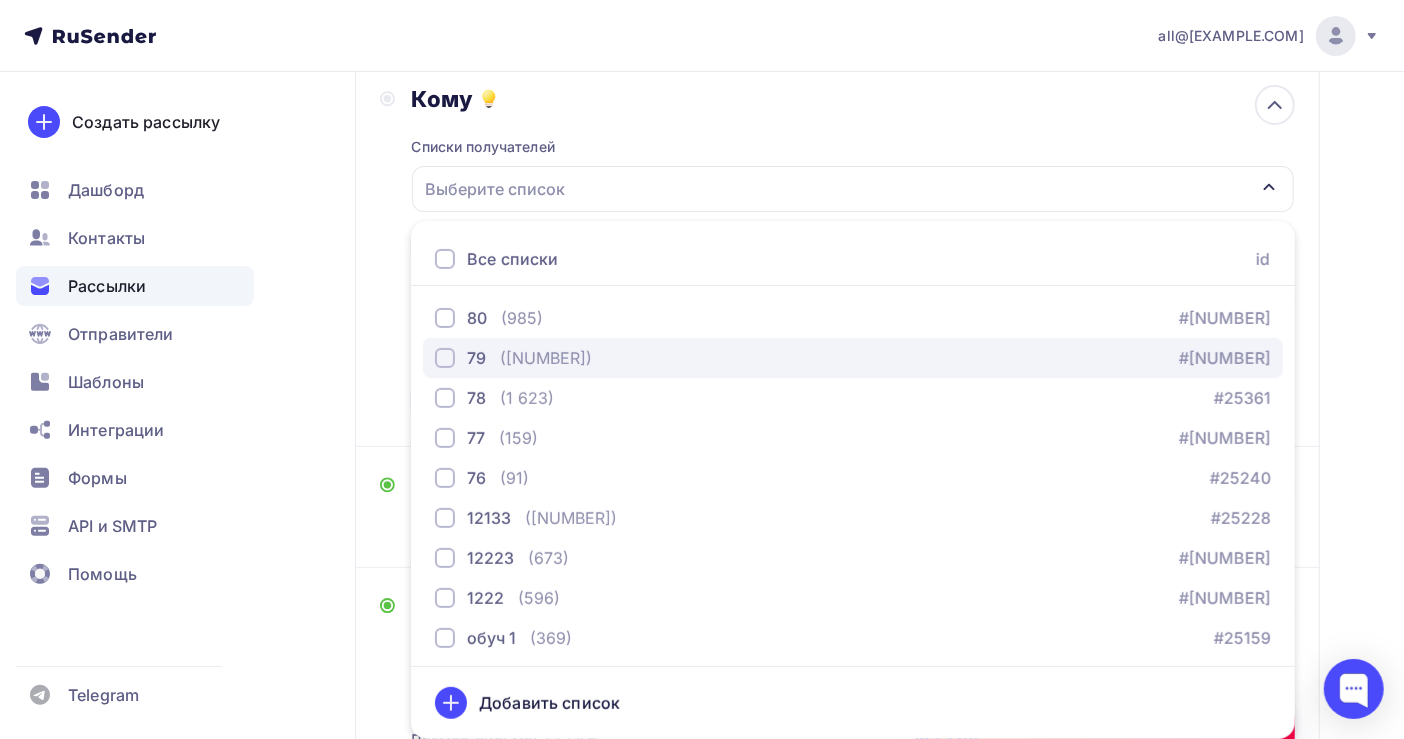 click on "[NUMBER]
([NUMBER])
#[NUMBER]" at bounding box center [853, 358] 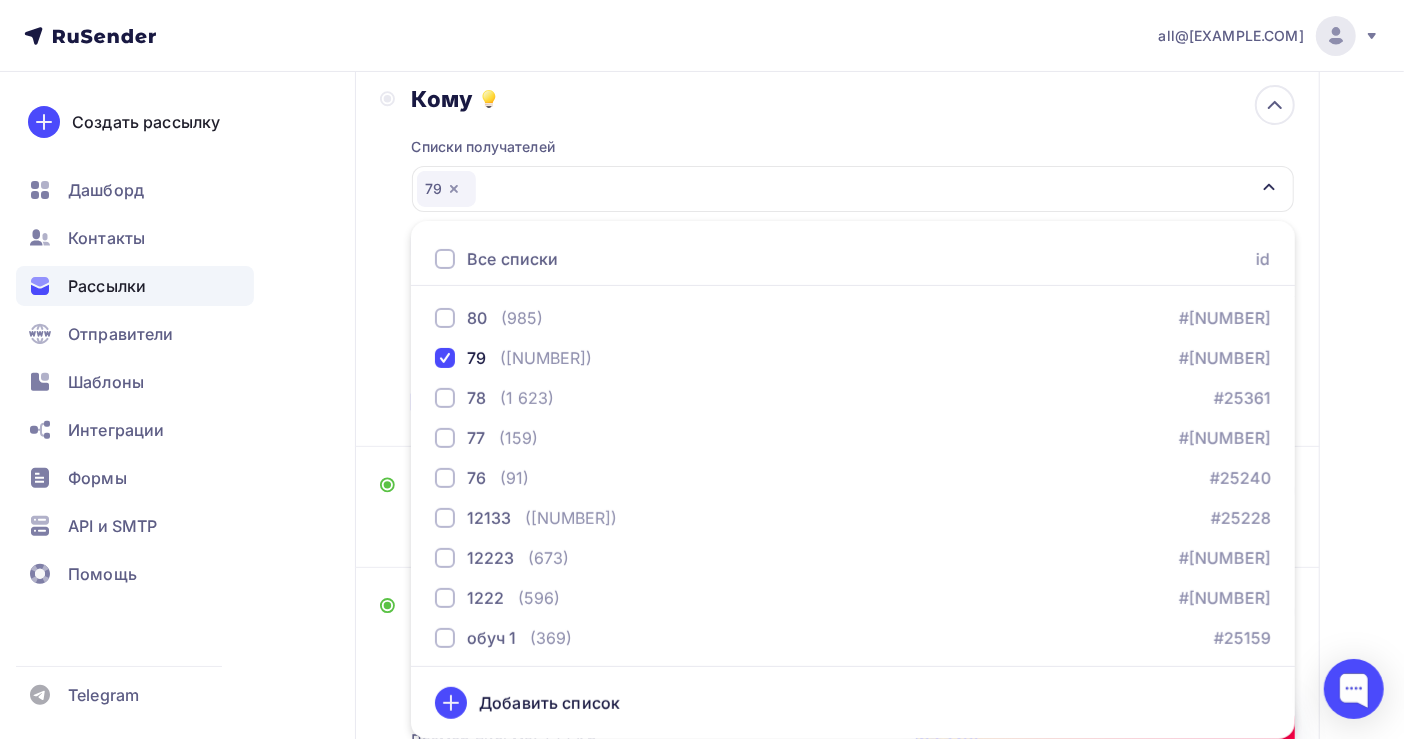 click on "Назад
Копия первичка
Копия первичка
Закончить позже
Переименовать рассылку
Удалить
Далее
Отправитель
[PERSON]
Email  *
[EMAIL]
[EMAIL]           [EMAIL]           [EMAIL]           [EMAIL]           [EMAIL]           [EMAIL]               Добавить отправителя
Рекомендуем  добавить почту на домене , чтобы рассылка не попала в «Спам»
Имя                 Сохранить" at bounding box center [702, 544] 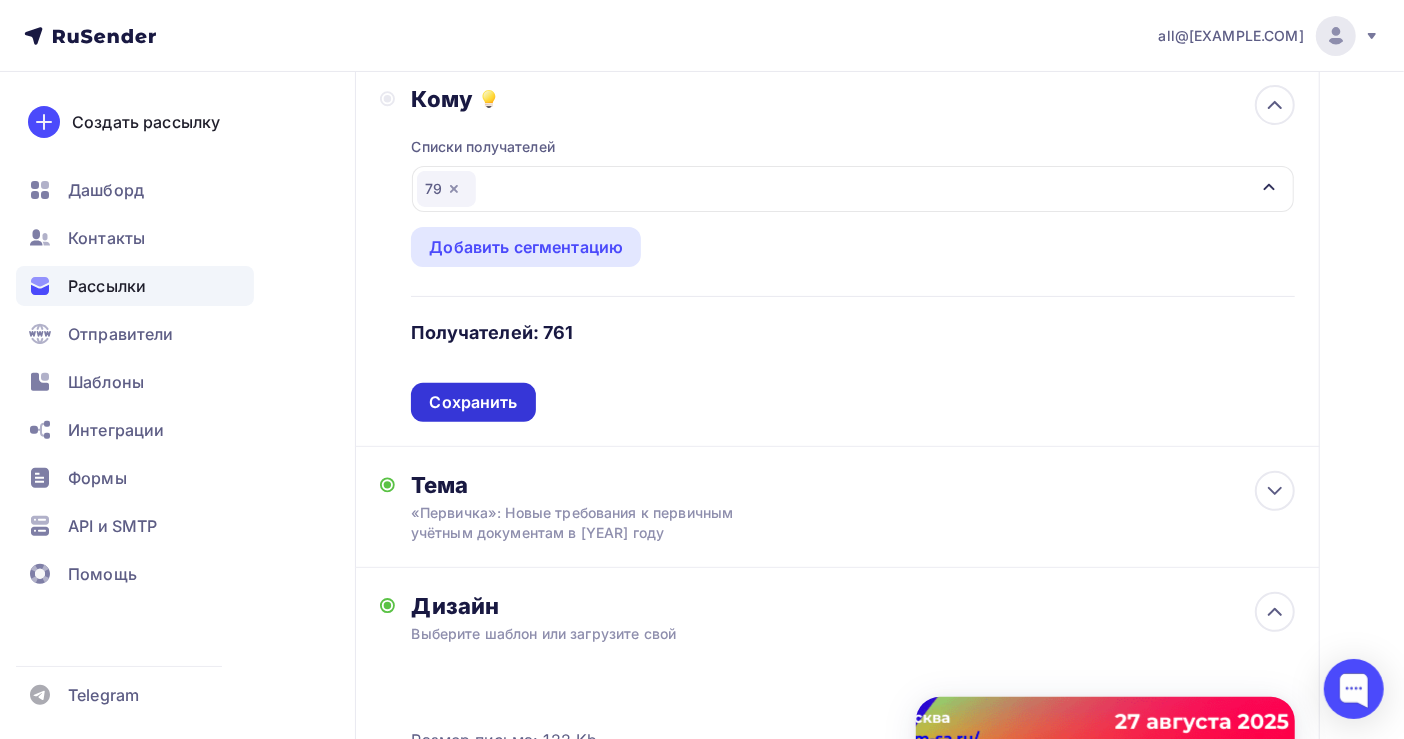 click on "Сохранить" at bounding box center [473, 402] 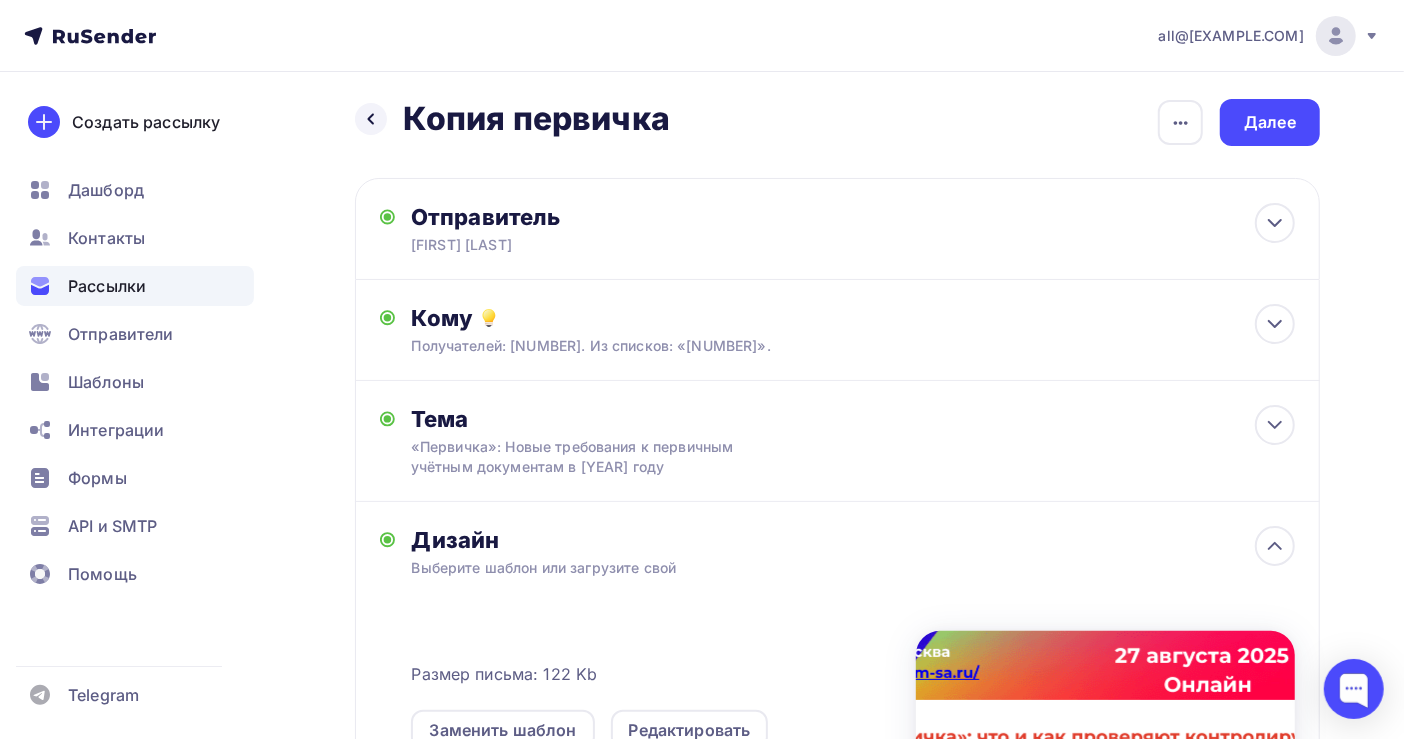 scroll, scrollTop: 0, scrollLeft: 0, axis: both 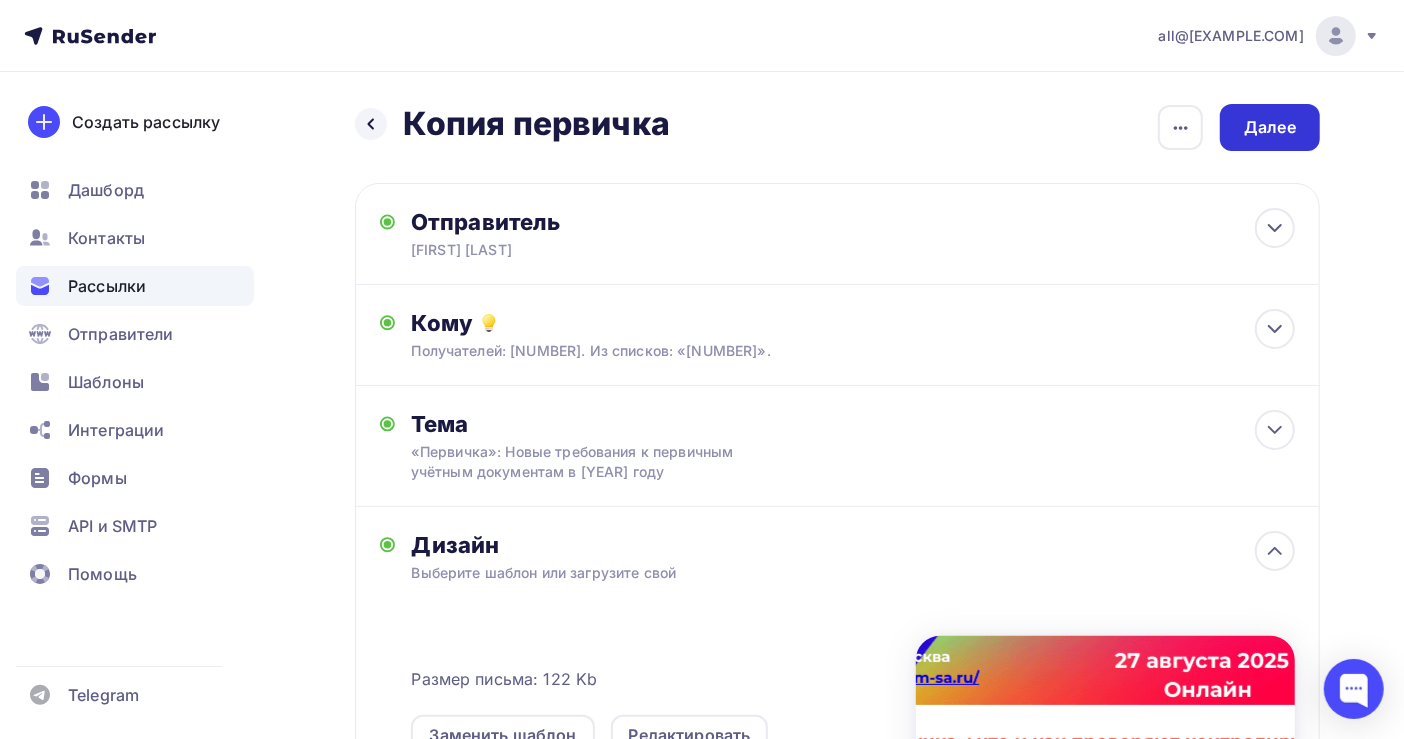 click on "Далее" at bounding box center [1270, 127] 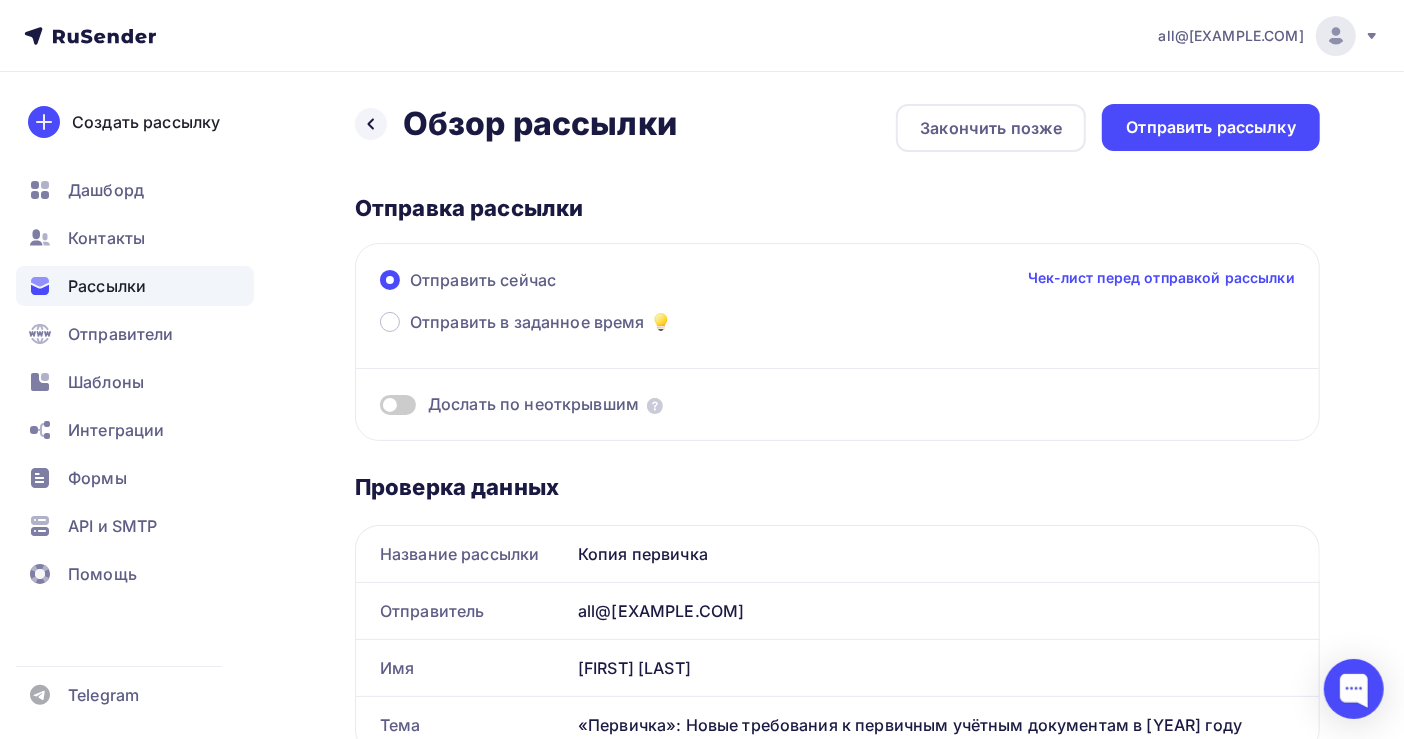 scroll, scrollTop: 0, scrollLeft: 0, axis: both 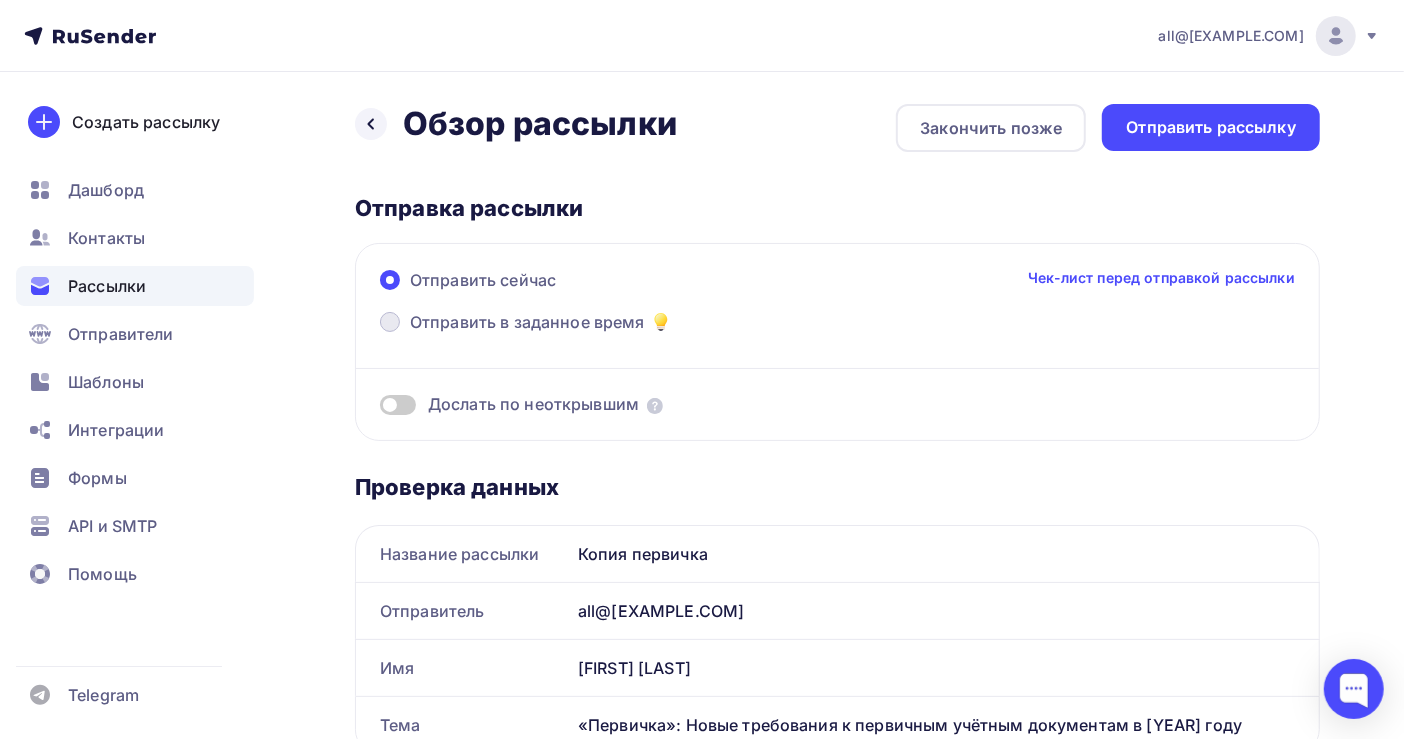 click on "Отправить в заданное время" at bounding box center [527, 322] 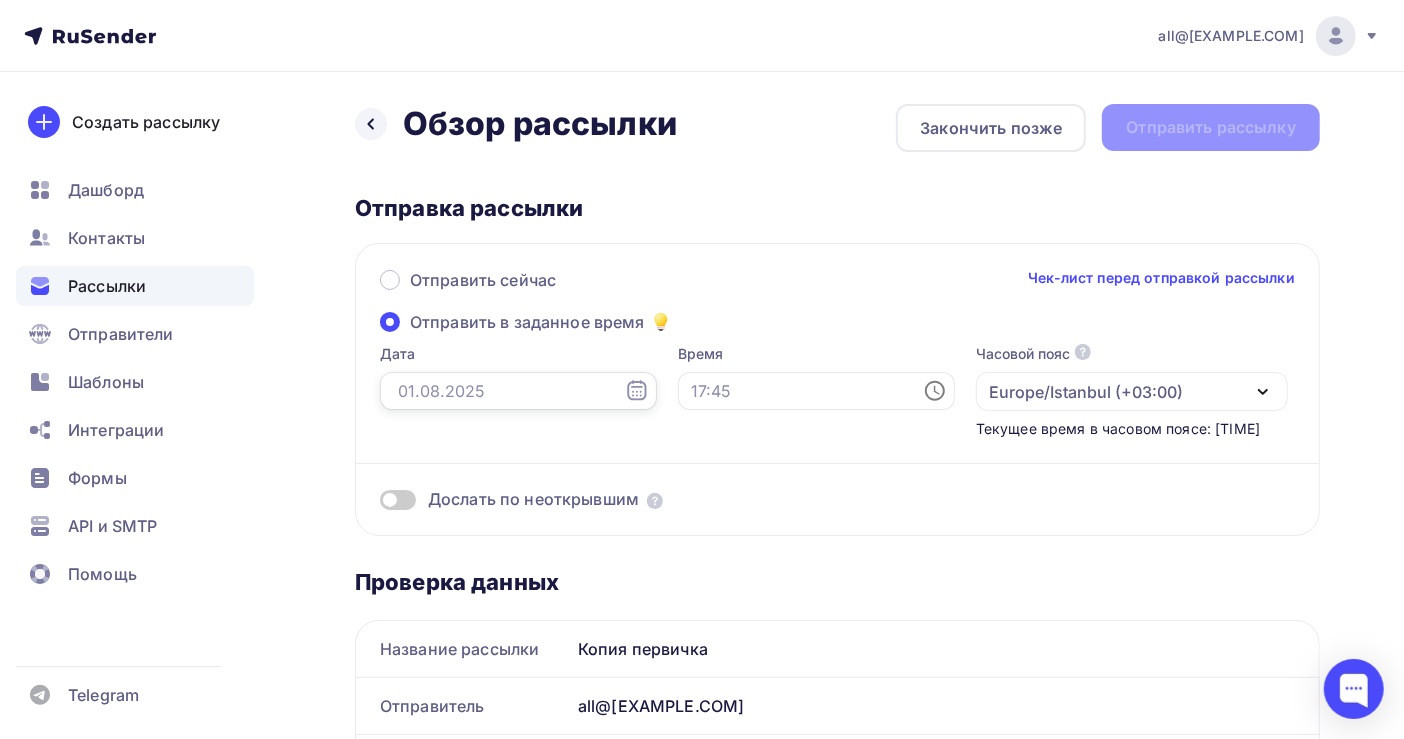 click at bounding box center [518, 391] 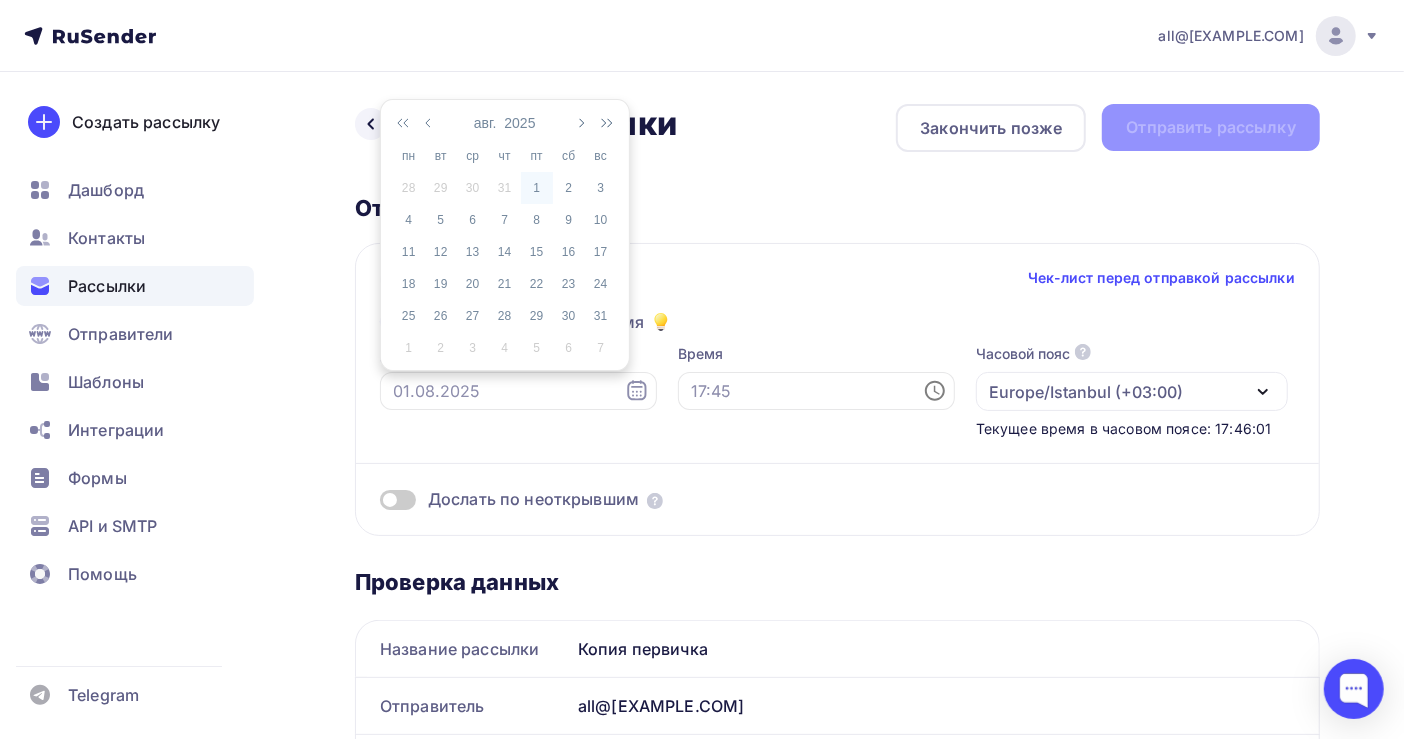 click on "1" at bounding box center [537, 188] 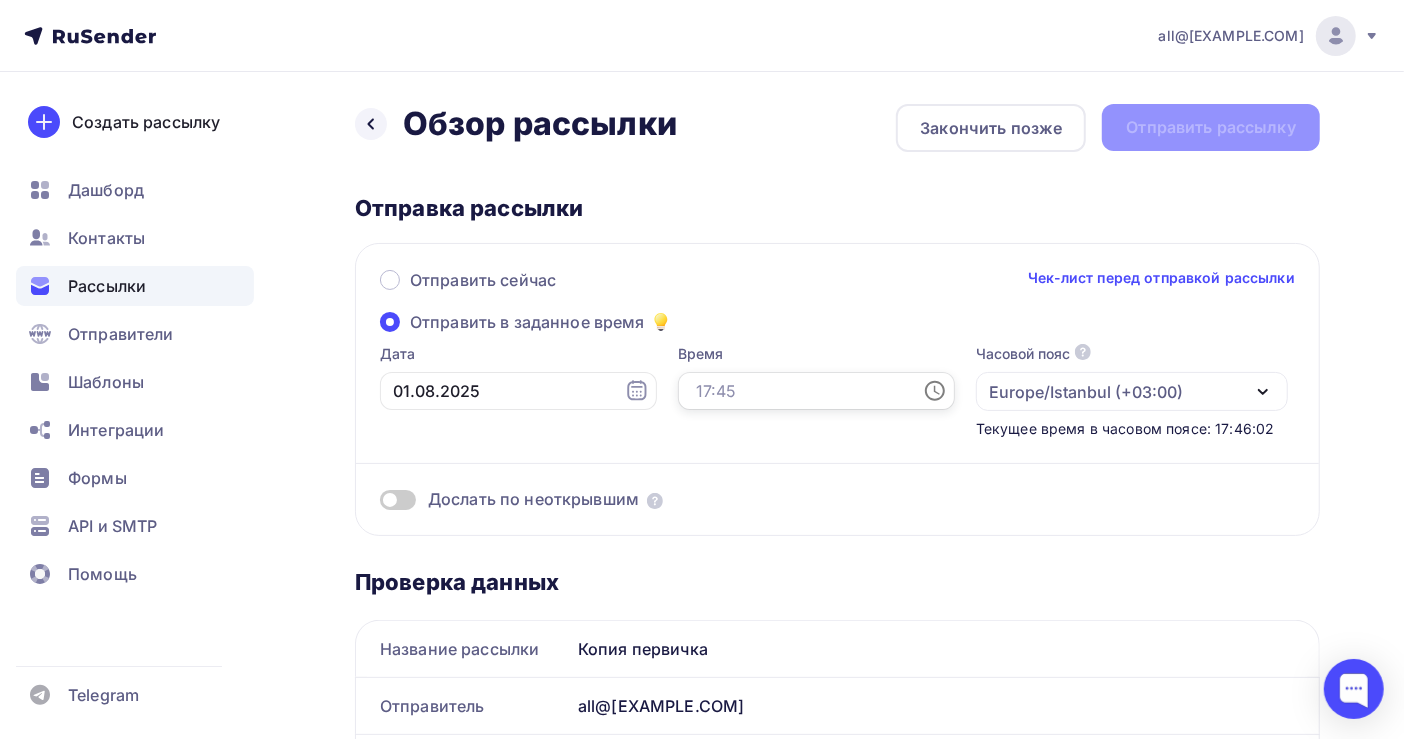 click at bounding box center (816, 391) 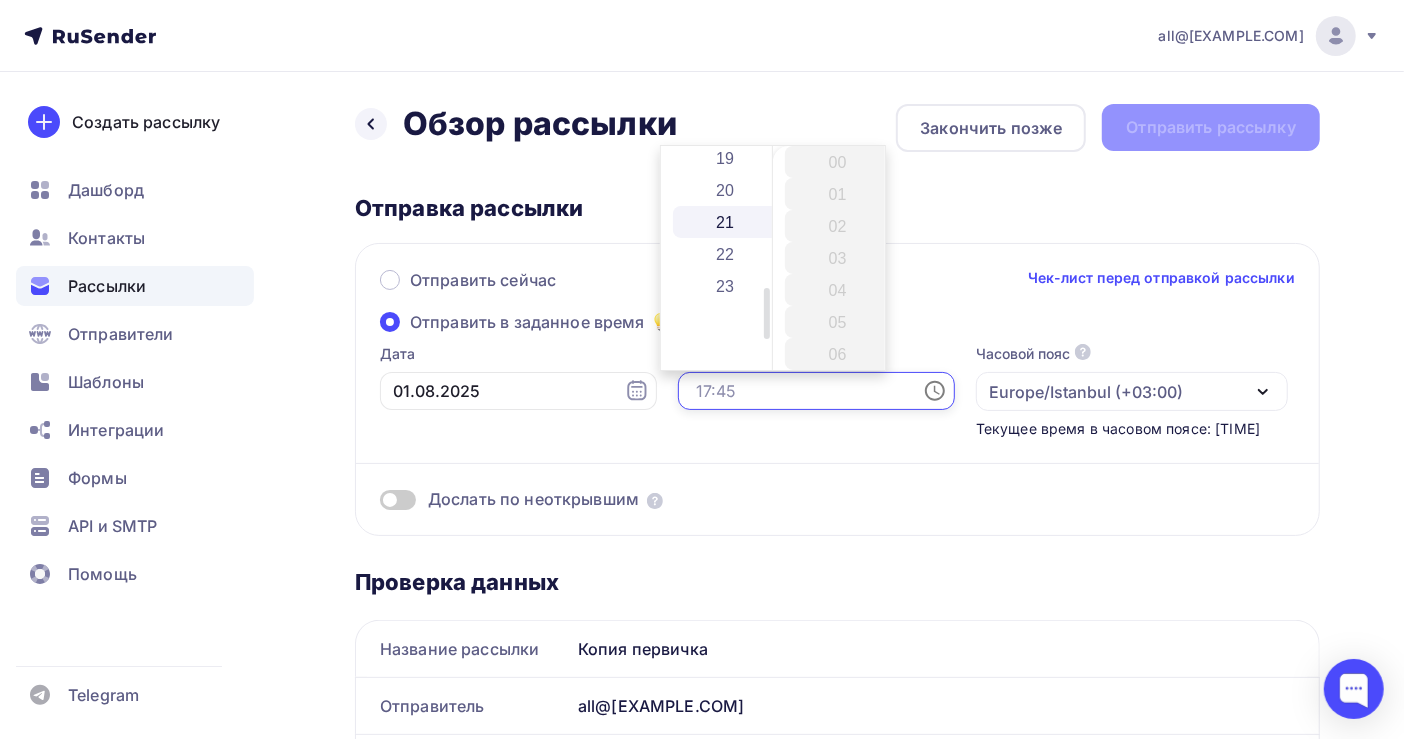 scroll, scrollTop: 469, scrollLeft: 0, axis: vertical 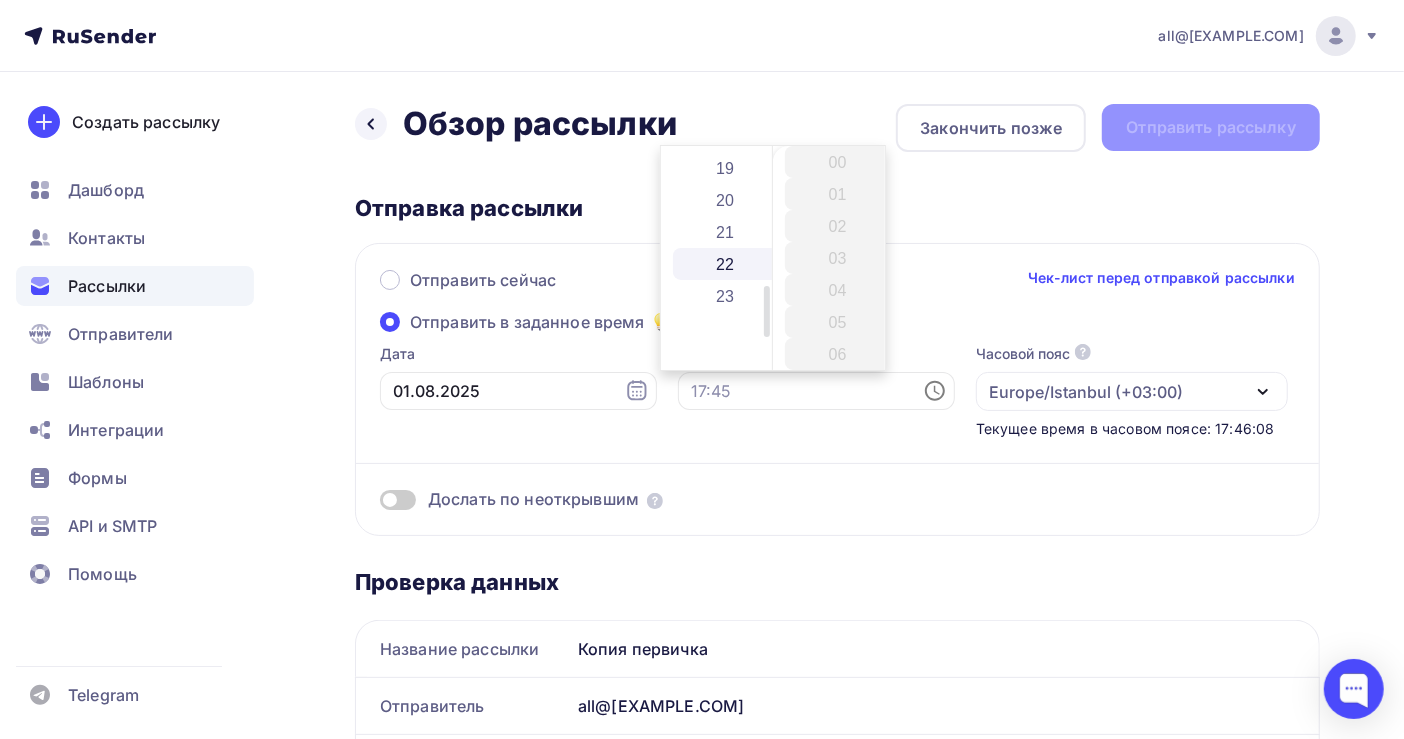 click on "22" at bounding box center [727, 264] 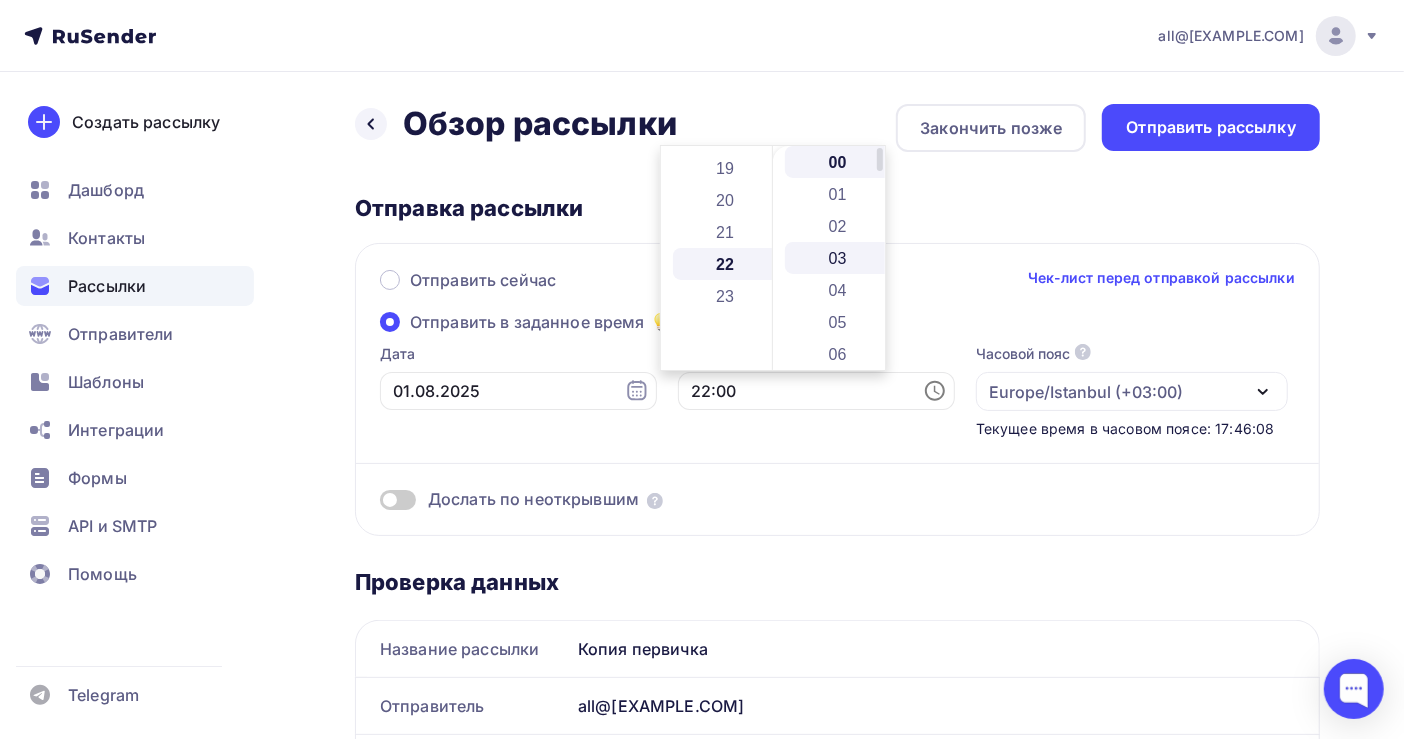 scroll, scrollTop: 703, scrollLeft: 0, axis: vertical 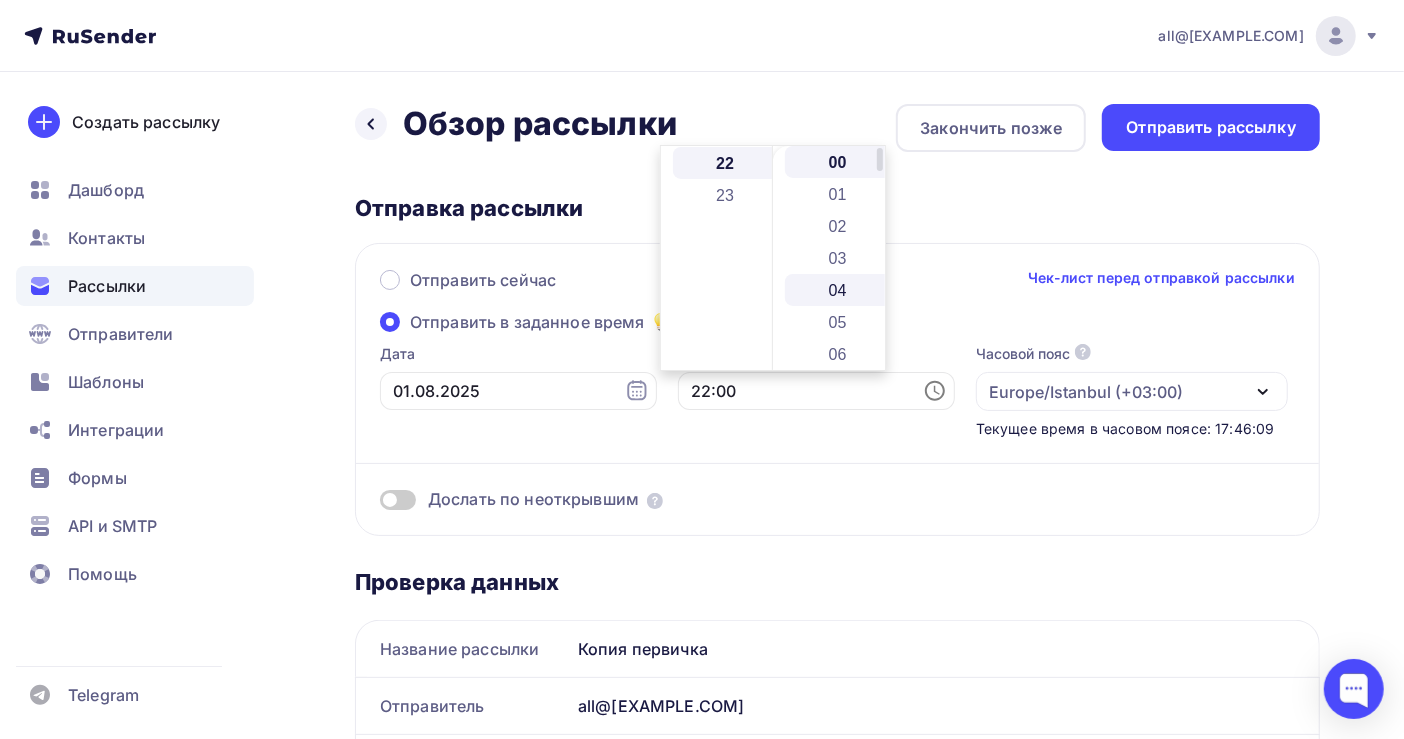 click on "03" at bounding box center (839, 258) 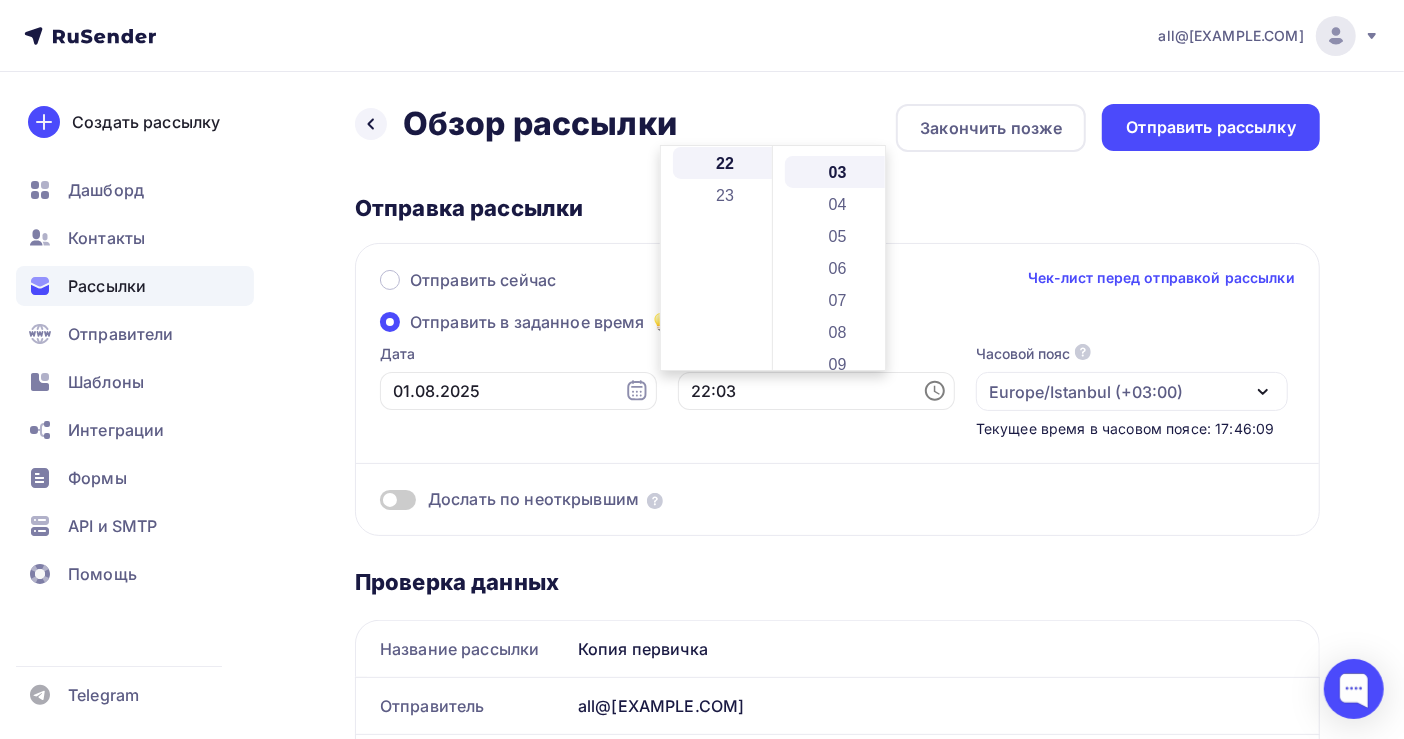 scroll, scrollTop: 96, scrollLeft: 0, axis: vertical 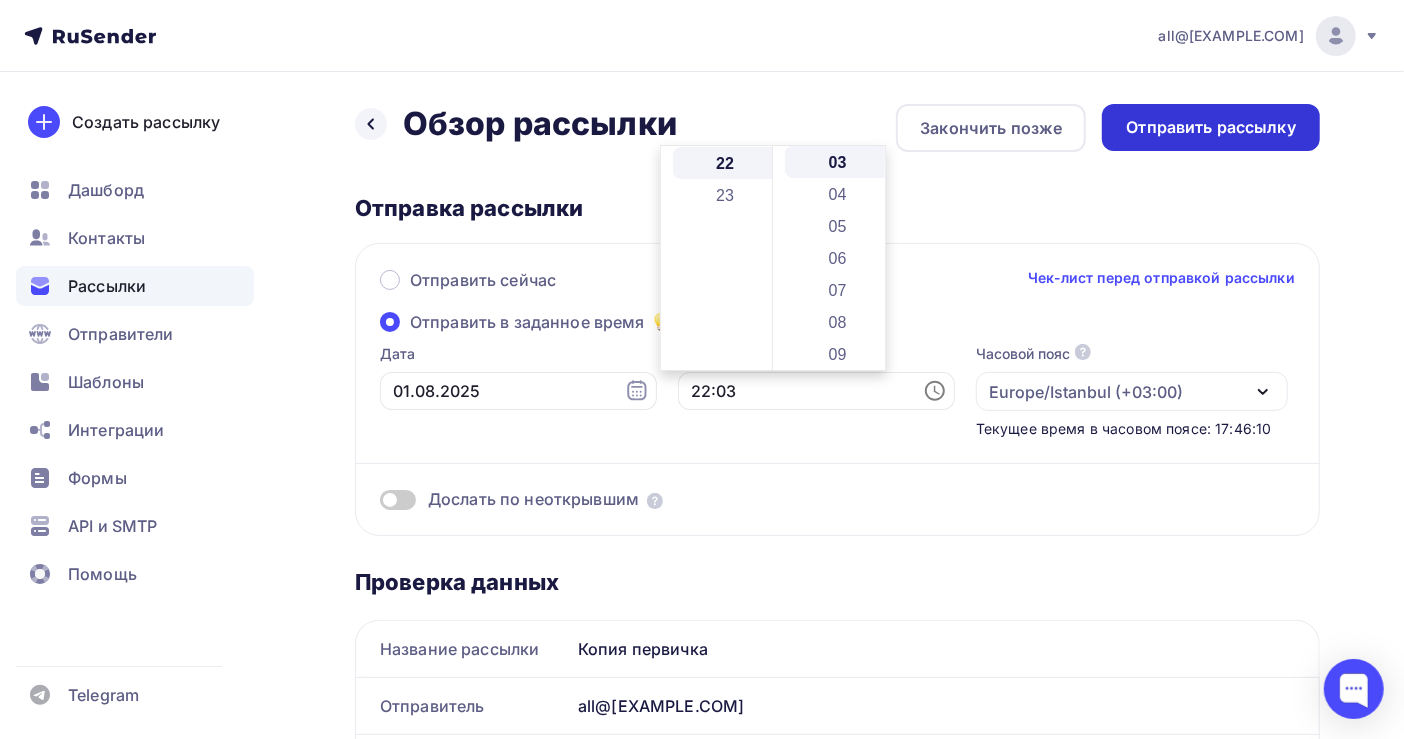 click on "Отправить рассылку" at bounding box center [1211, 127] 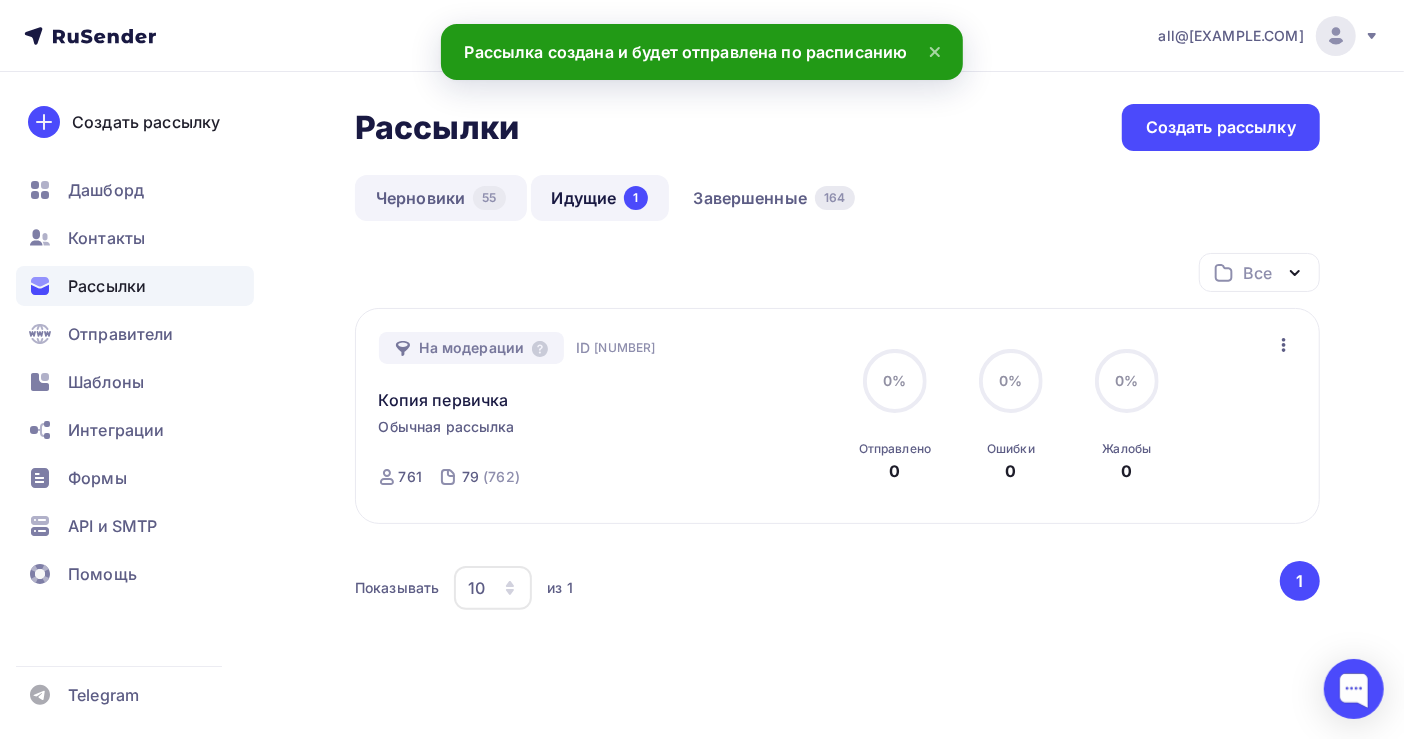 click on "Черновики
[NUMBER]" at bounding box center (441, 198) 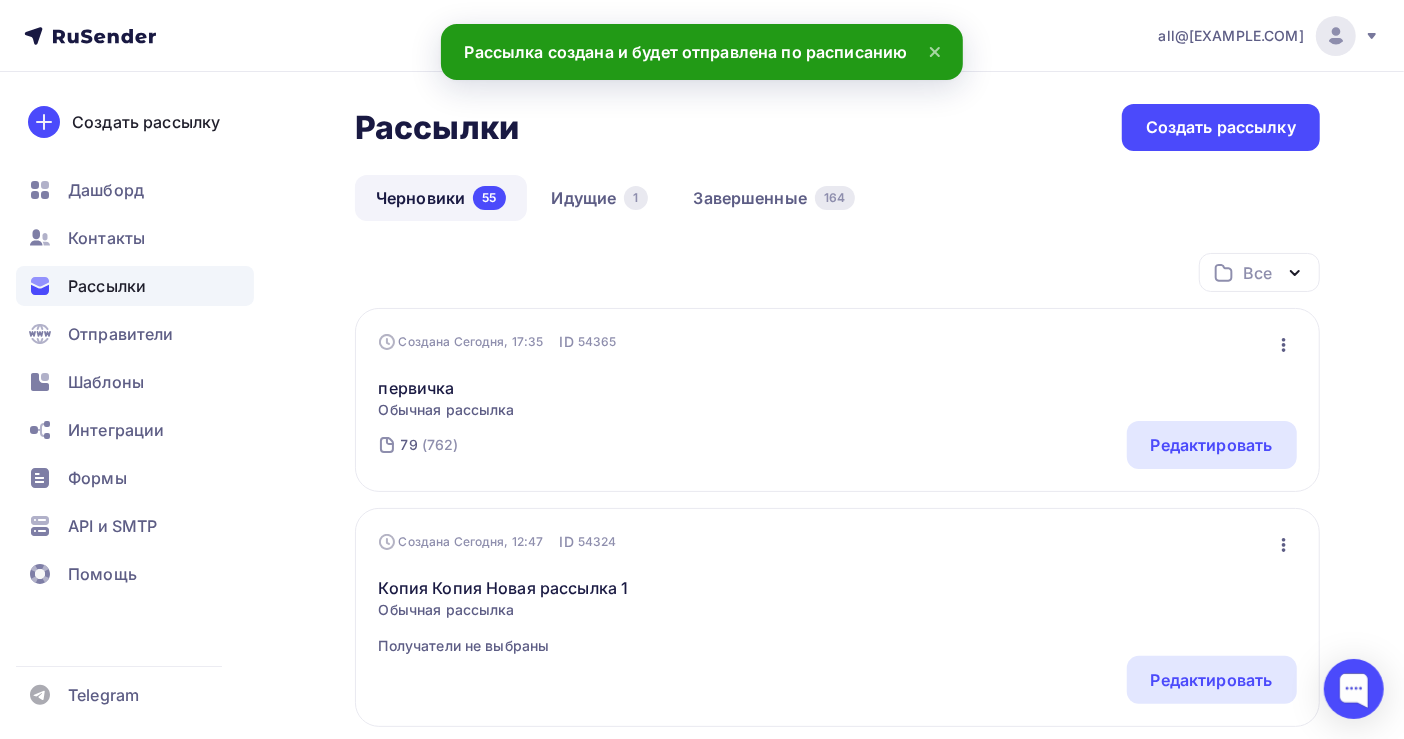 click 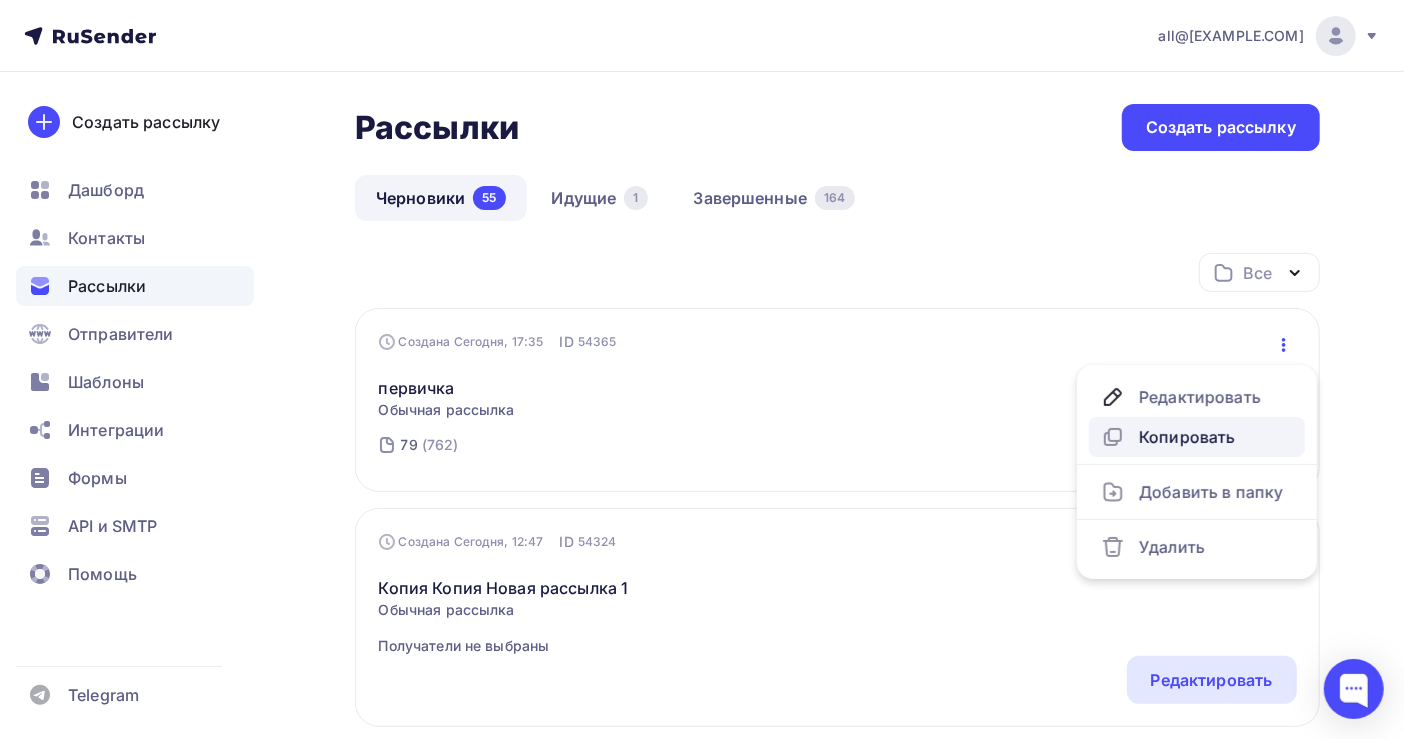 click on "Копировать" at bounding box center (1197, 437) 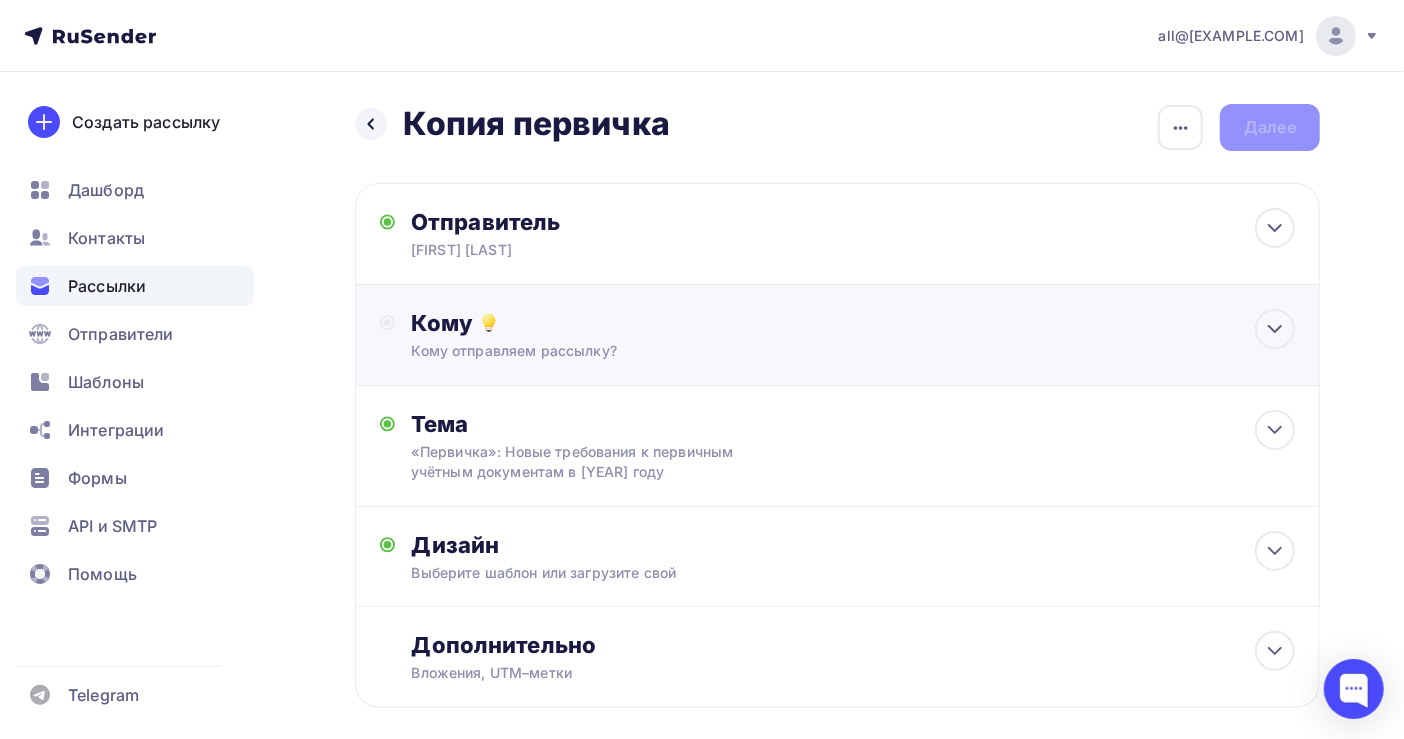 click on "id
80
(985)
#25375
79
(761)
#25374
78
(1 623)
#25361
77
(159)
#25289
76
(91)
#25240
12133
(619)
#25228
12223" at bounding box center (853, 335) 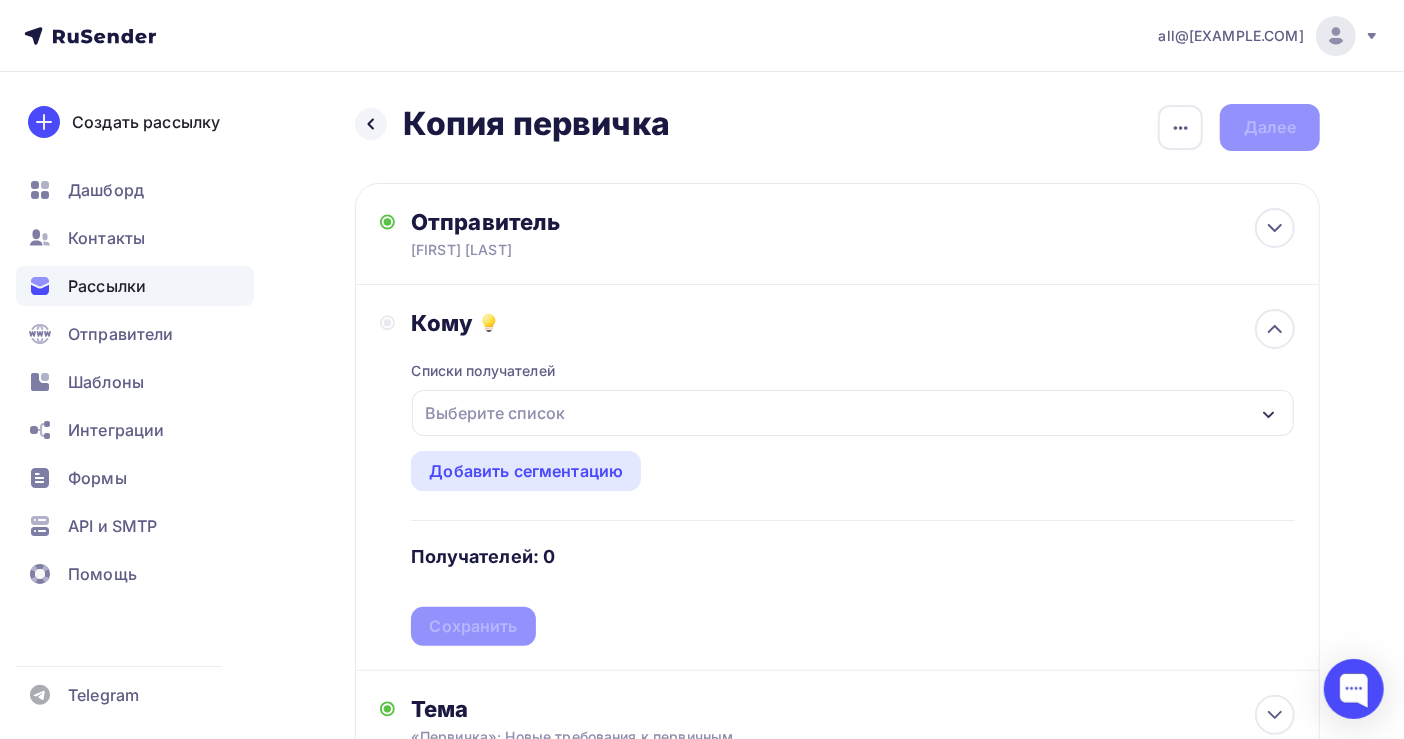 click on "Выберите список" at bounding box center (495, 413) 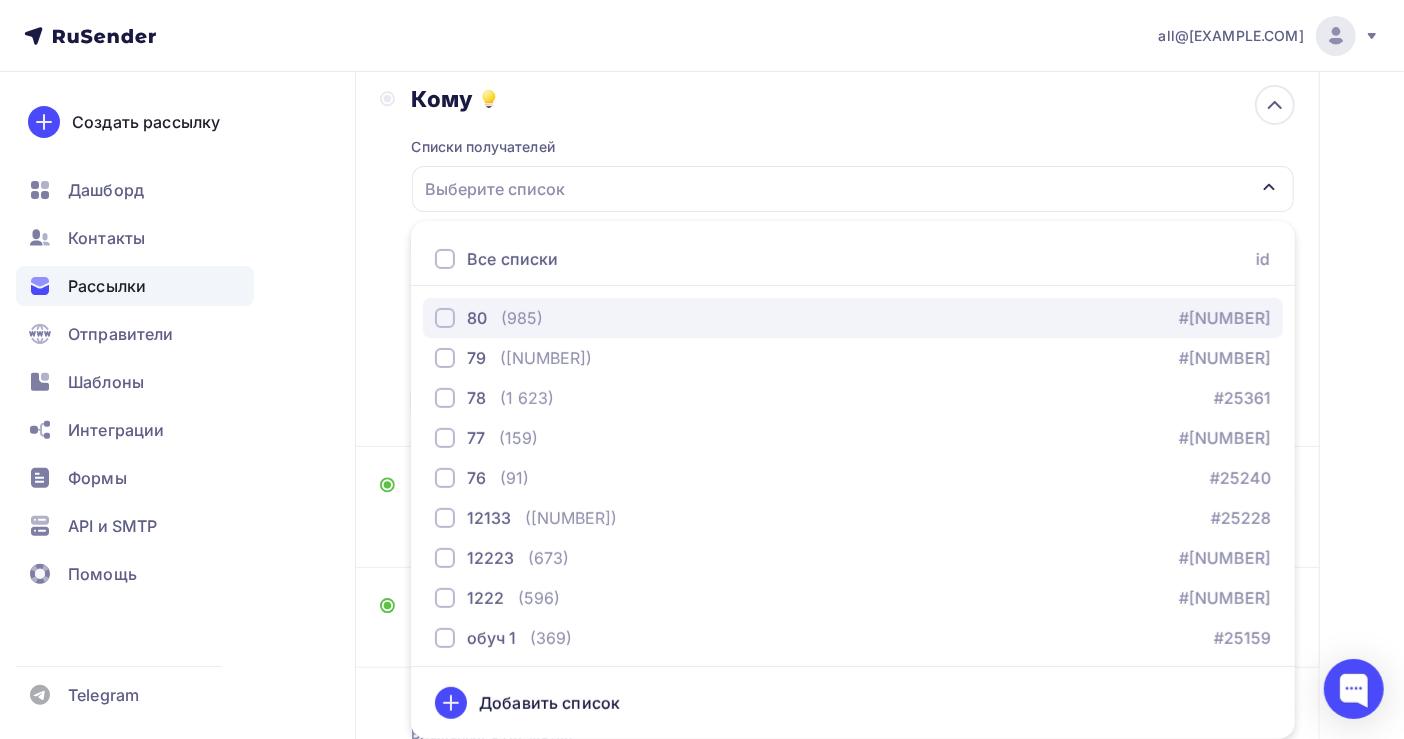 click on "(985)" at bounding box center [522, 318] 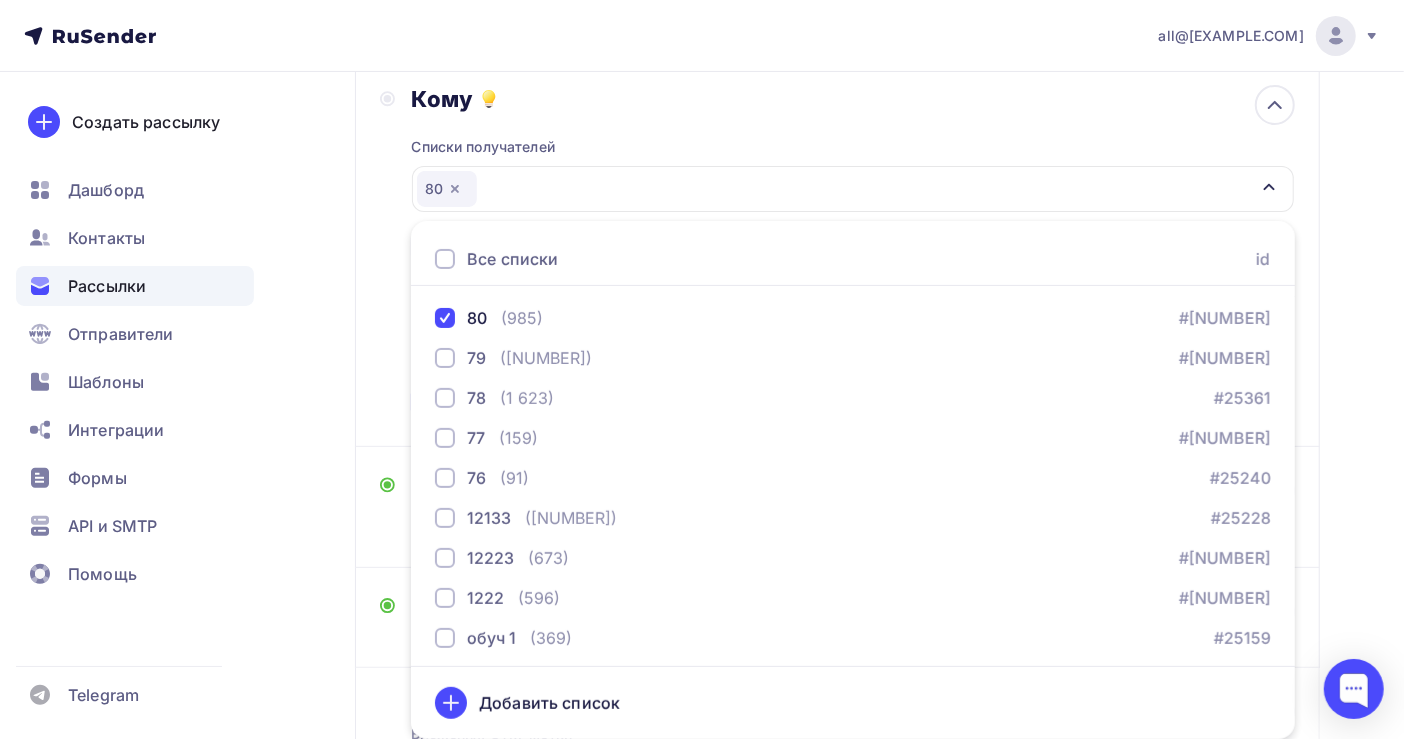 click on "Назад
Копия первичка
Копия первичка
Закончить позже
Переименовать рассылку
Удалить
Далее
Отправитель
[PERSON]
Email  *
[EMAIL]
[EMAIL]           [EMAIL]           [EMAIL]           [EMAIL]           [EMAIL]           [EMAIL]               Добавить отправителя
Рекомендуем  добавить почту на домене , чтобы рассылка не попала в «Спам»
Имя                 Сохранить" at bounding box center [702, 373] 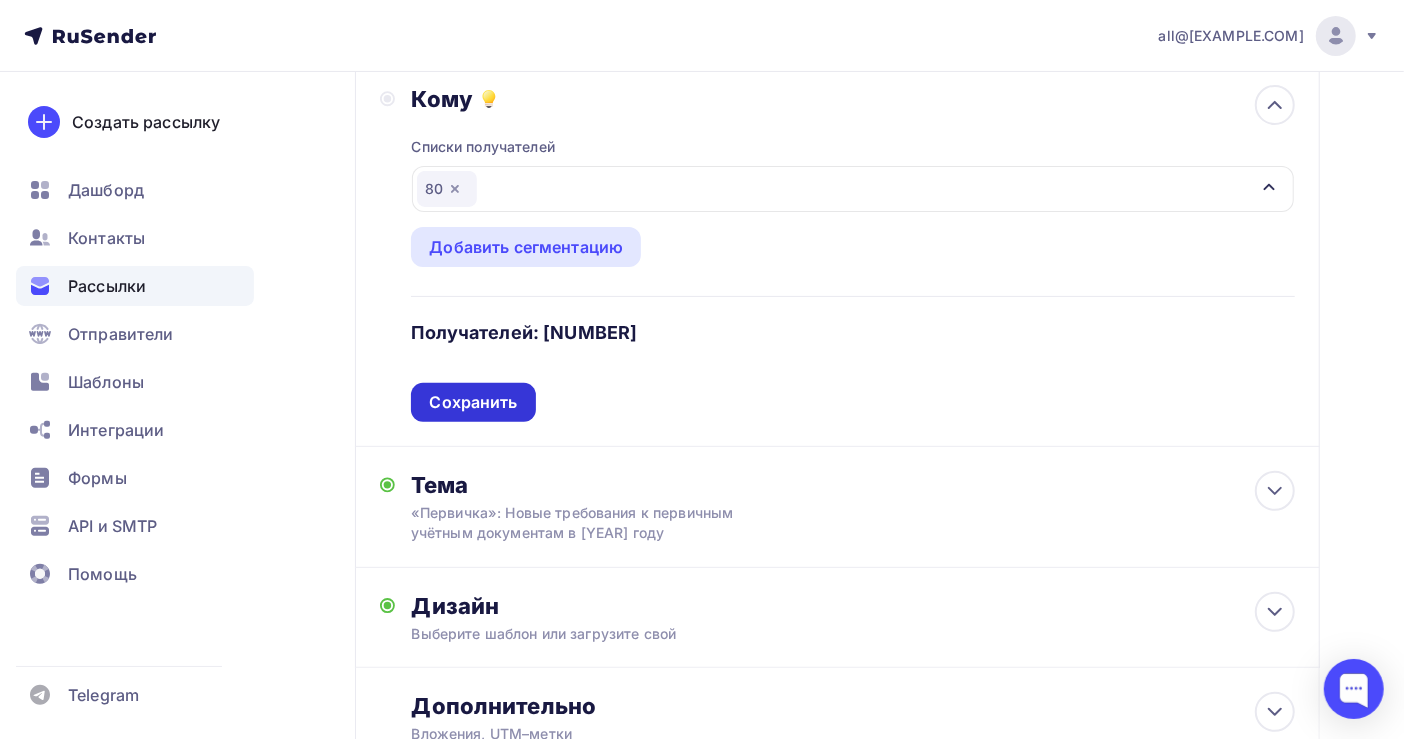 click on "Сохранить" at bounding box center [473, 402] 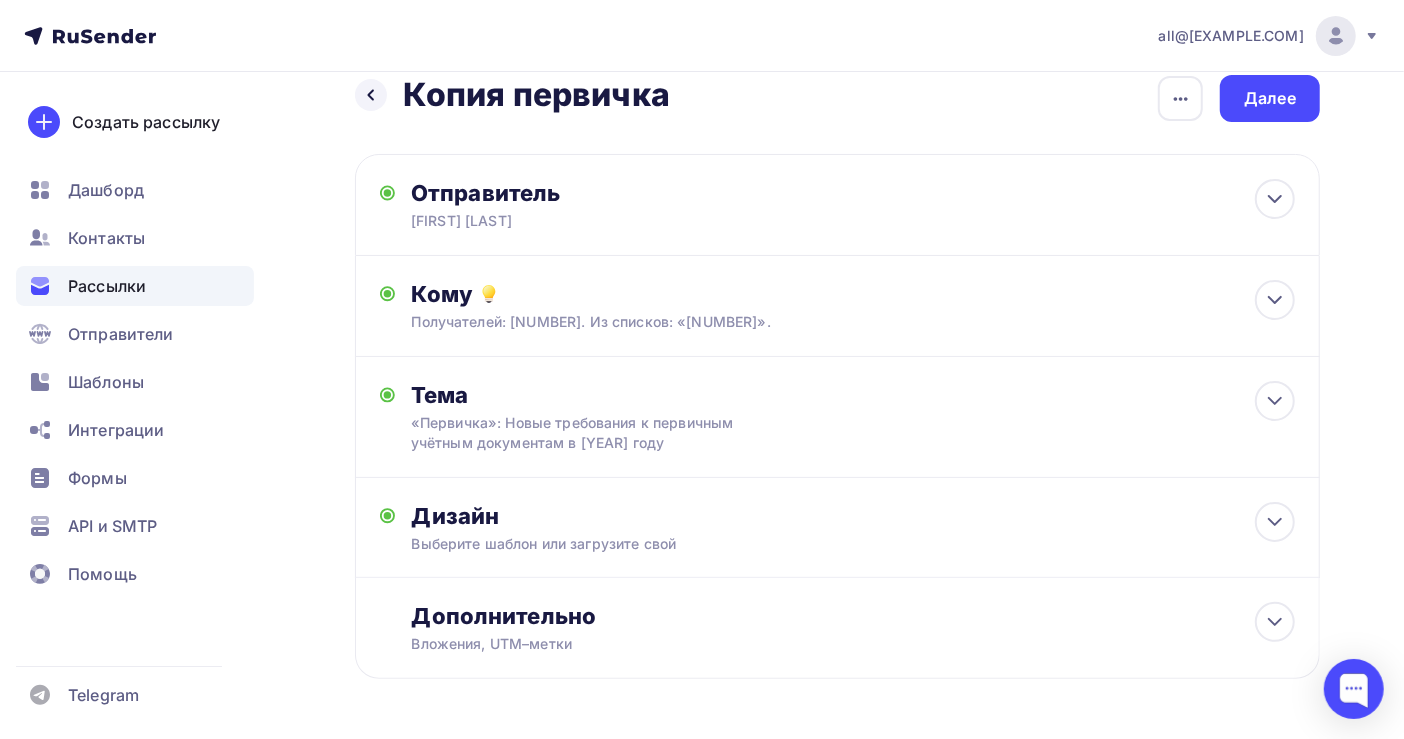 scroll, scrollTop: 0, scrollLeft: 0, axis: both 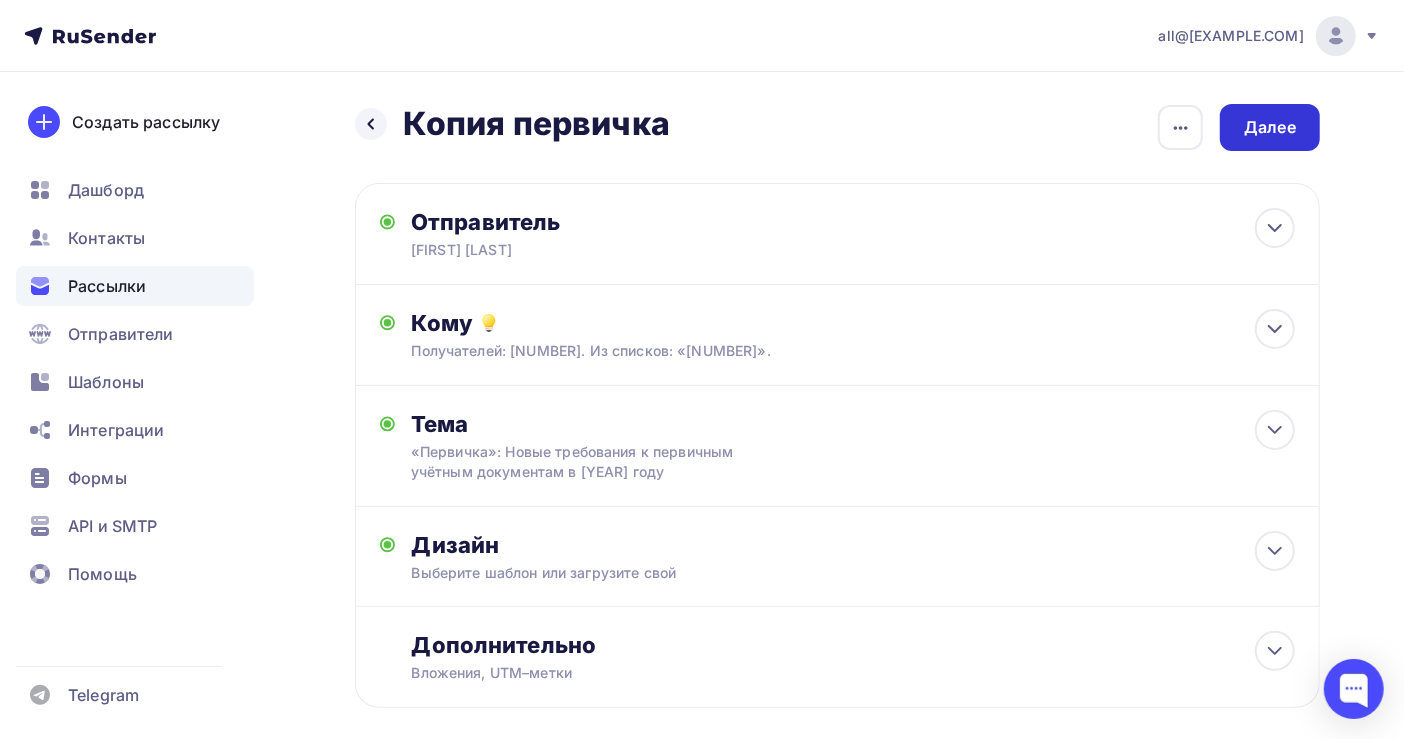 click on "Далее" at bounding box center (1270, 127) 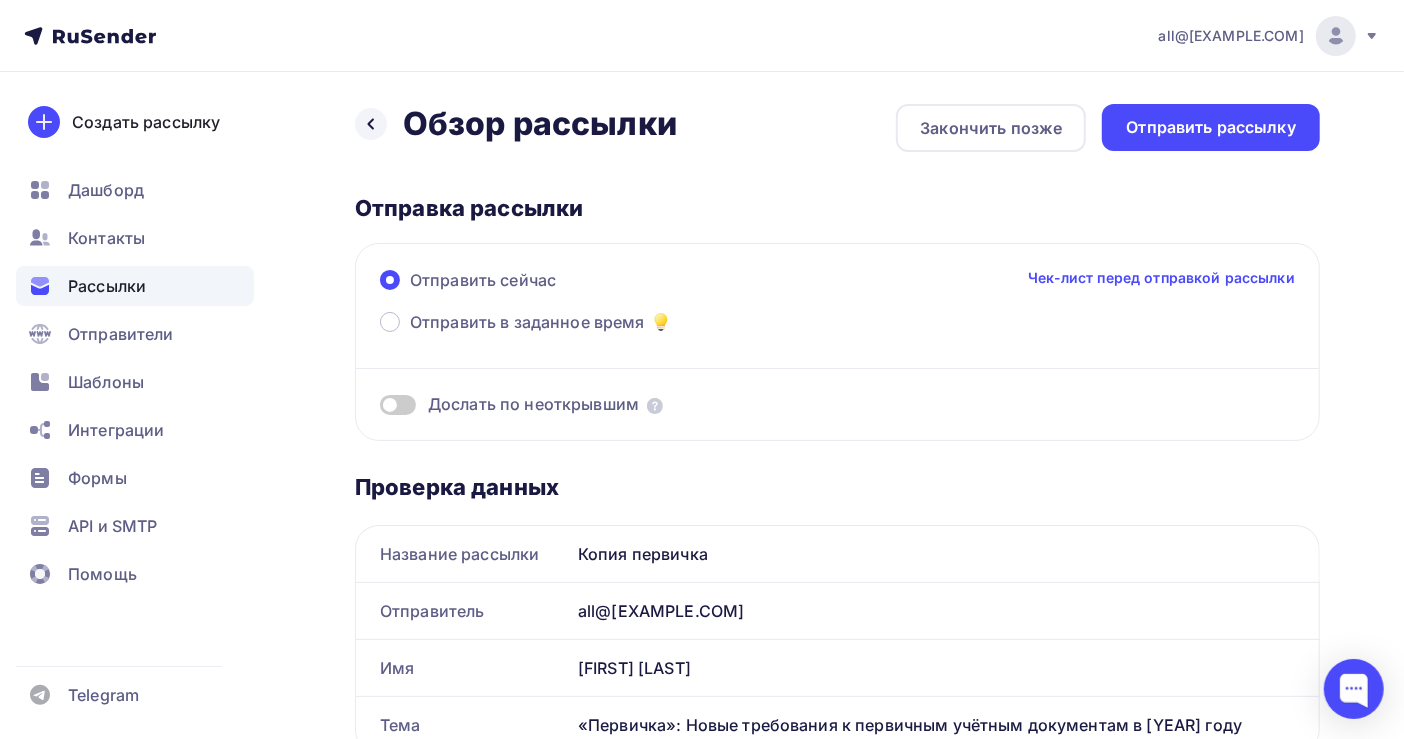 scroll, scrollTop: 0, scrollLeft: 0, axis: both 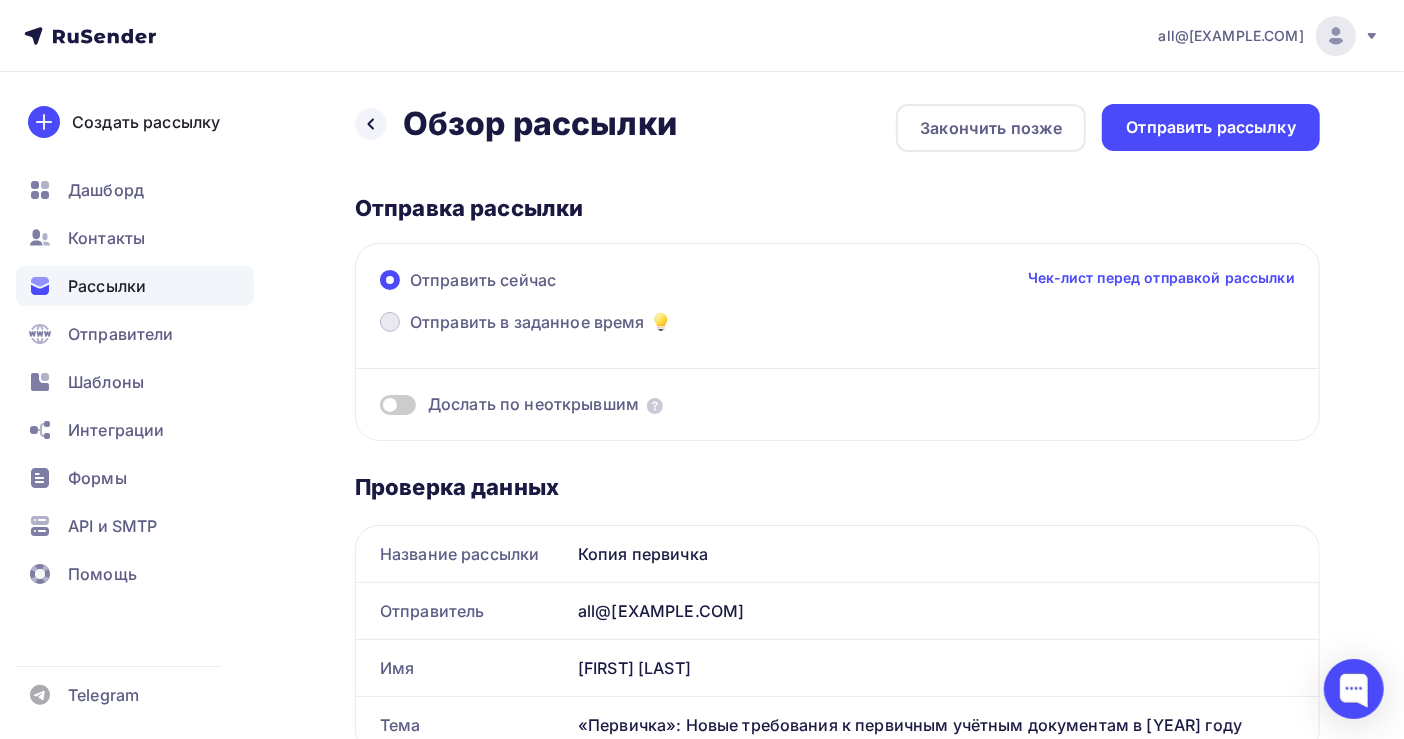 click on "Отправить в заданное время" at bounding box center (527, 322) 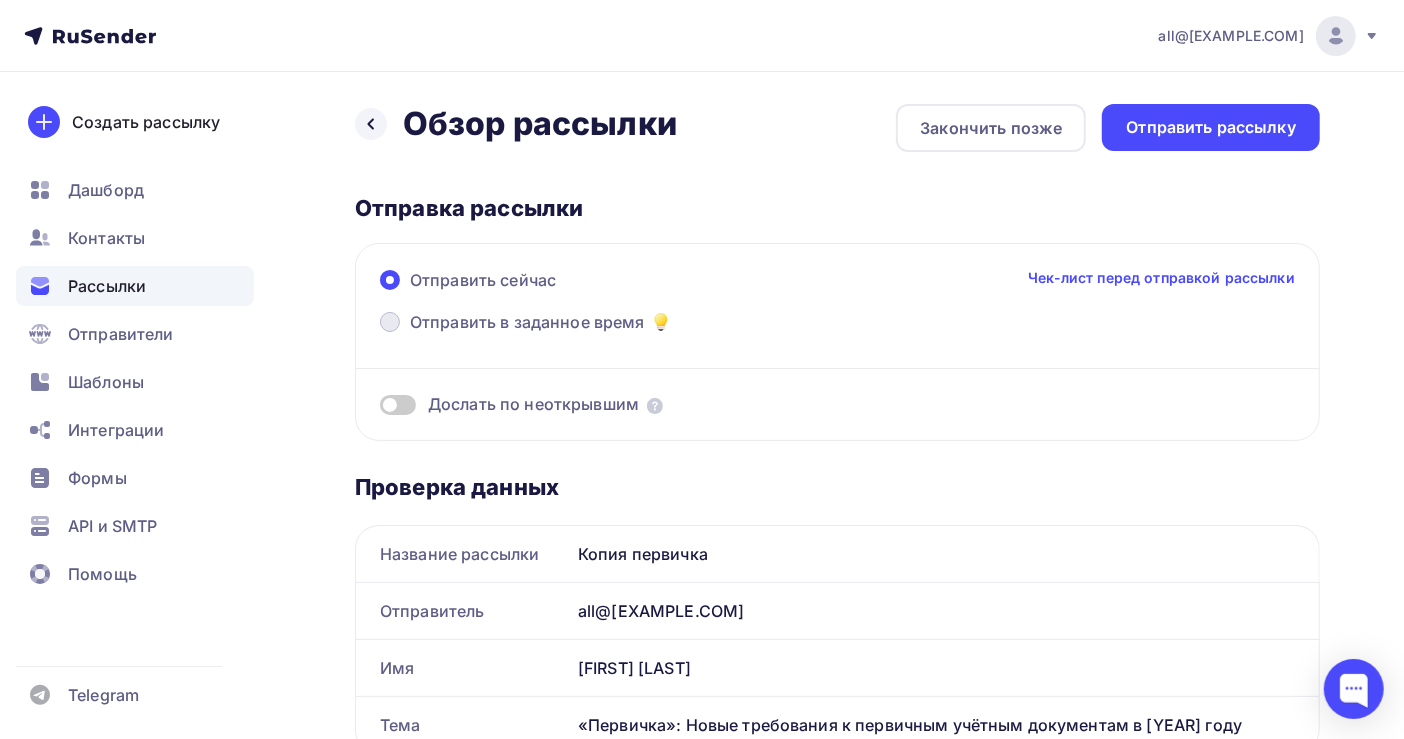 click on "Отправить в заданное время" at bounding box center (410, 334) 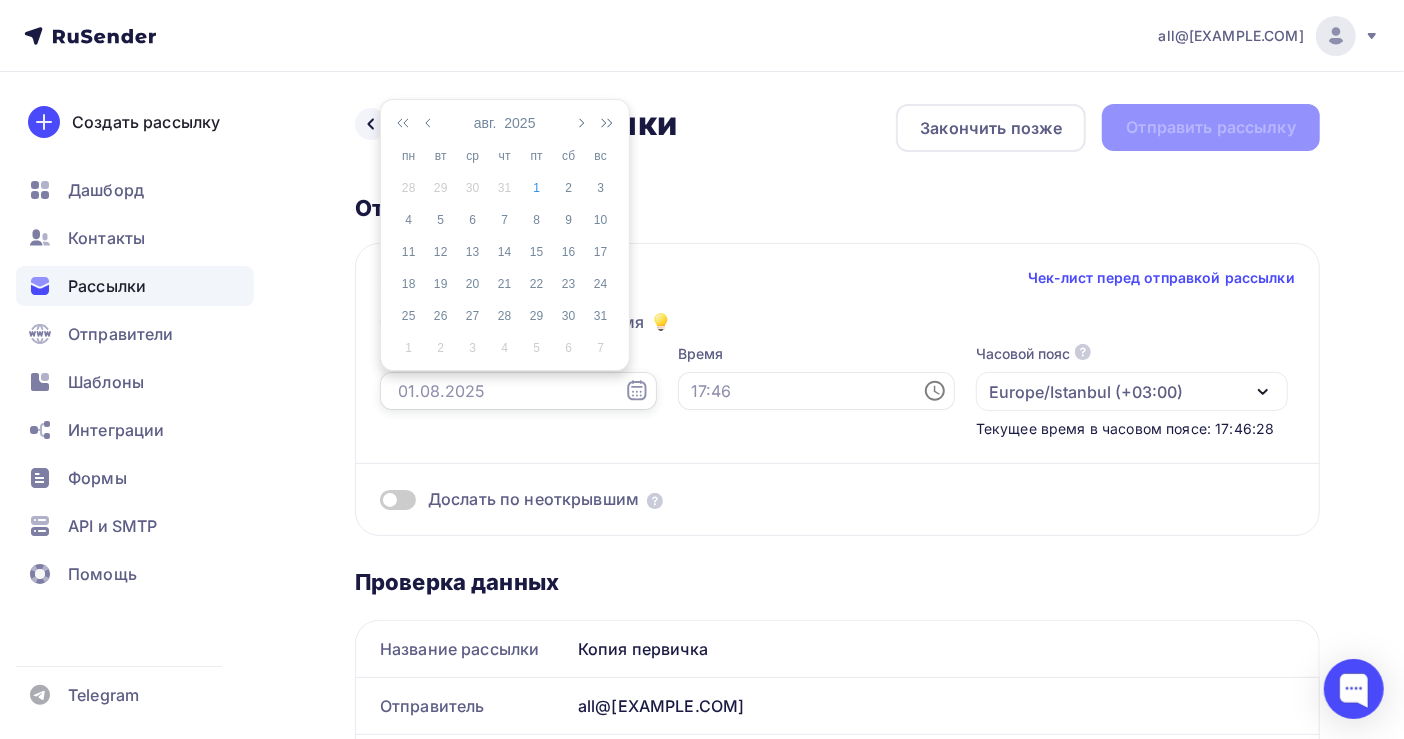 click at bounding box center [518, 391] 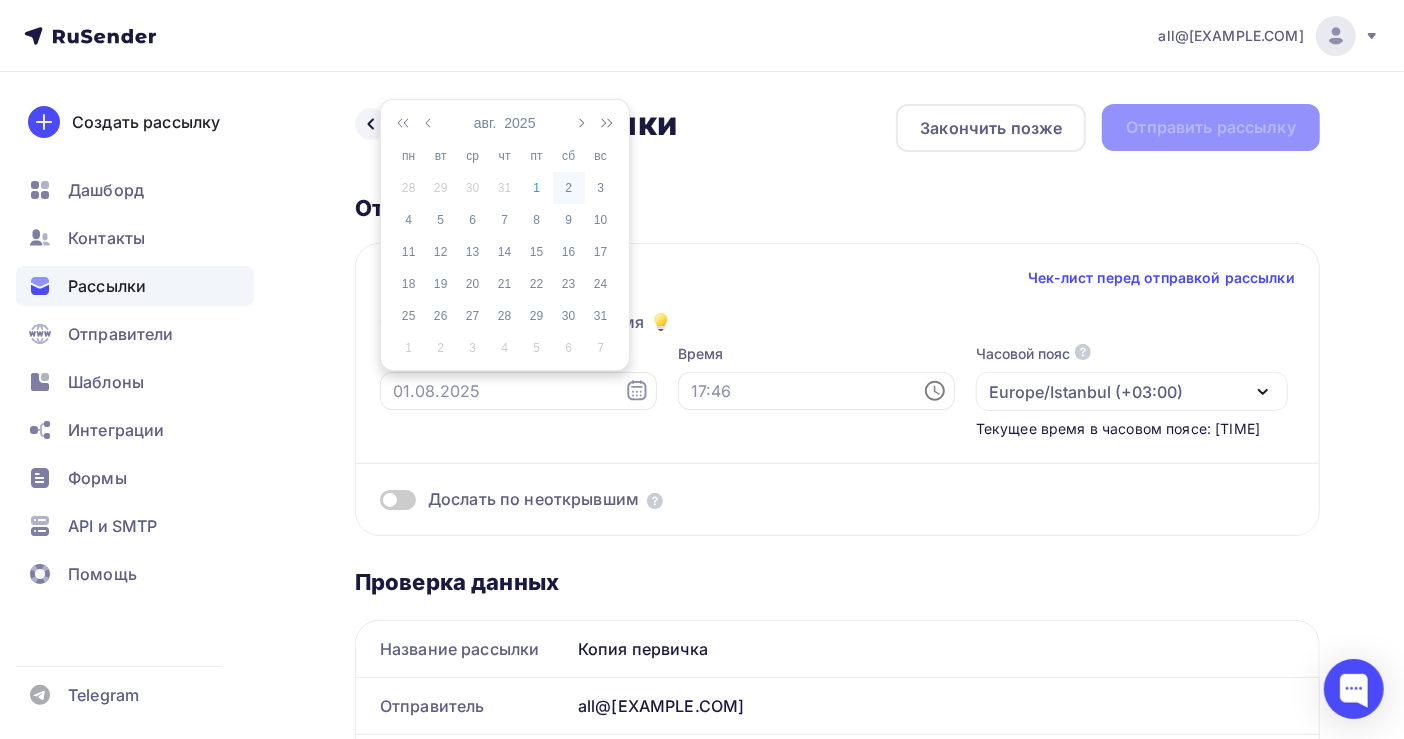 click on "2" at bounding box center [569, 188] 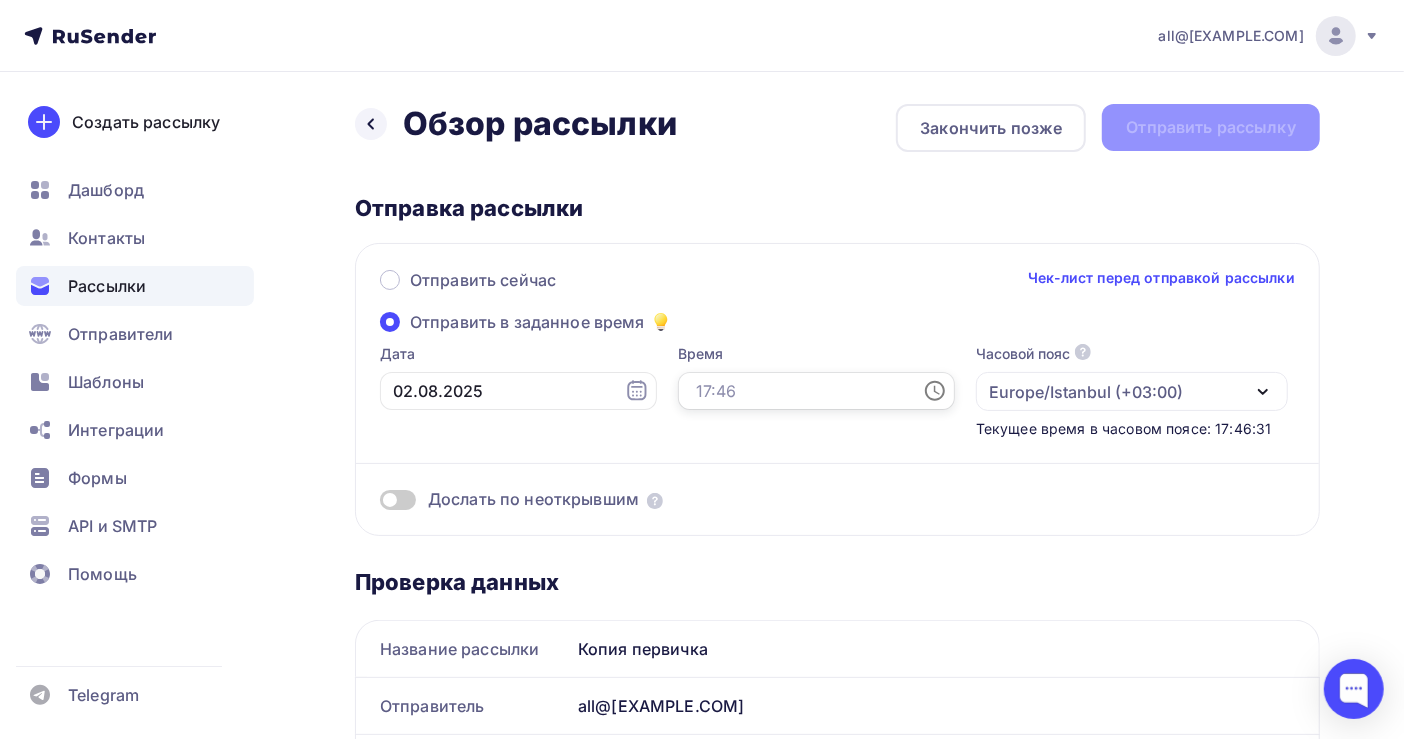 click at bounding box center [816, 391] 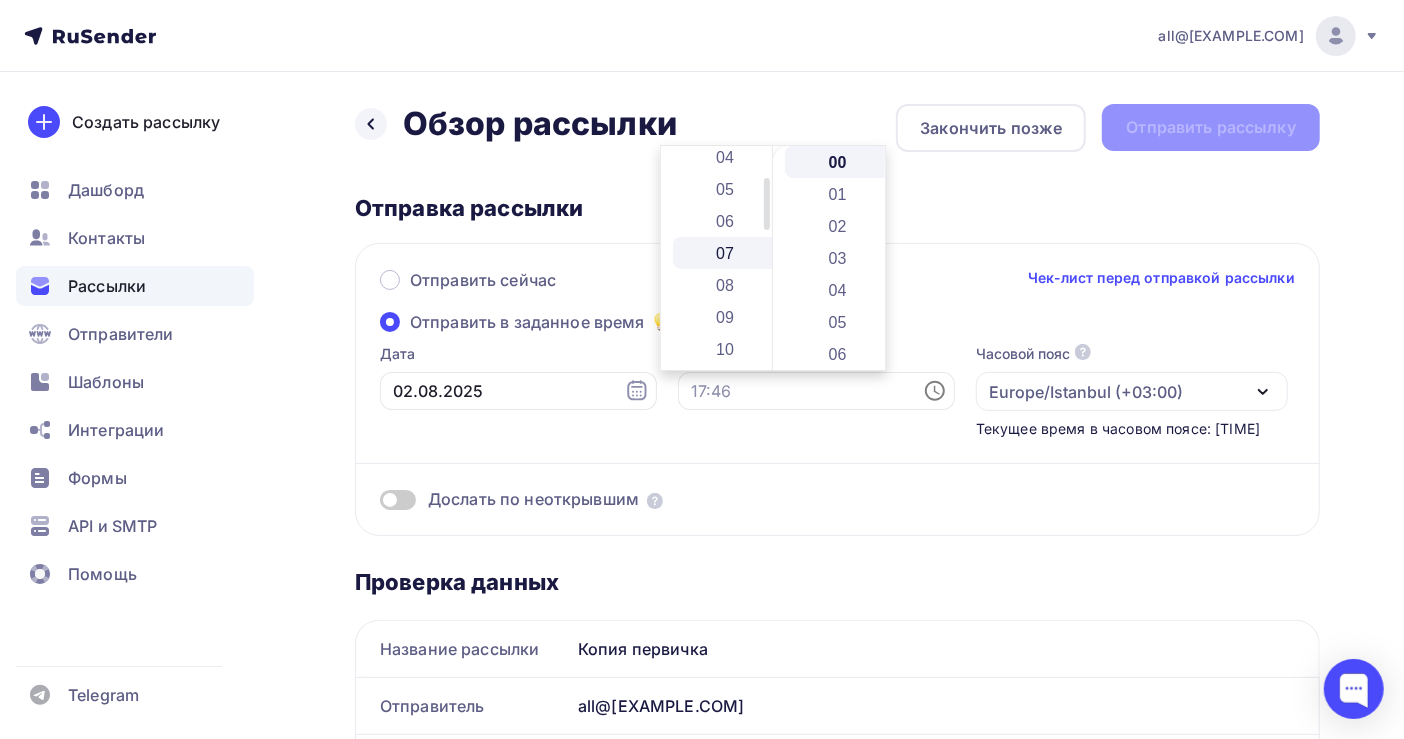 click on "07" at bounding box center (727, 253) 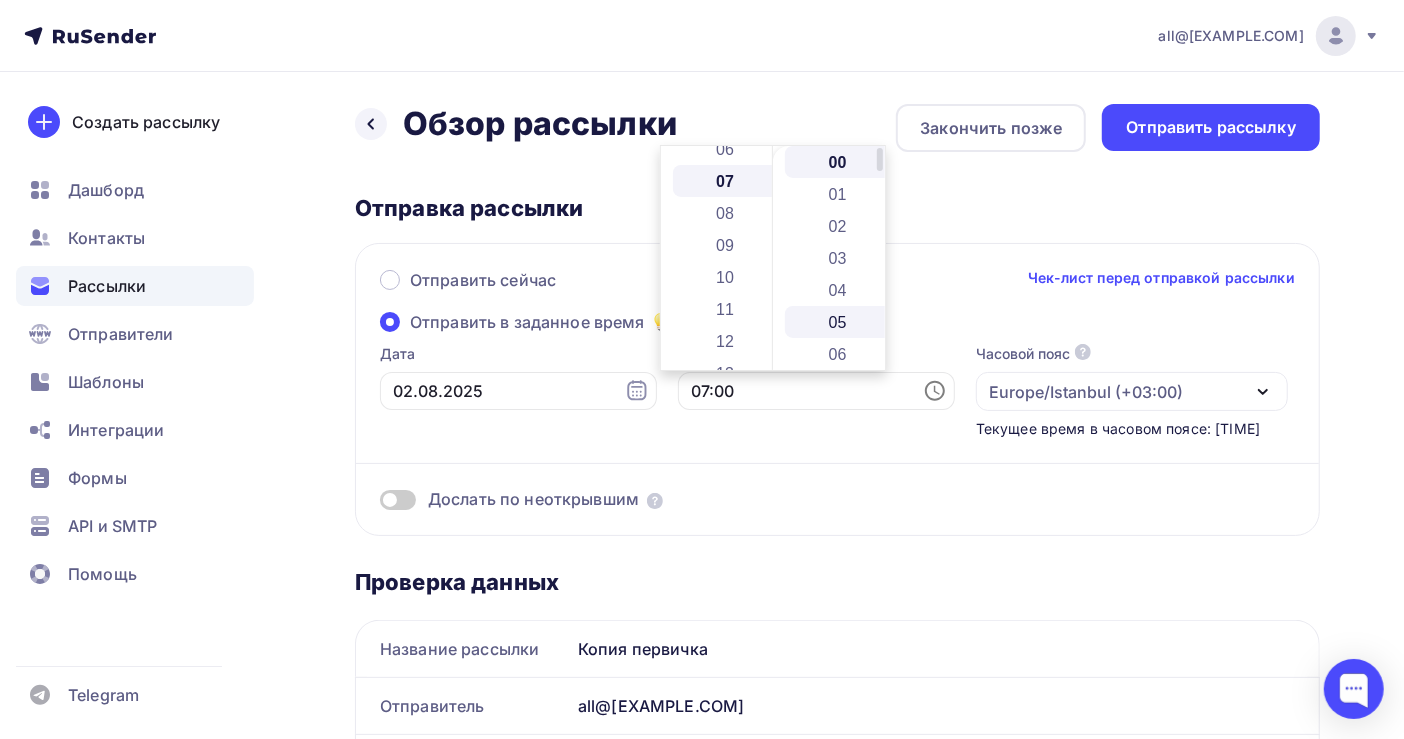 scroll, scrollTop: 224, scrollLeft: 0, axis: vertical 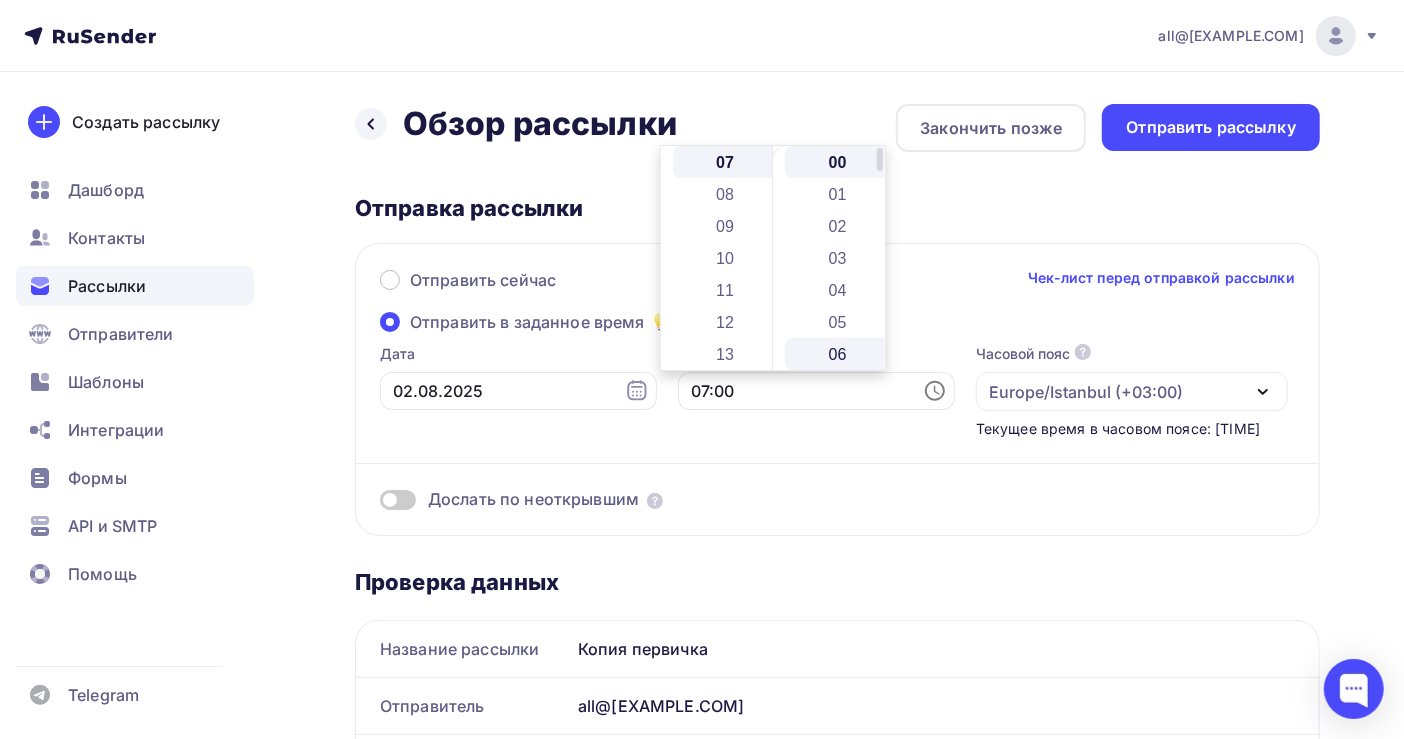 click on "06" at bounding box center (839, 354) 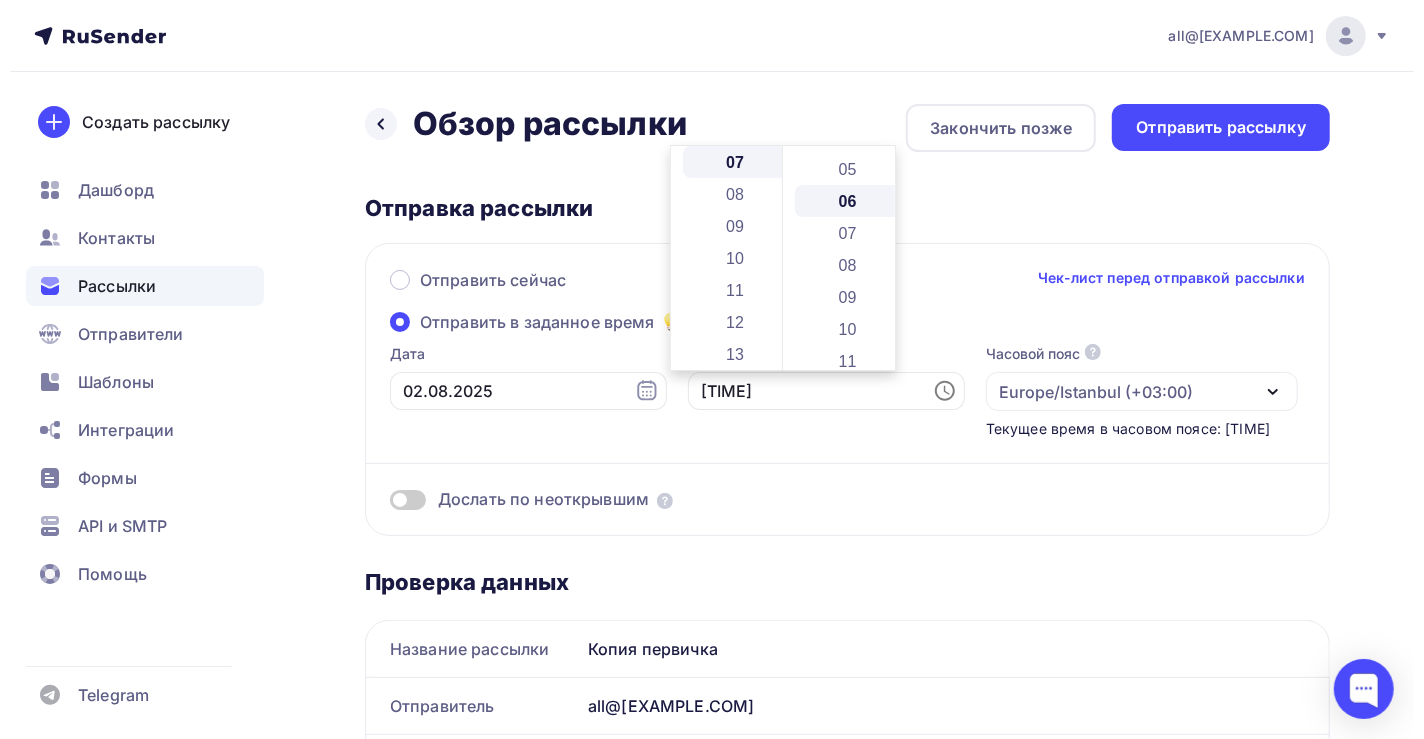 scroll, scrollTop: 191, scrollLeft: 0, axis: vertical 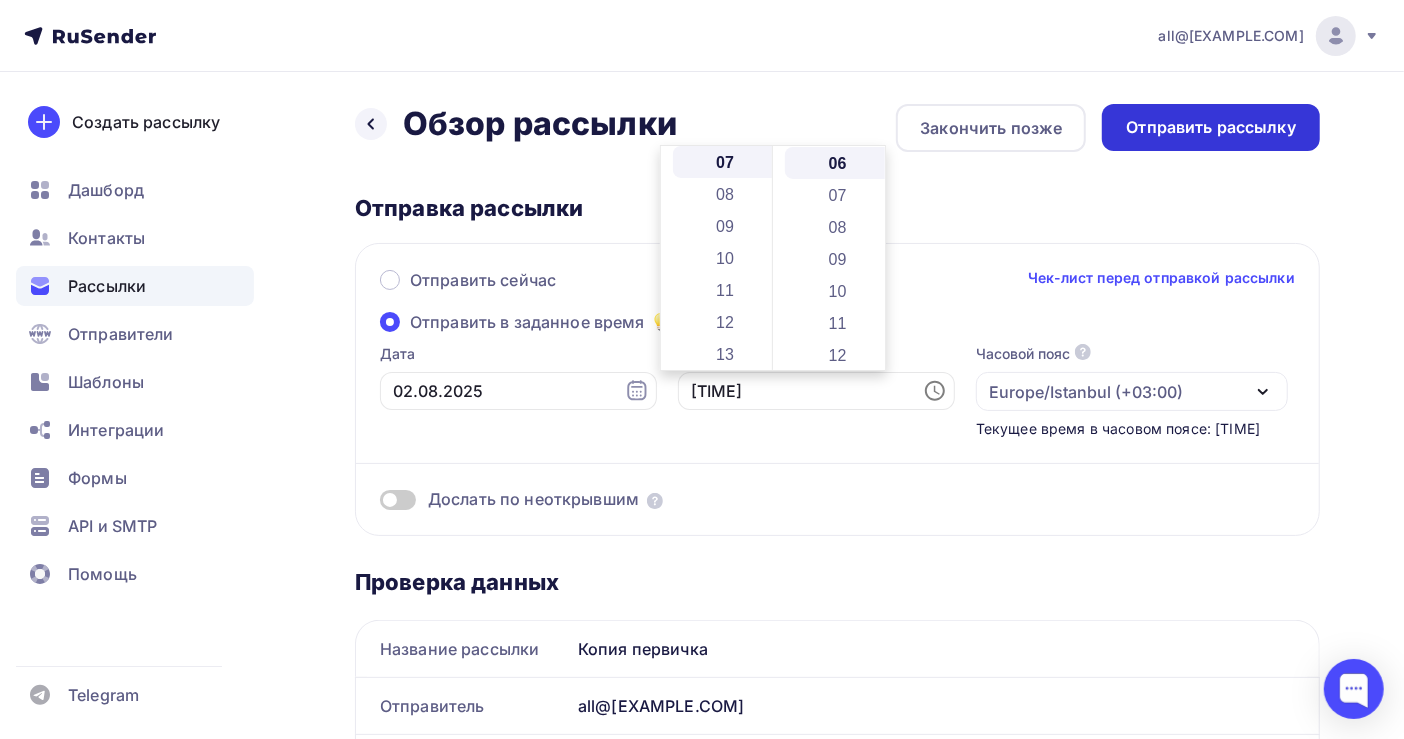 click on "Отправить рассылку" at bounding box center [1211, 127] 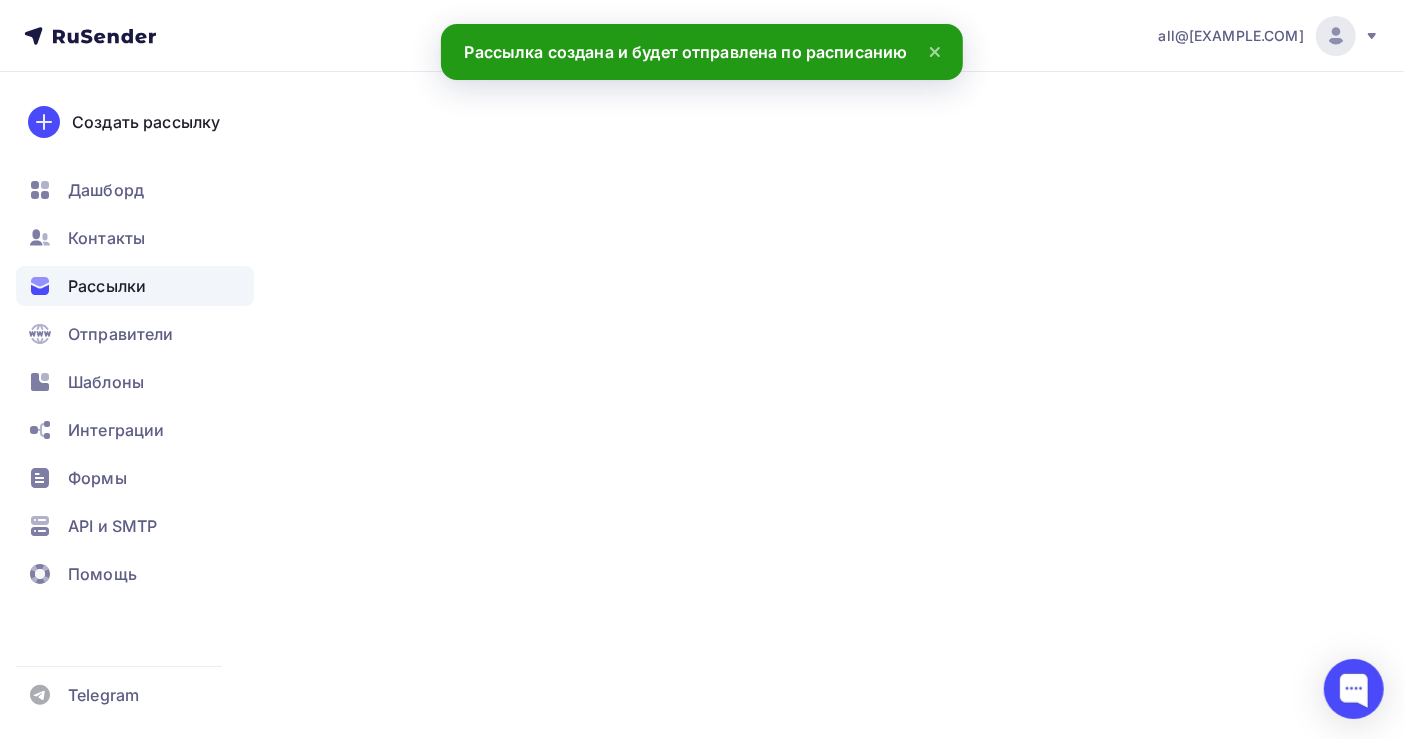 scroll, scrollTop: 0, scrollLeft: 0, axis: both 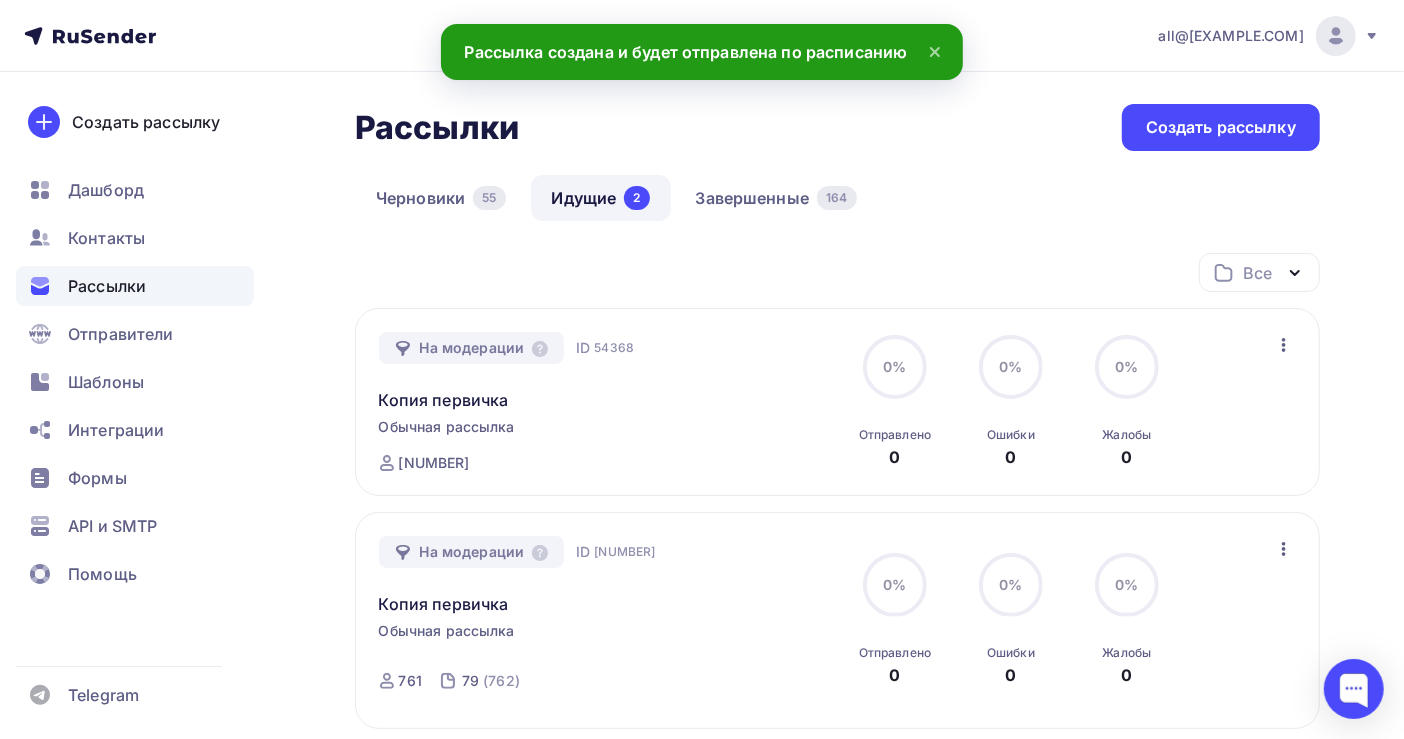 click 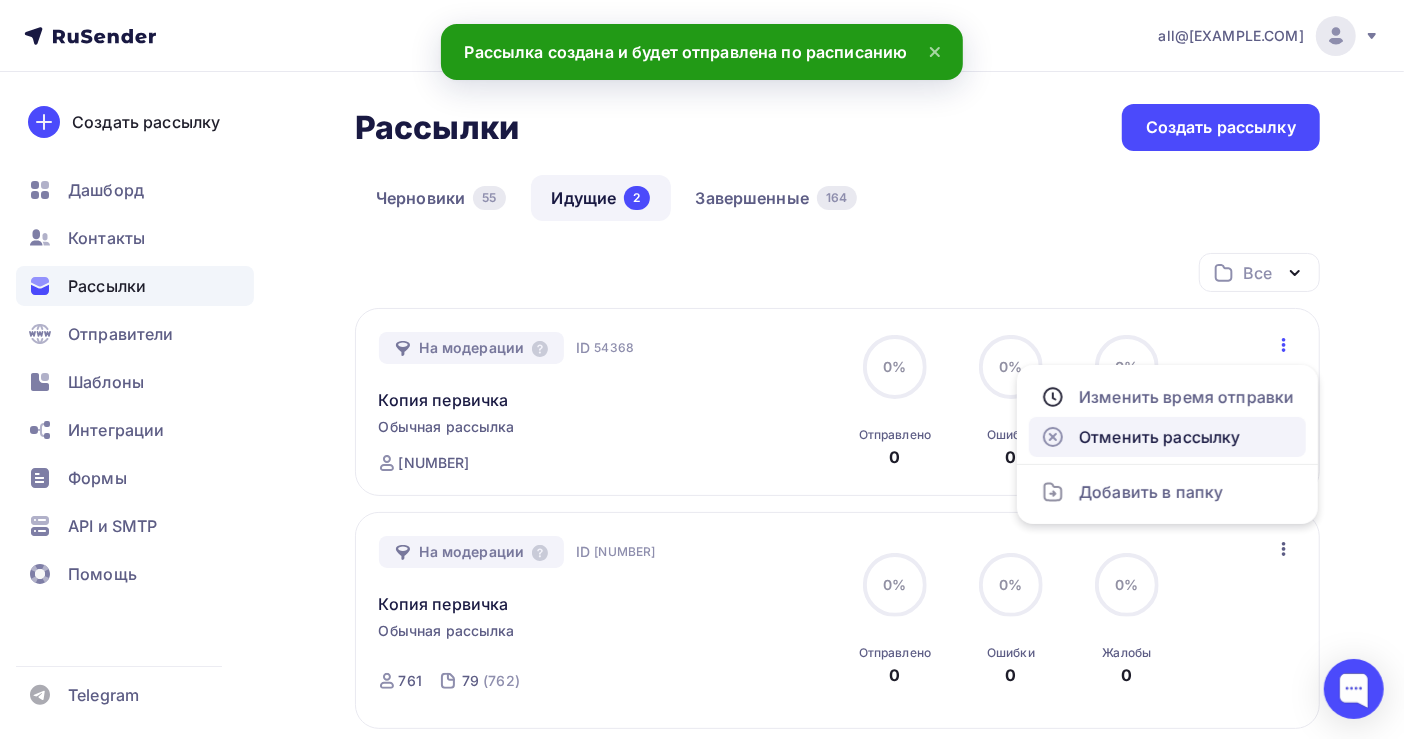 click on "Отменить рассылку" at bounding box center [1167, 437] 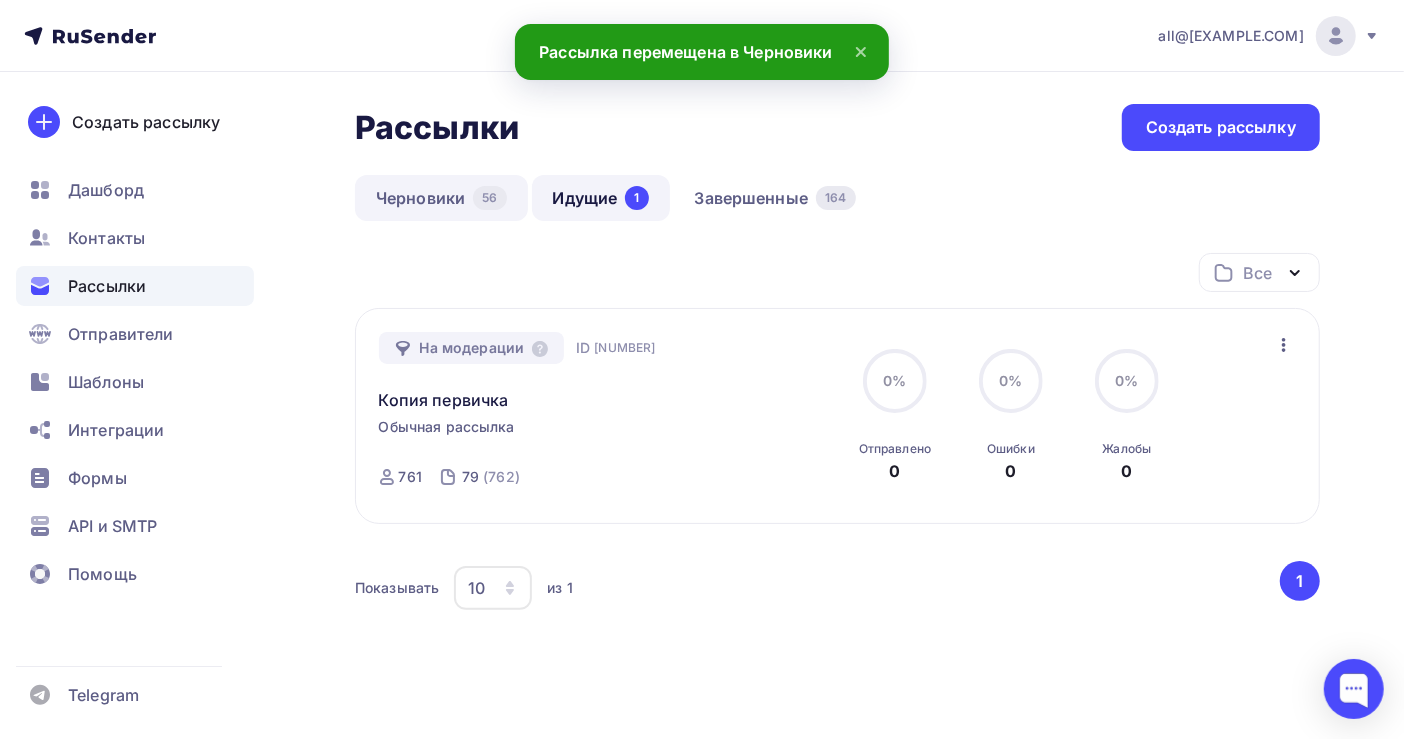 click on "Черновики
56" at bounding box center [441, 198] 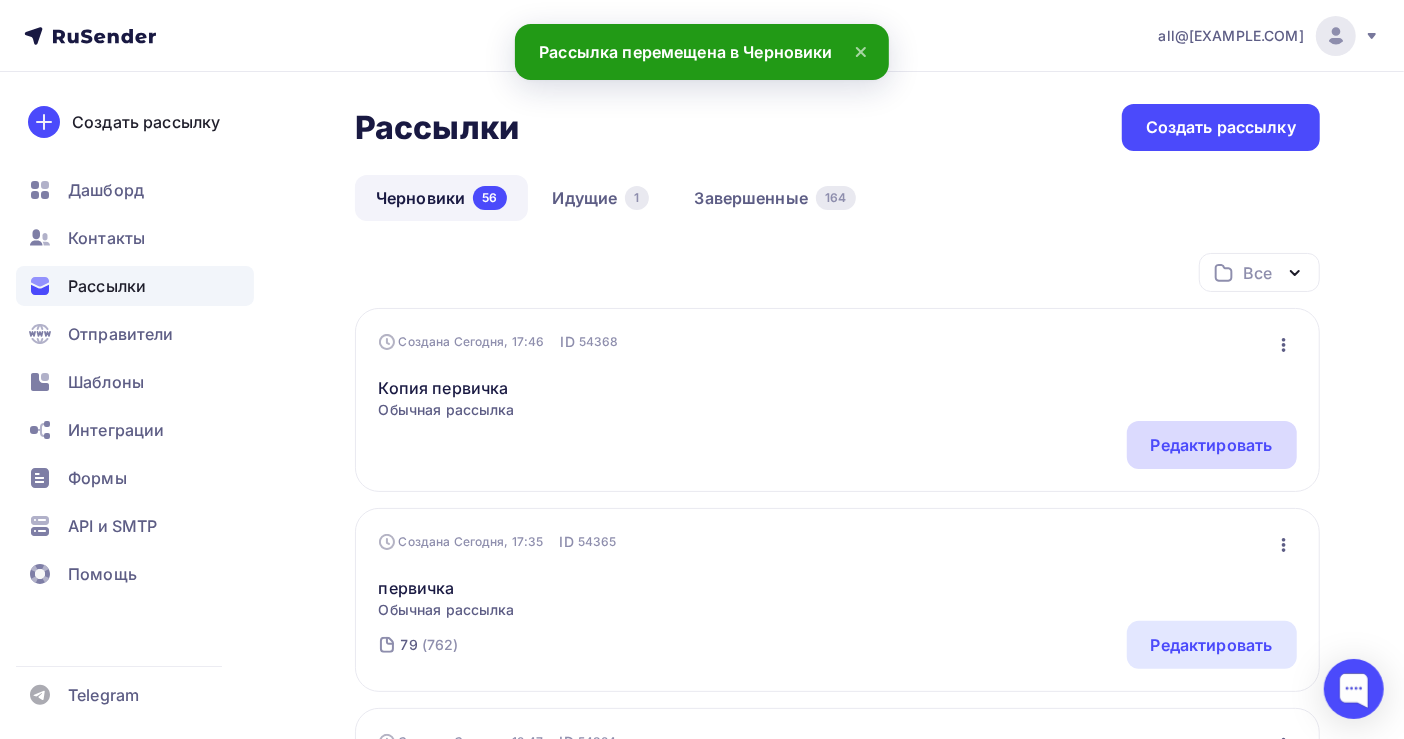 click on "Редактировать" at bounding box center (1212, 445) 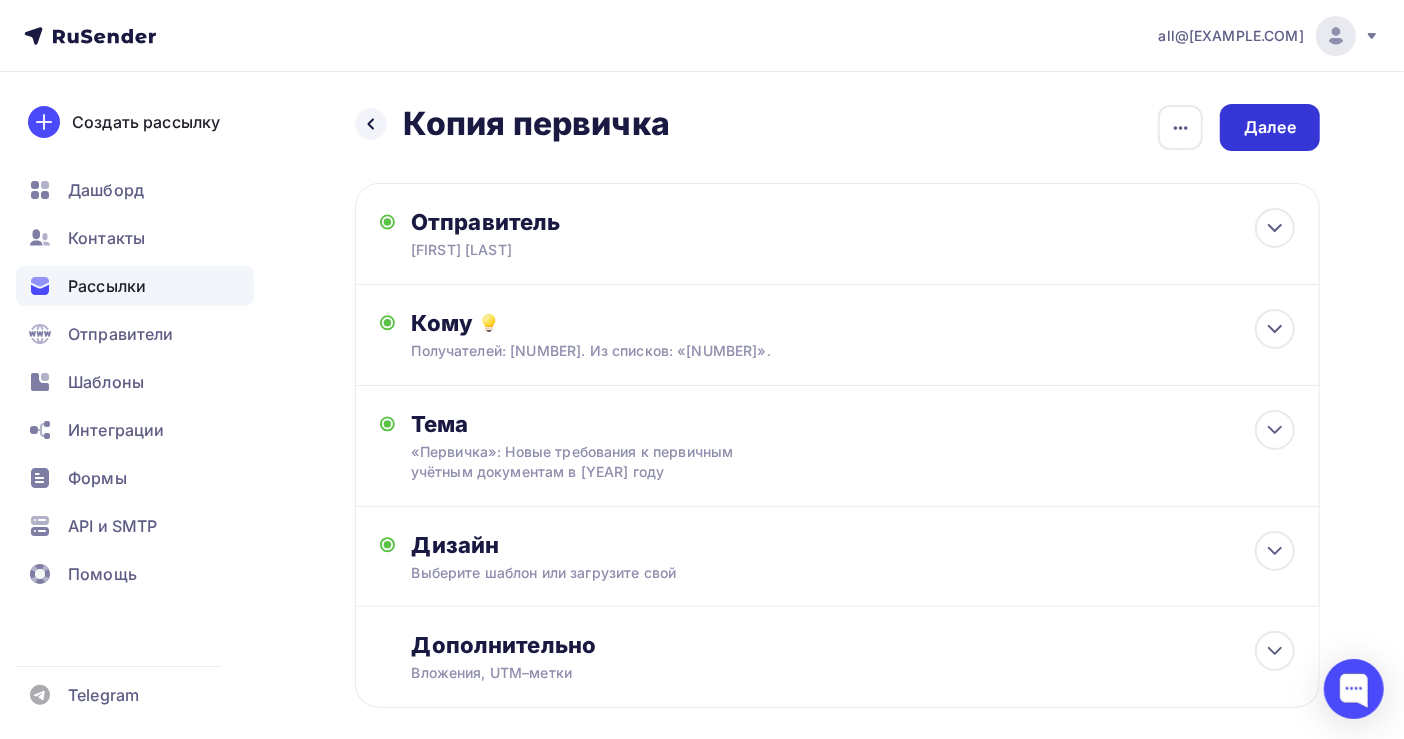 click on "Далее" at bounding box center [1270, 127] 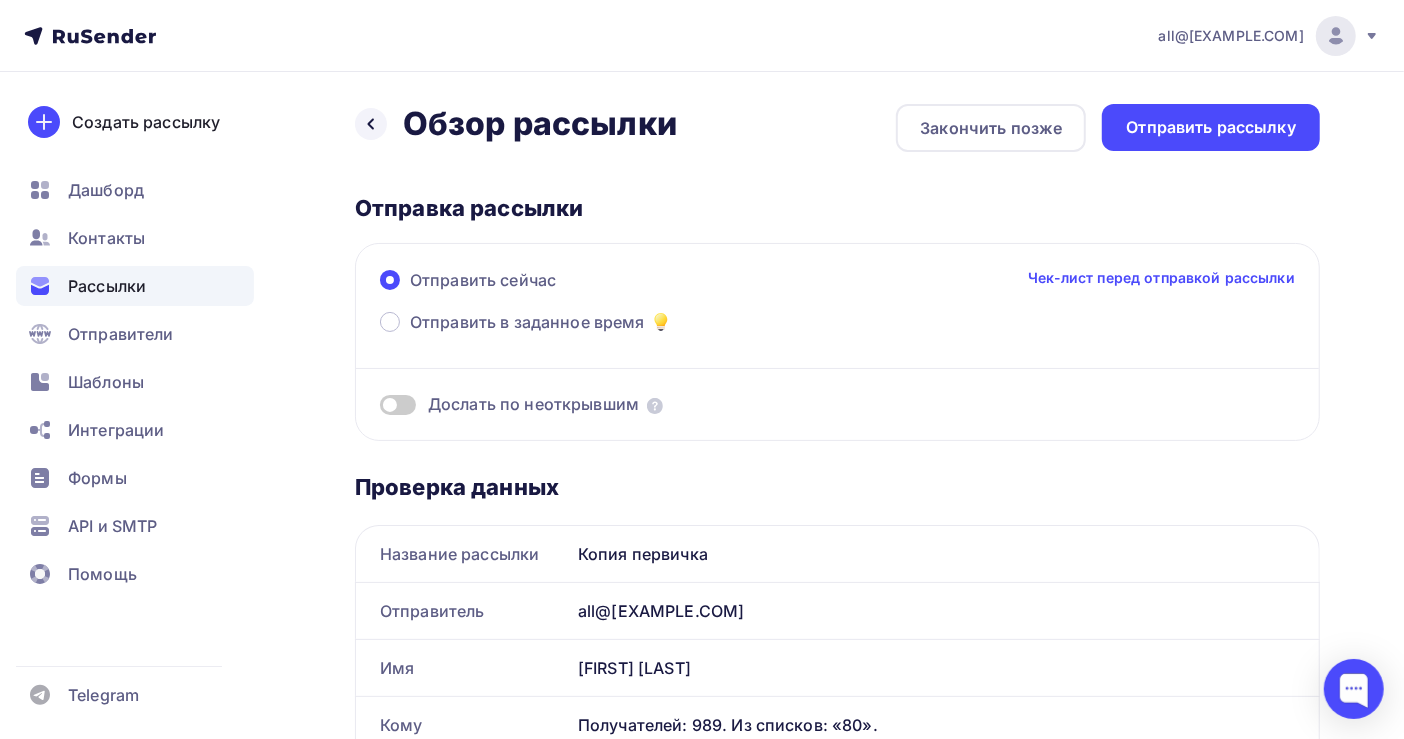 scroll, scrollTop: 0, scrollLeft: 0, axis: both 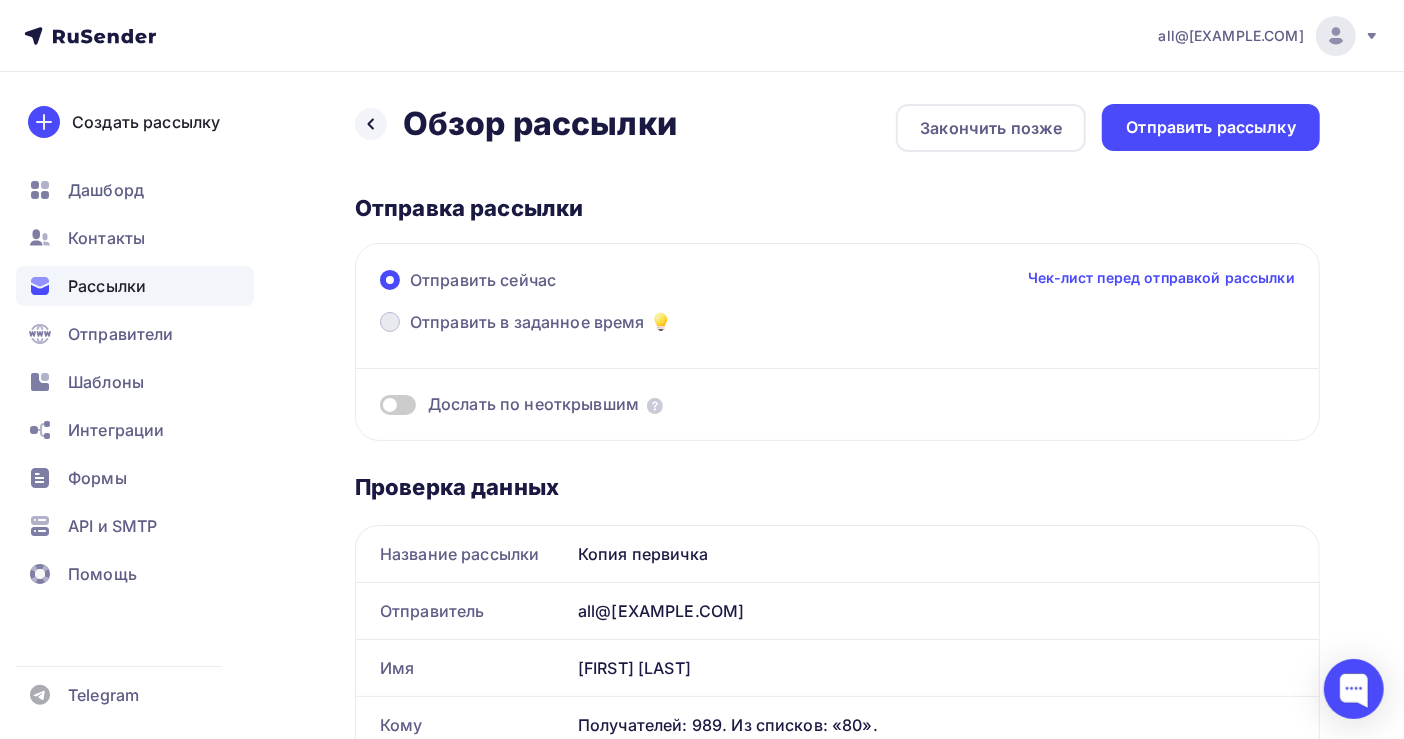 click on "Отправить в заданное время" at bounding box center [527, 322] 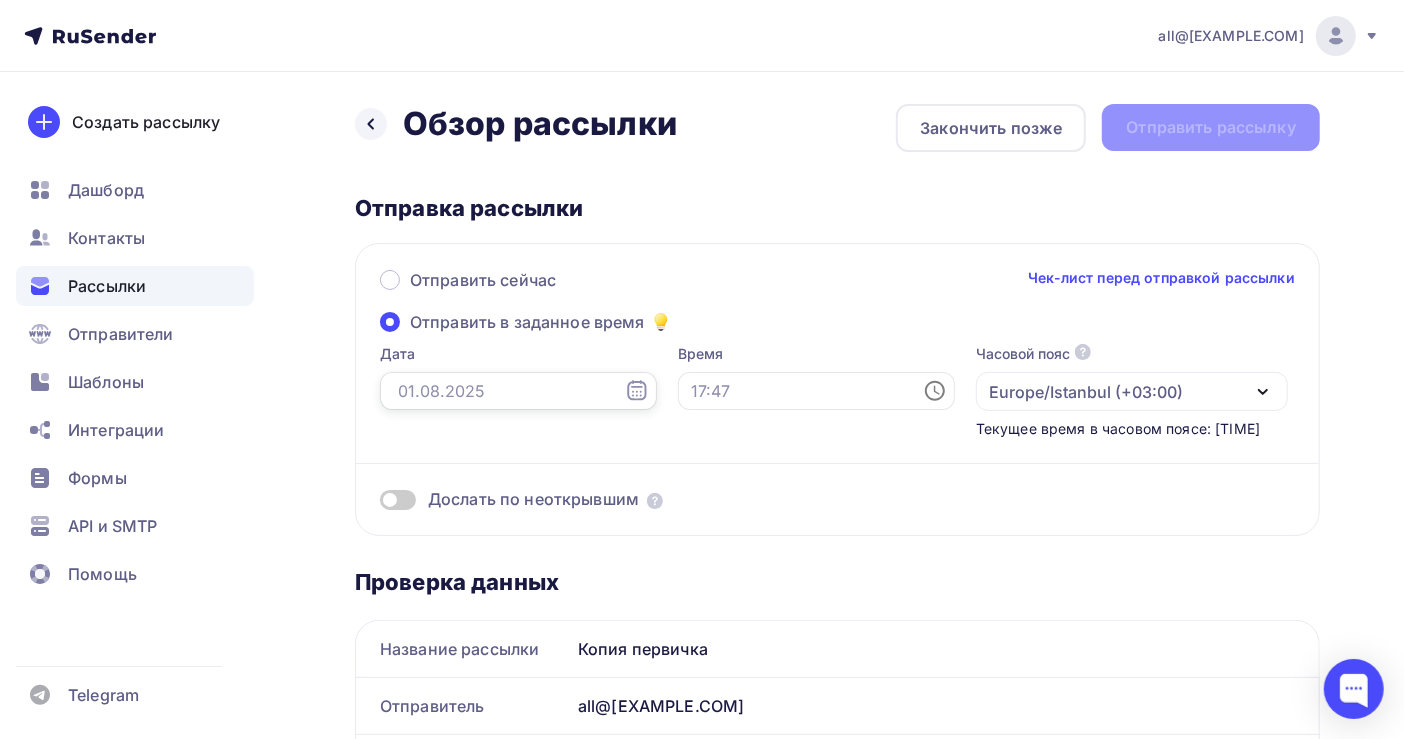 click at bounding box center (518, 391) 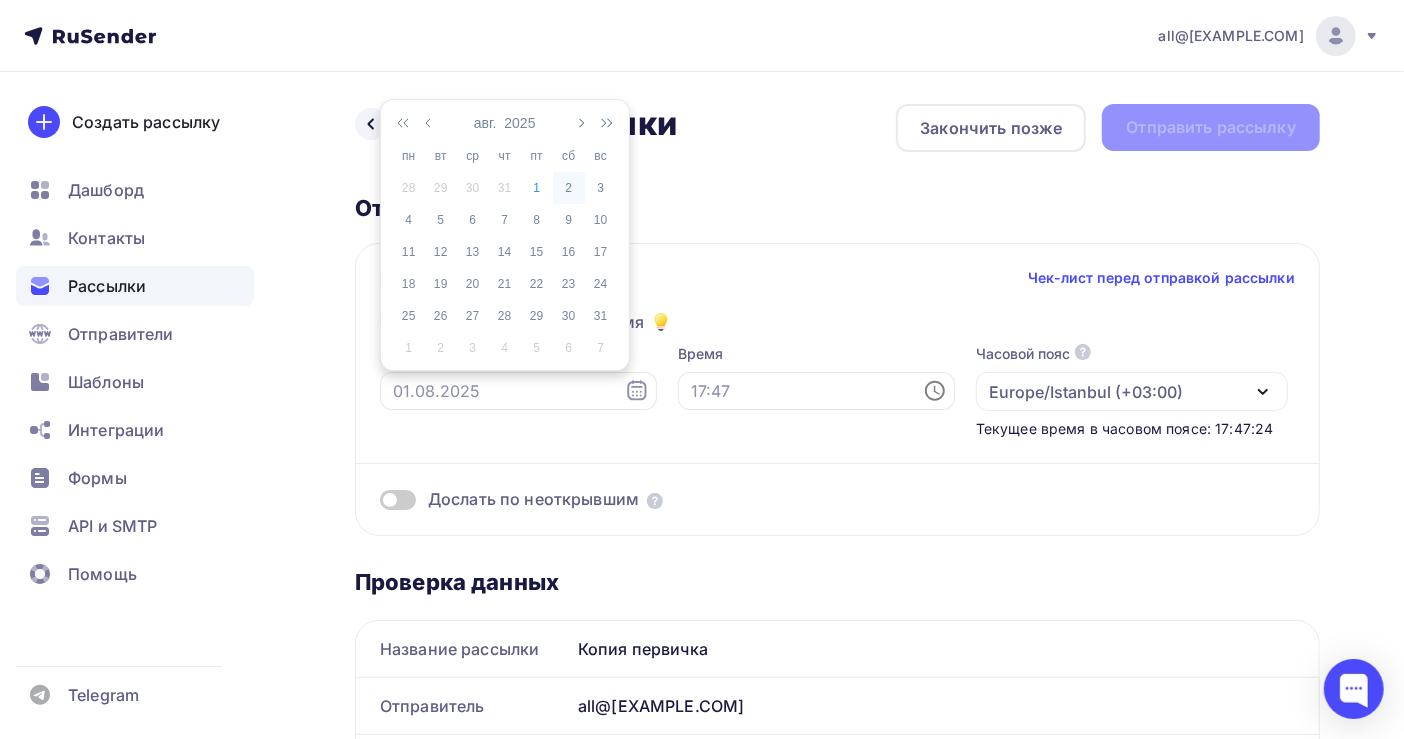 click on "2" at bounding box center (569, 188) 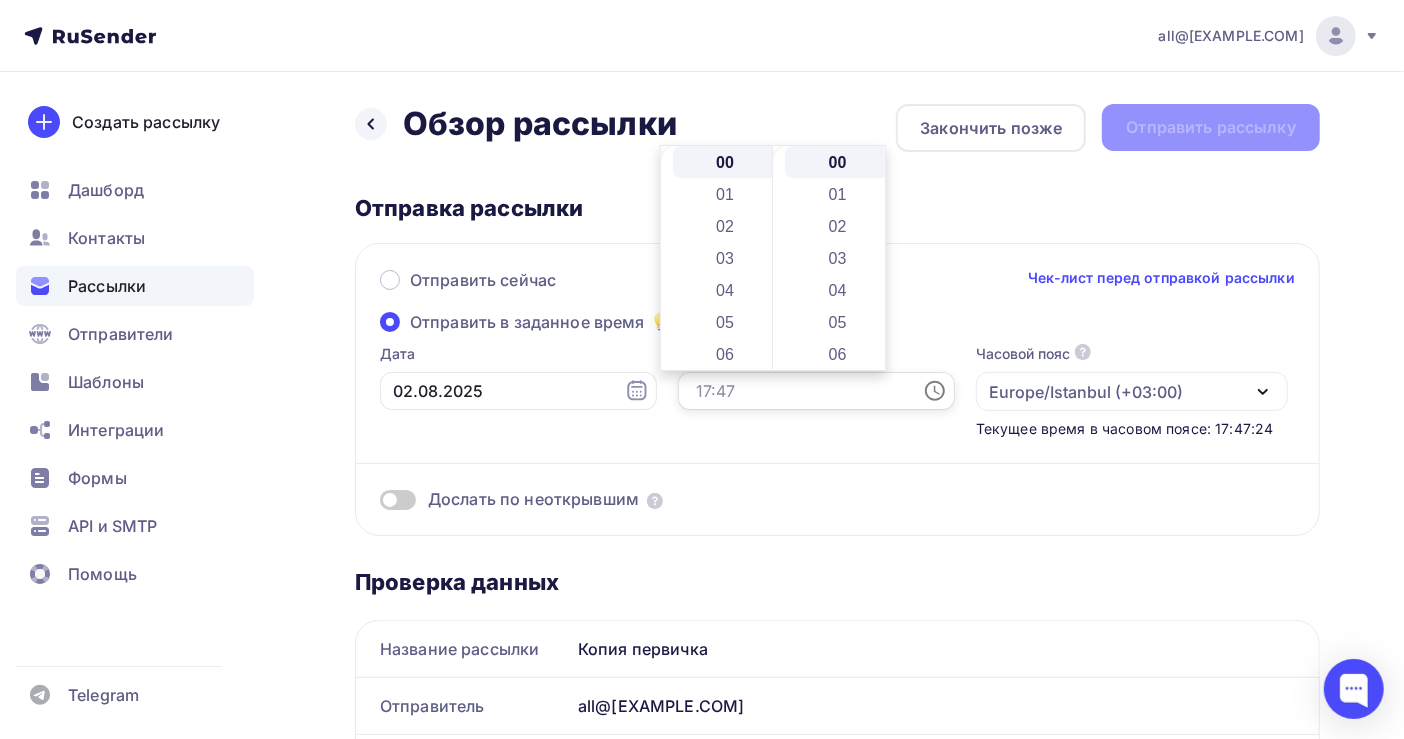 click at bounding box center (816, 391) 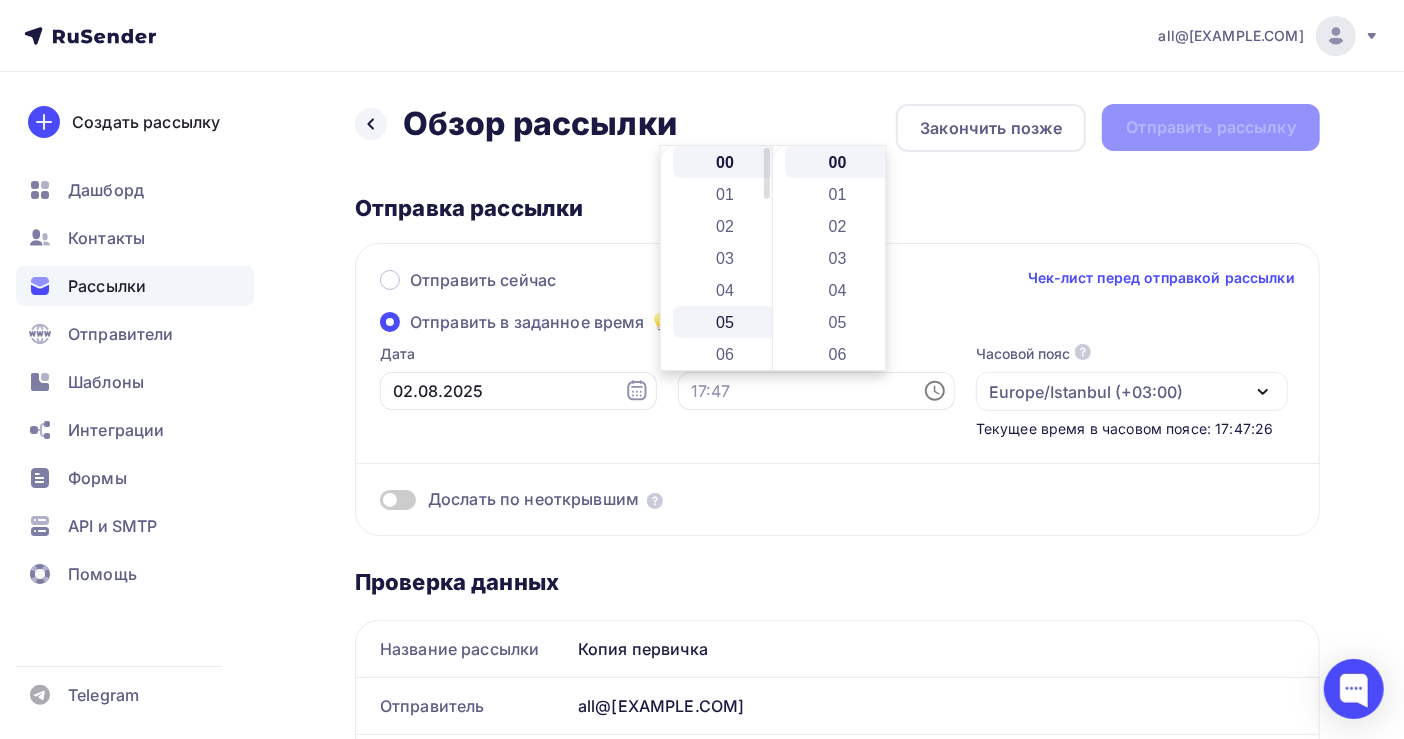 click on "05" at bounding box center [727, 322] 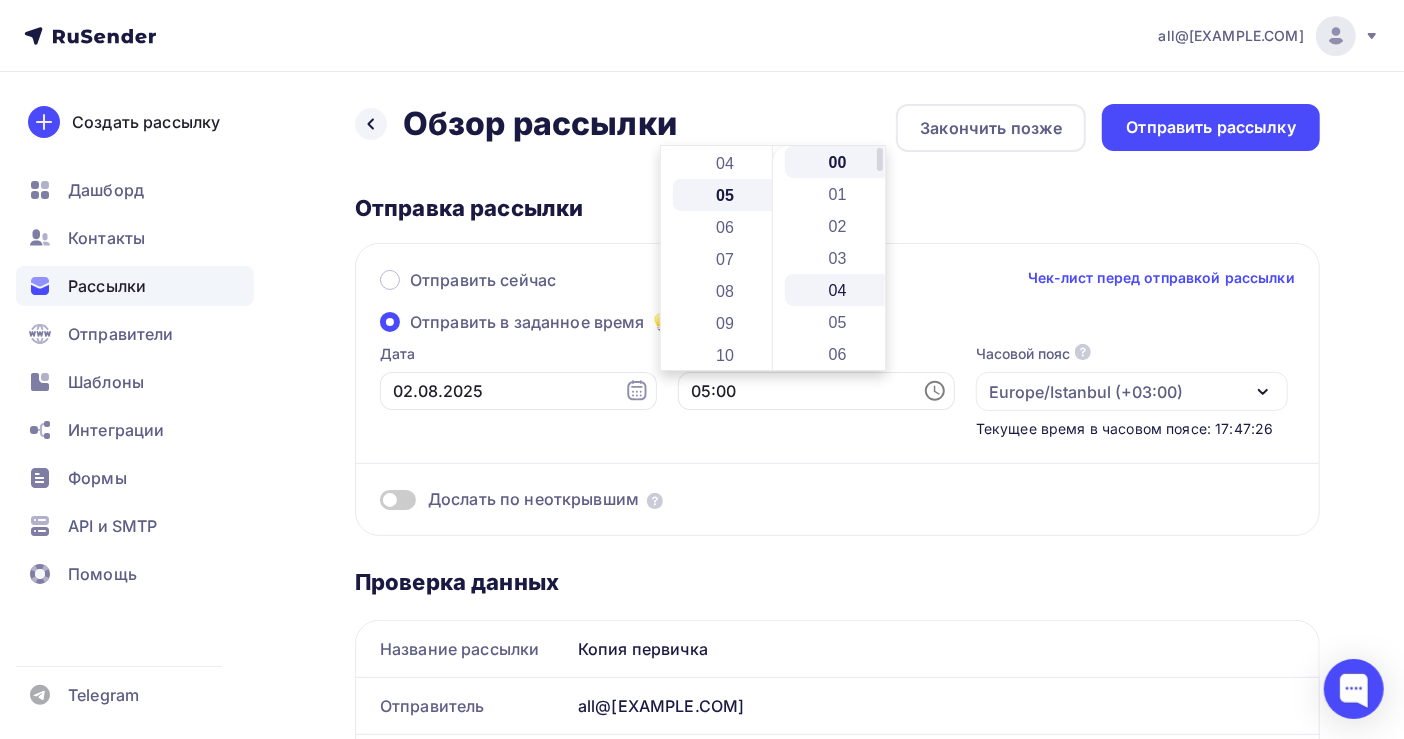 scroll, scrollTop: 159, scrollLeft: 0, axis: vertical 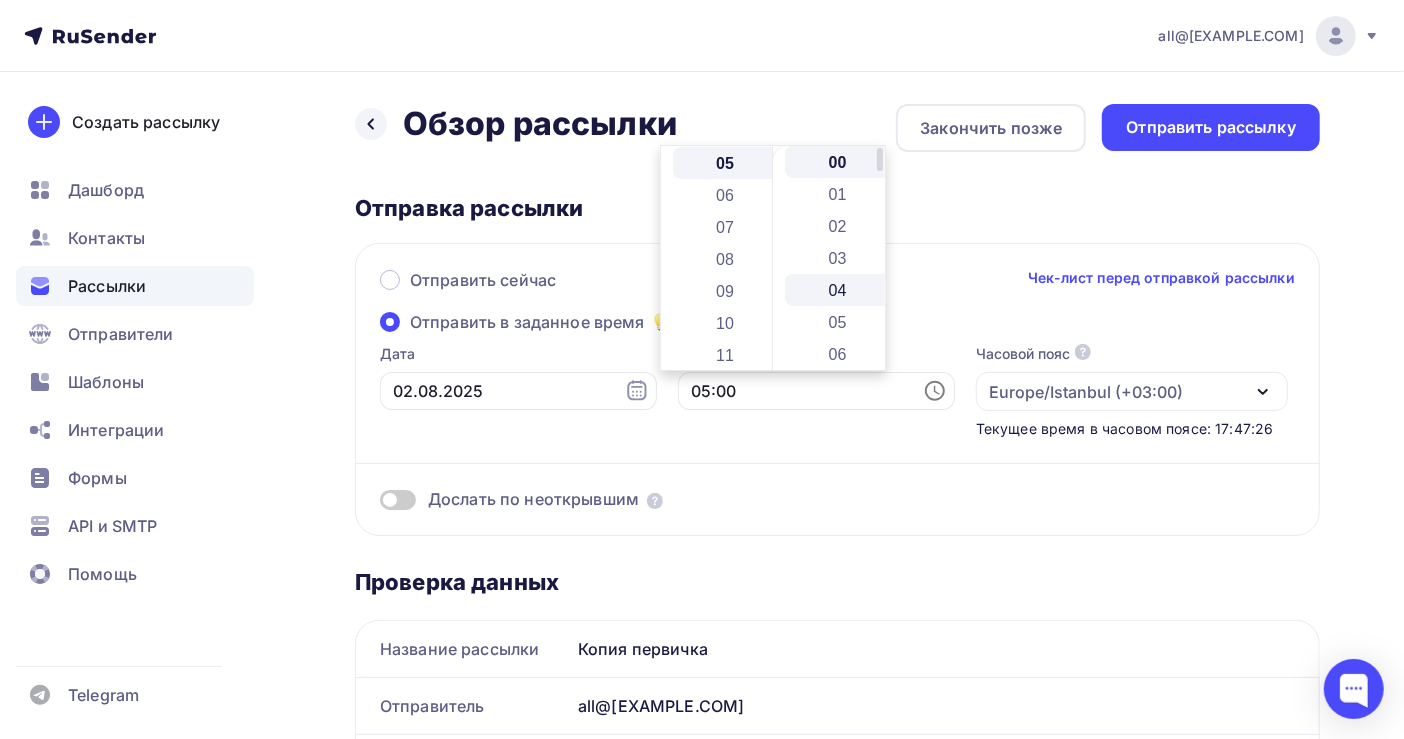click on "04" at bounding box center [839, 290] 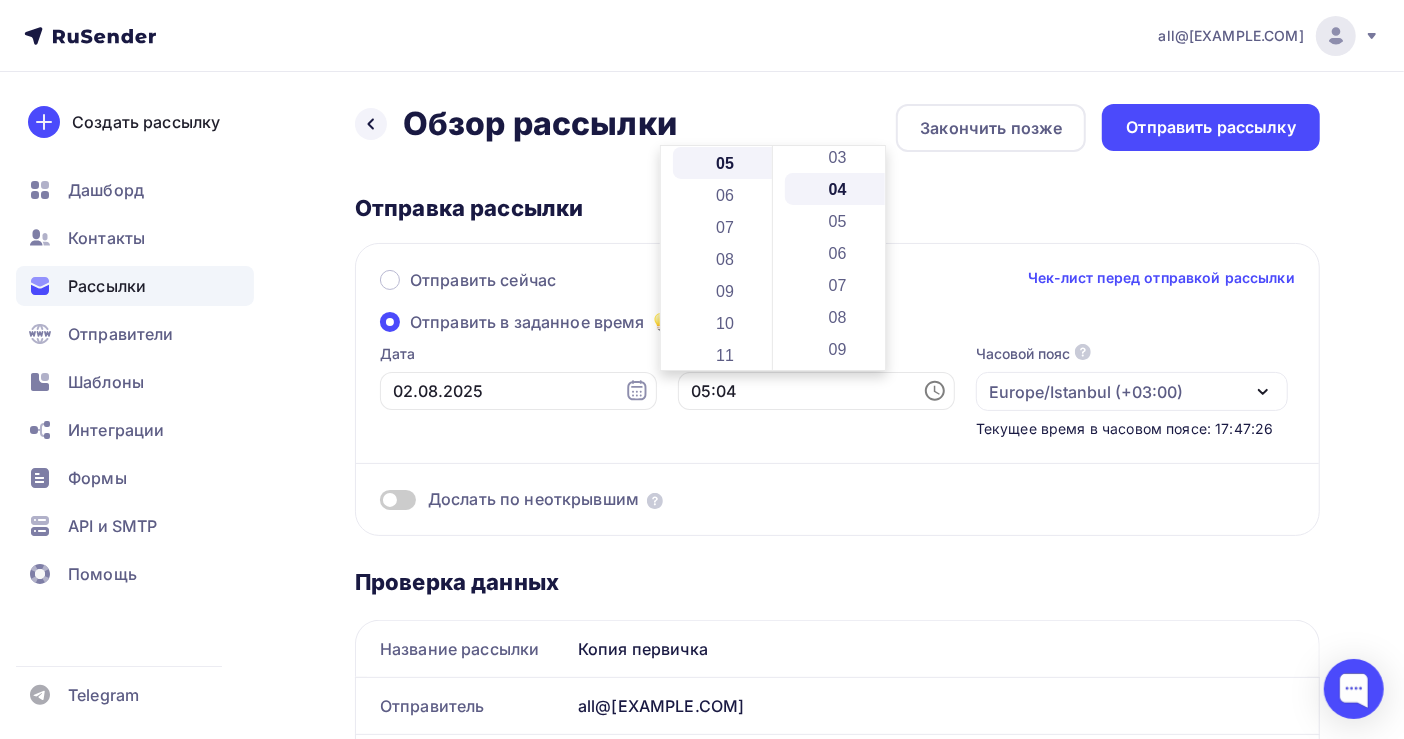scroll, scrollTop: 127, scrollLeft: 0, axis: vertical 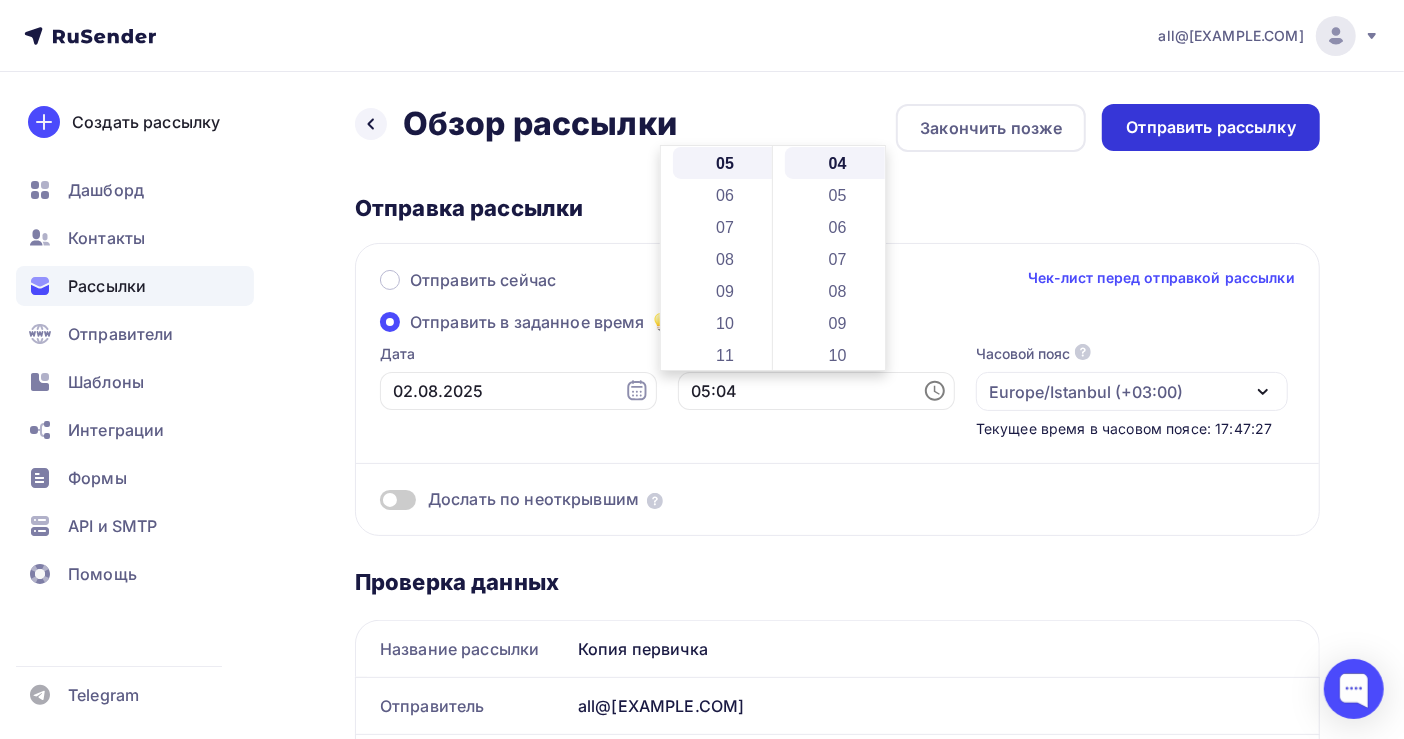 click on "Отправить рассылку" at bounding box center [1211, 127] 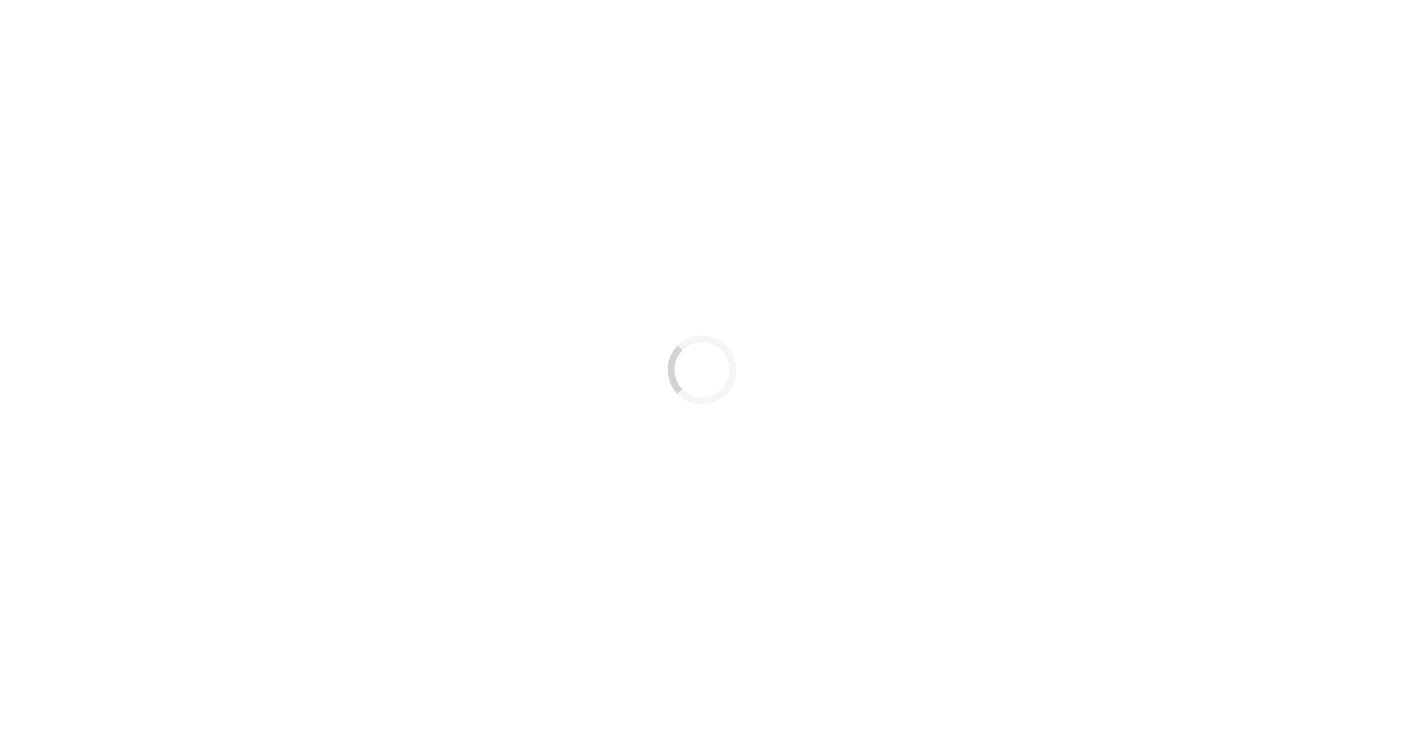 scroll, scrollTop: 0, scrollLeft: 0, axis: both 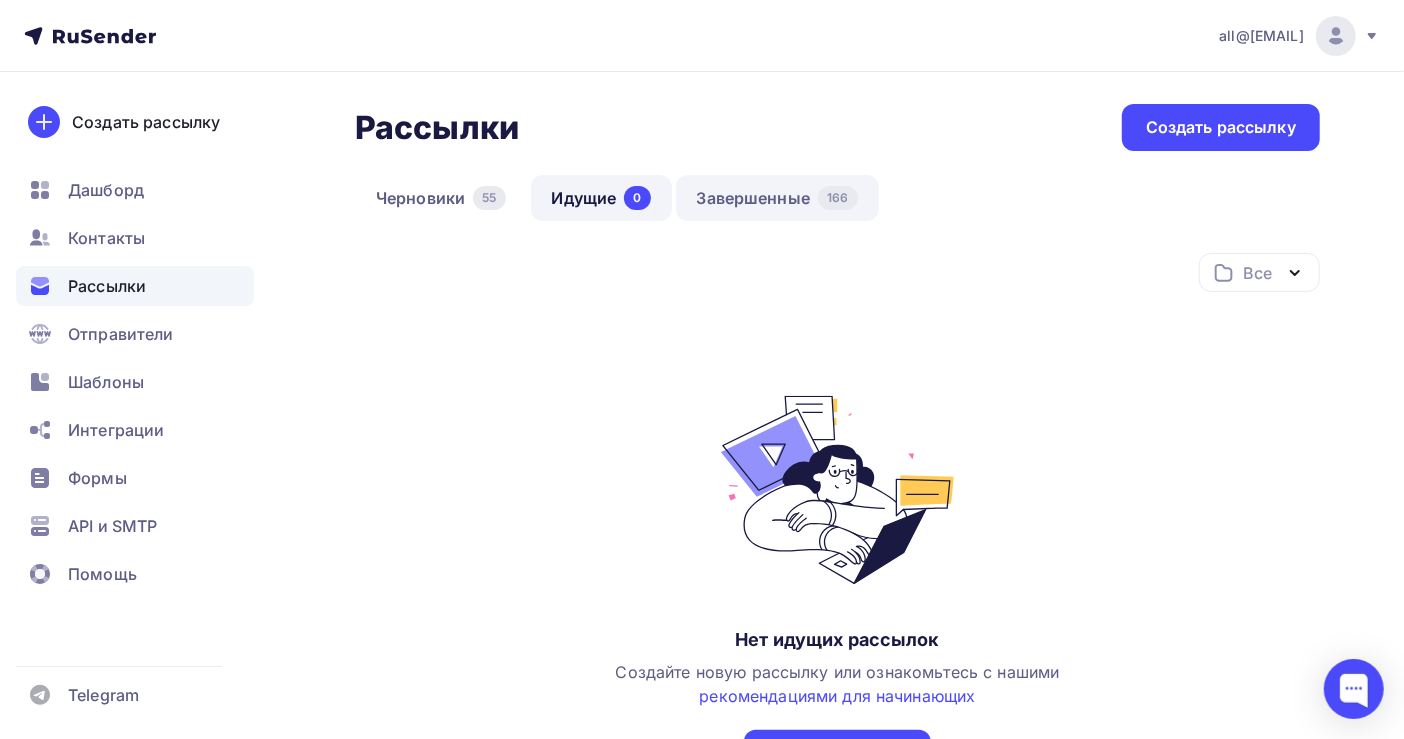 click on "Завершенные
166" at bounding box center (777, 198) 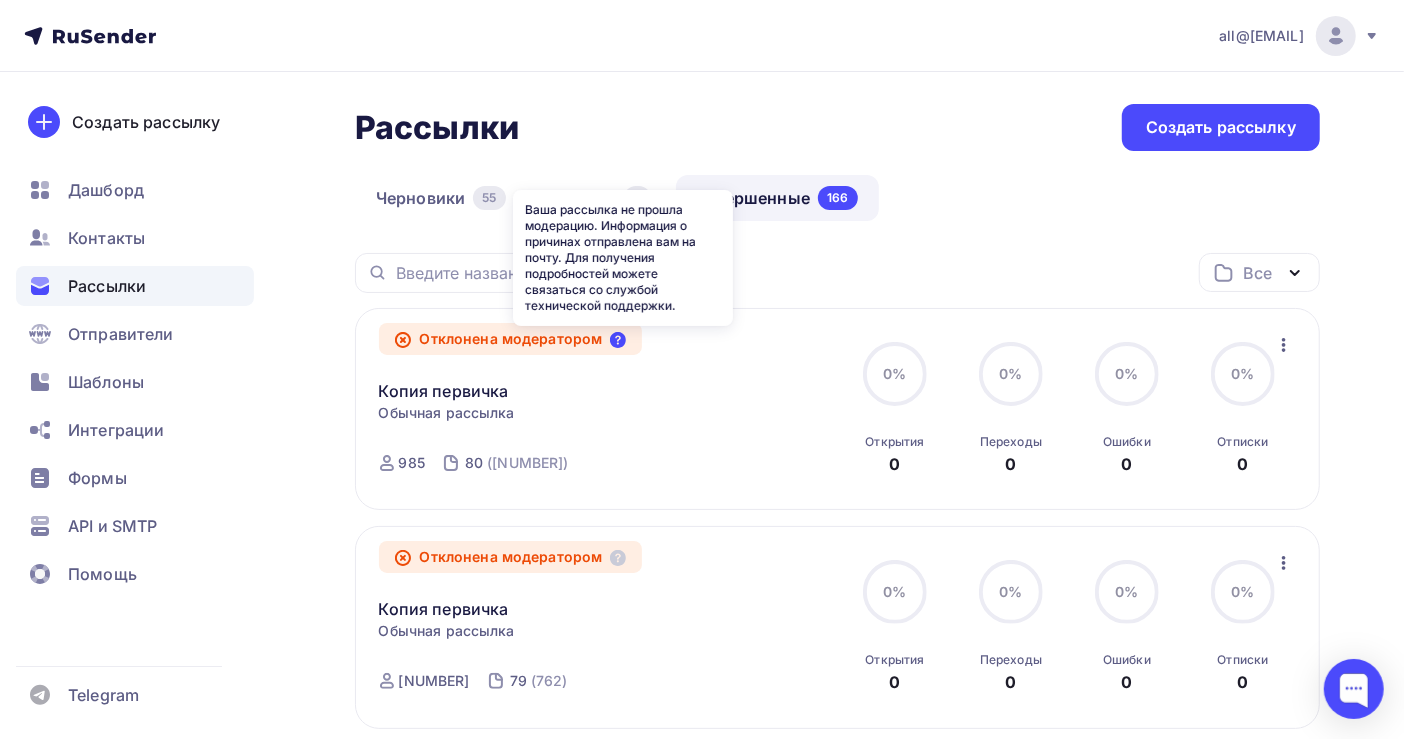 click 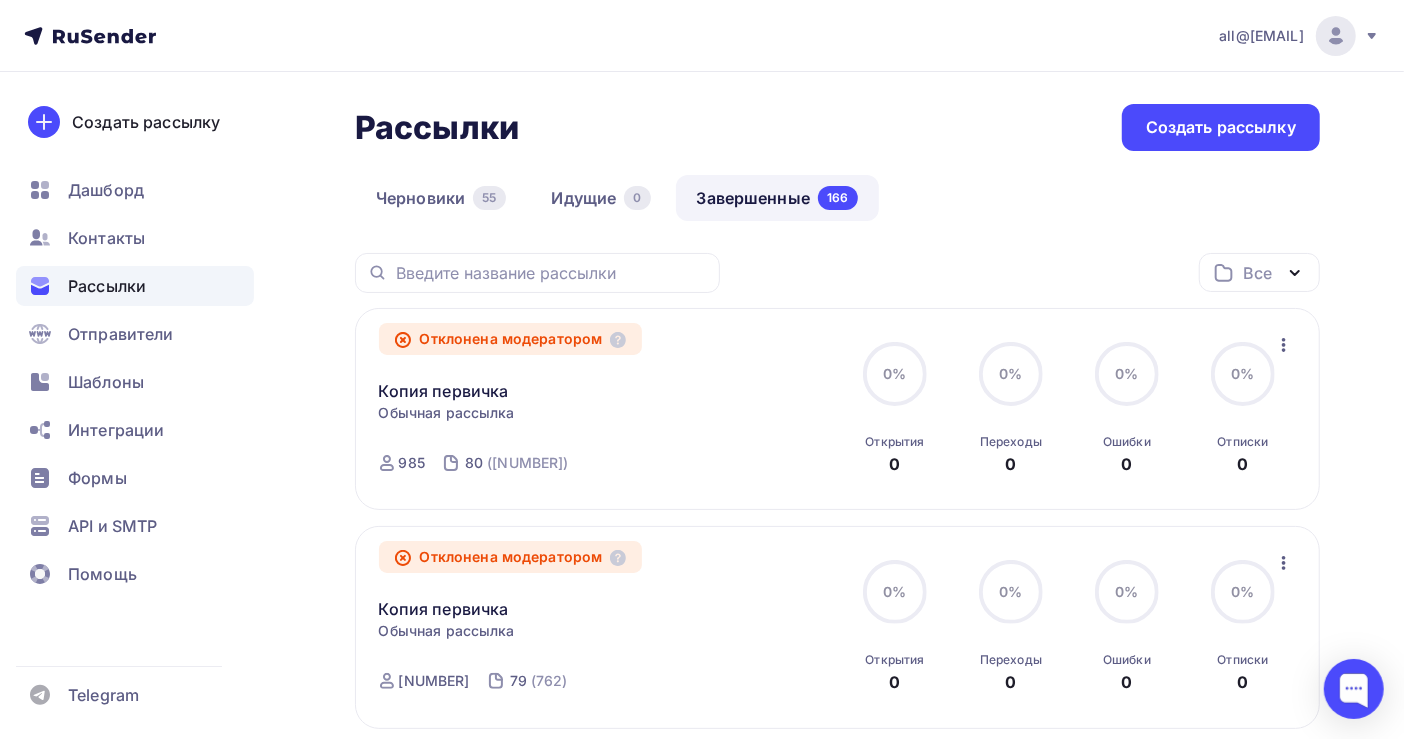 scroll, scrollTop: 133, scrollLeft: 0, axis: vertical 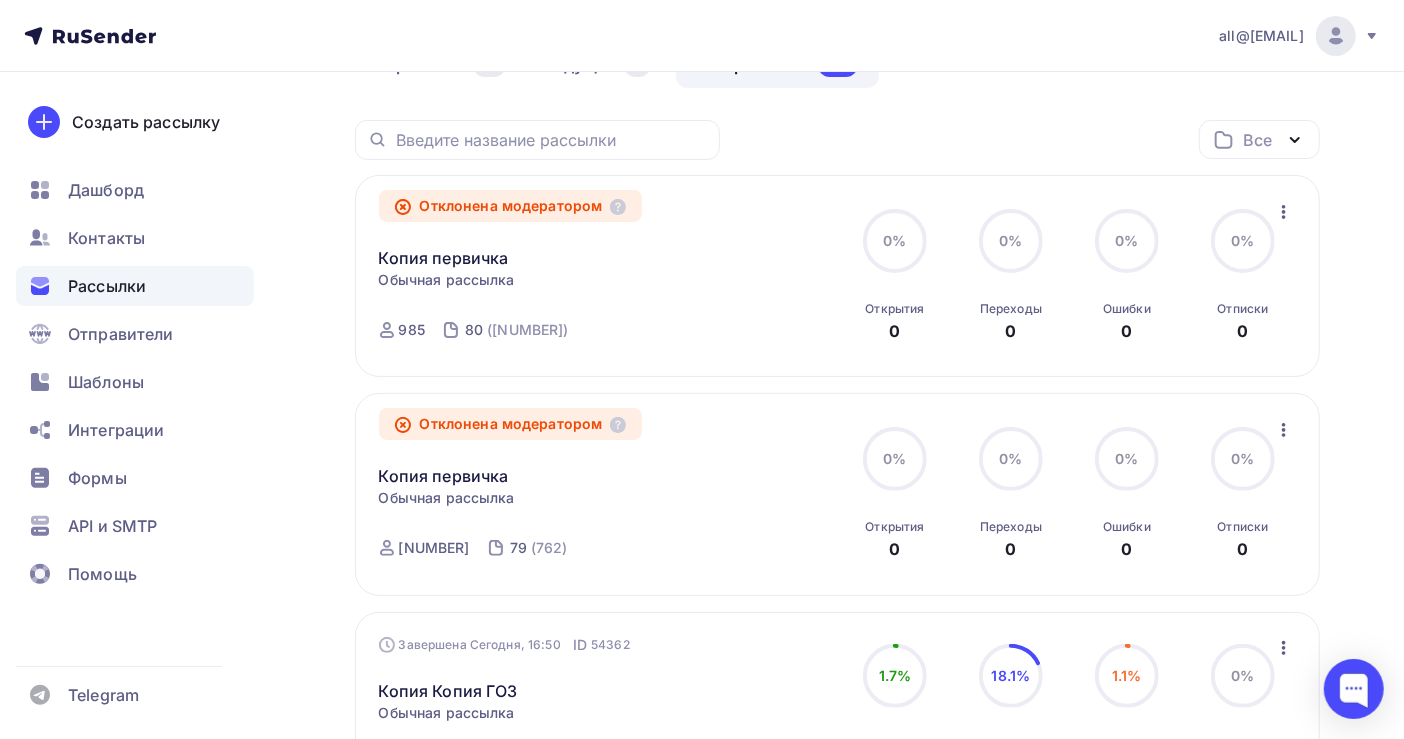 drag, startPoint x: 553, startPoint y: 547, endPoint x: 393, endPoint y: 547, distance: 160 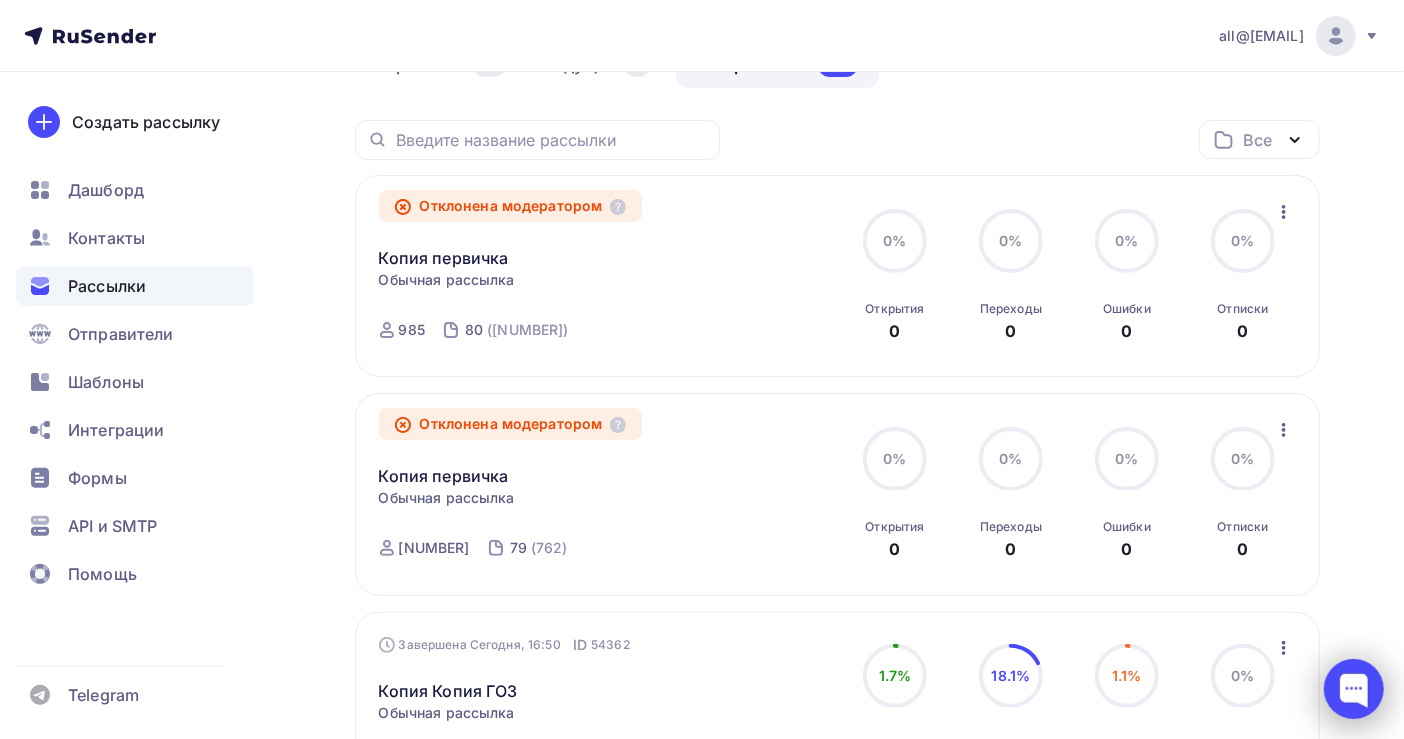 click at bounding box center (1354, 689) 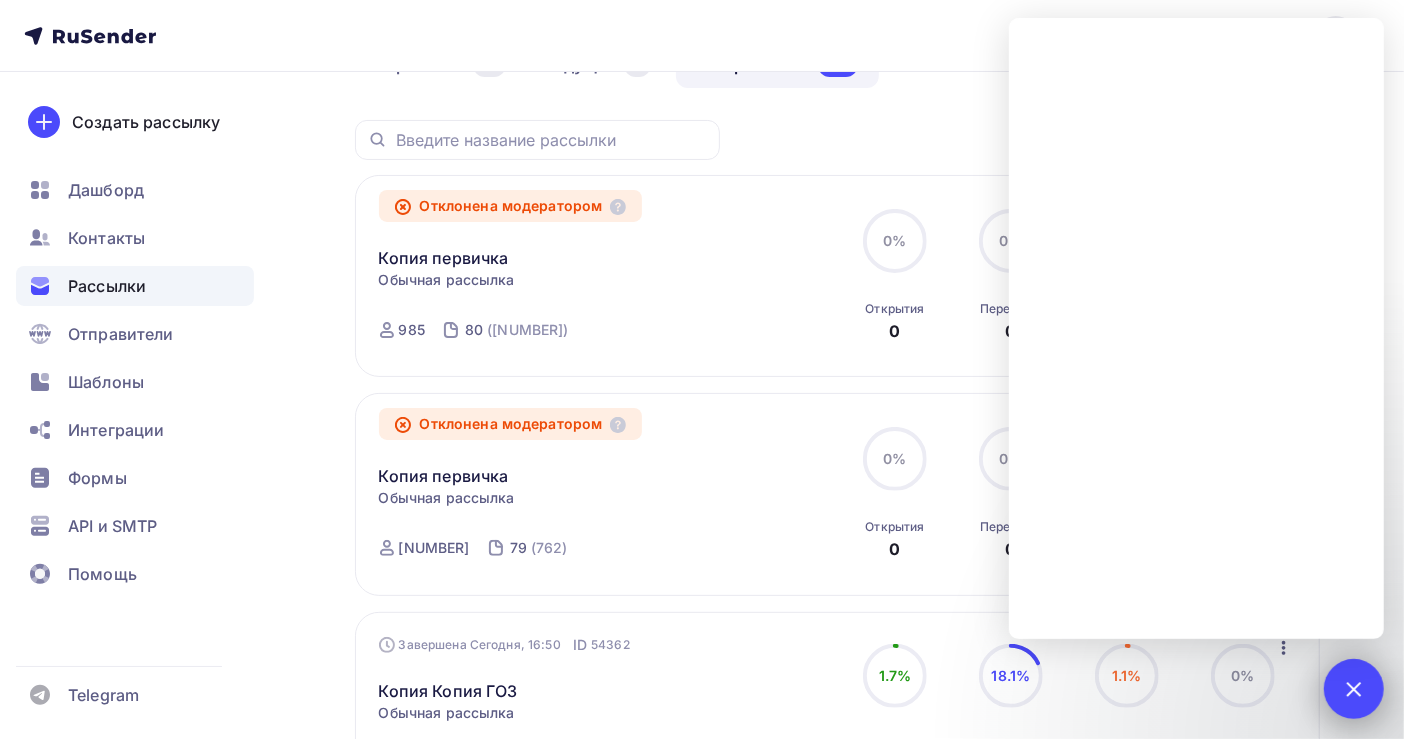 click at bounding box center [1354, 689] 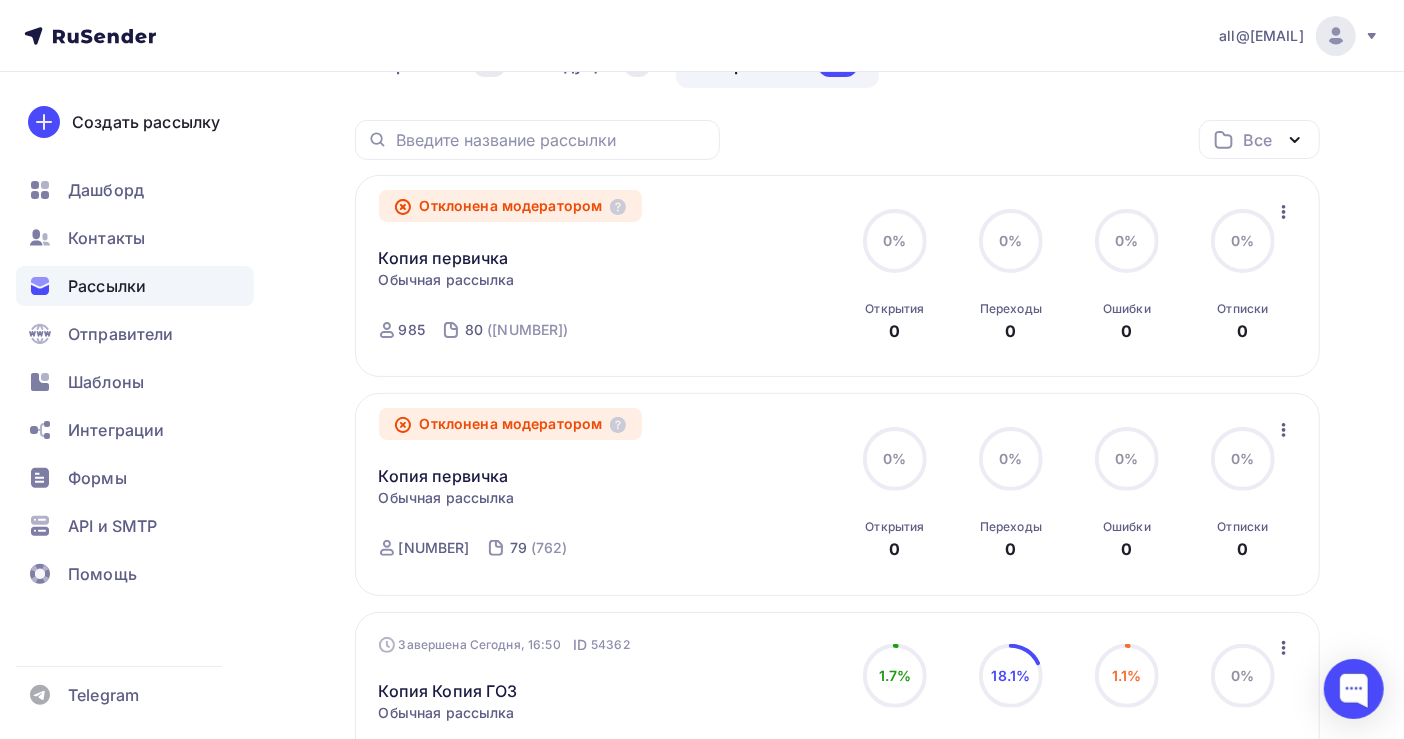click on "Отклонена модератором" at bounding box center [511, 206] 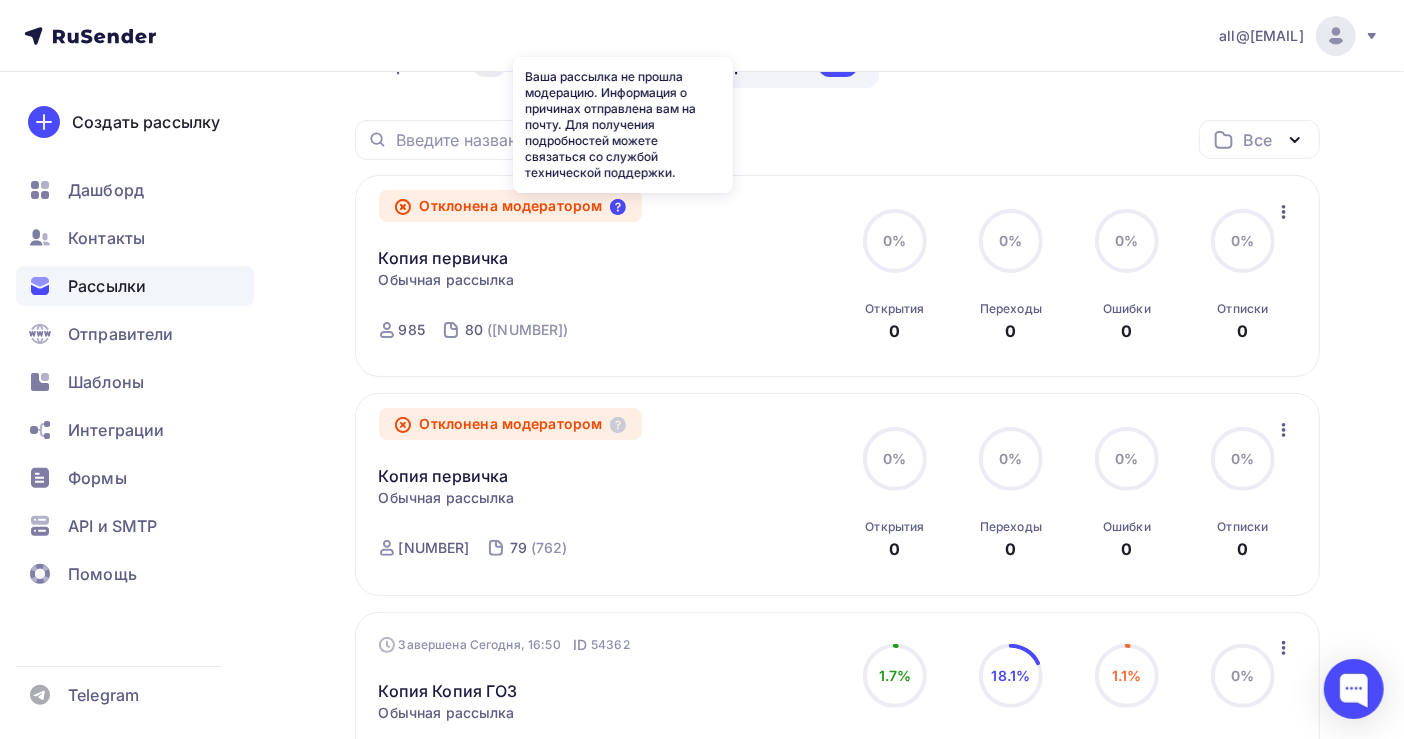 click 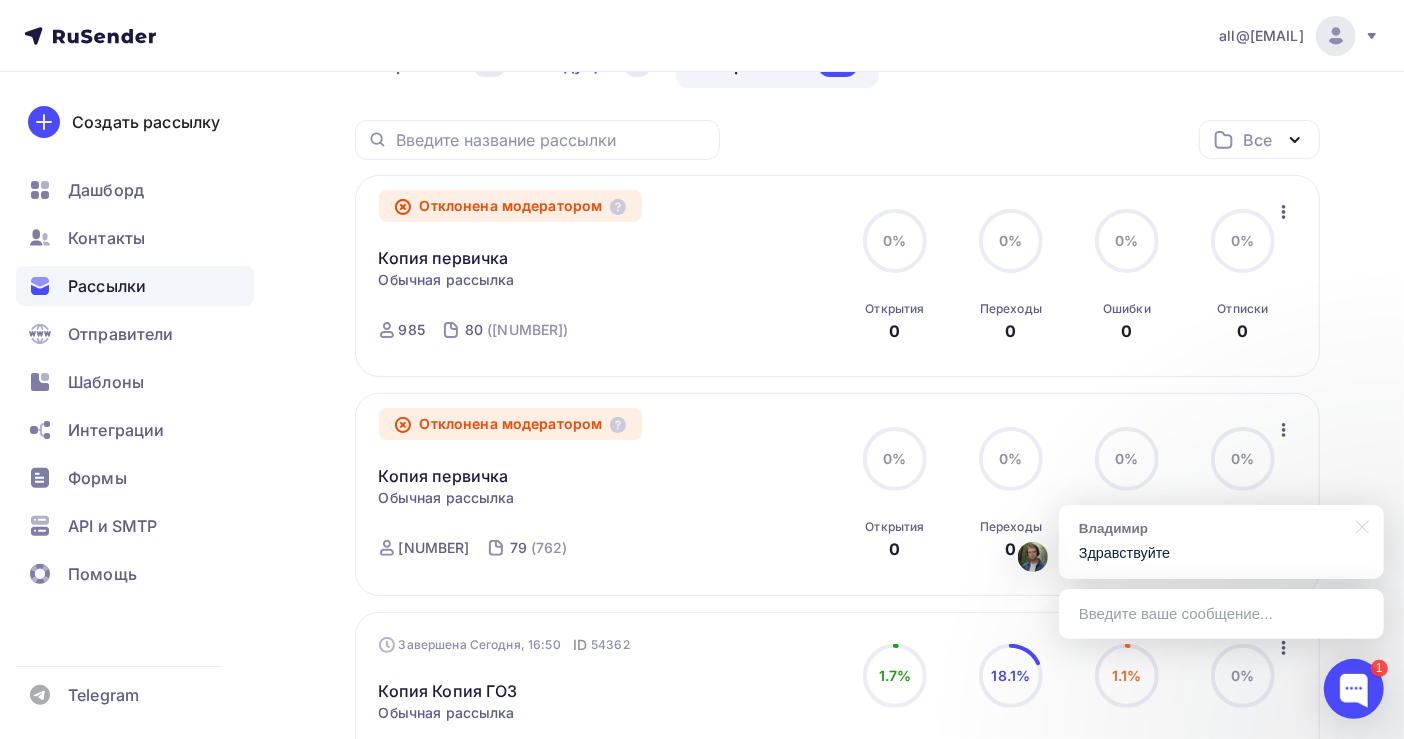 click on "Отклонена модератором
Копия первичка
Статистика
Обзор рассылки
Копировать в новую
Добавить в папку
Обычная рассылка
Завершена
ID   54368
Отклонена модератором
985
80   (989)" at bounding box center (606, 276) 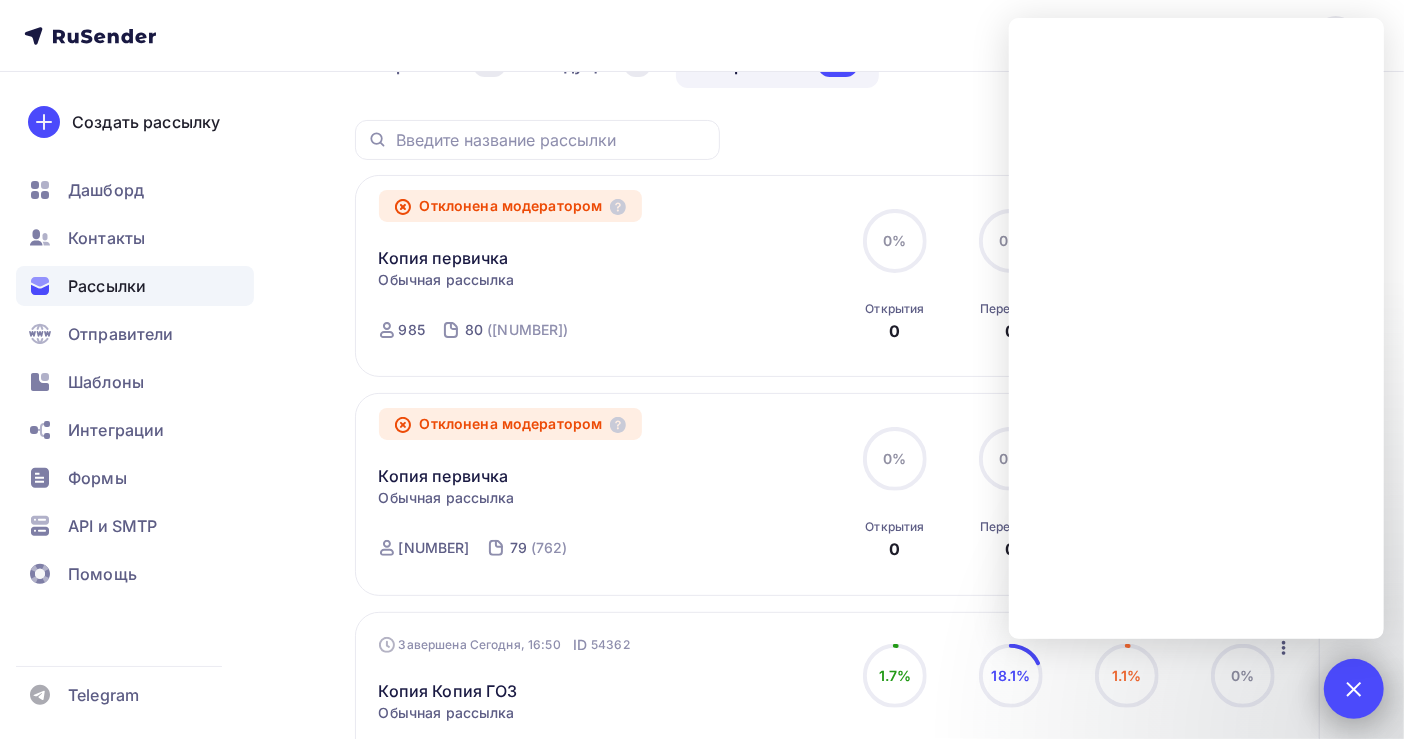 click on "1" at bounding box center [1354, 689] 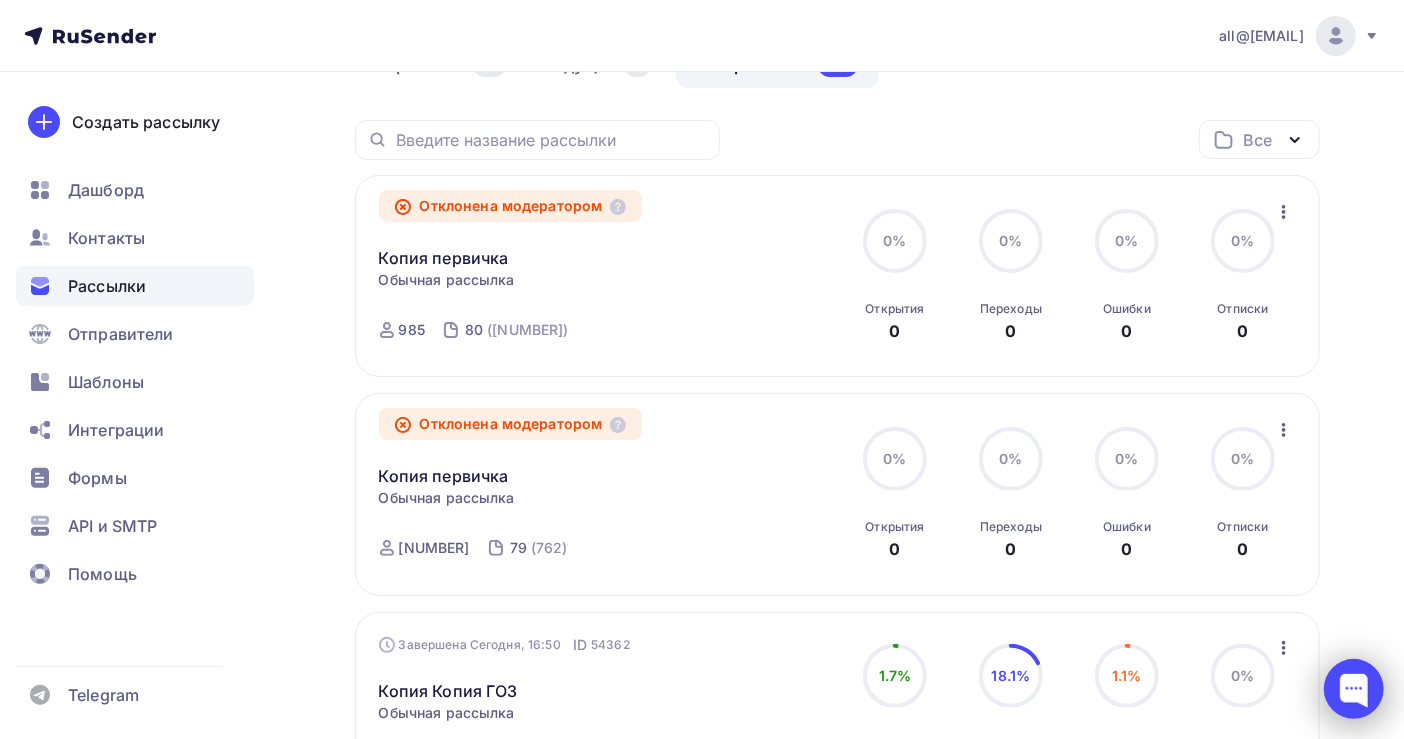 click at bounding box center [1354, 689] 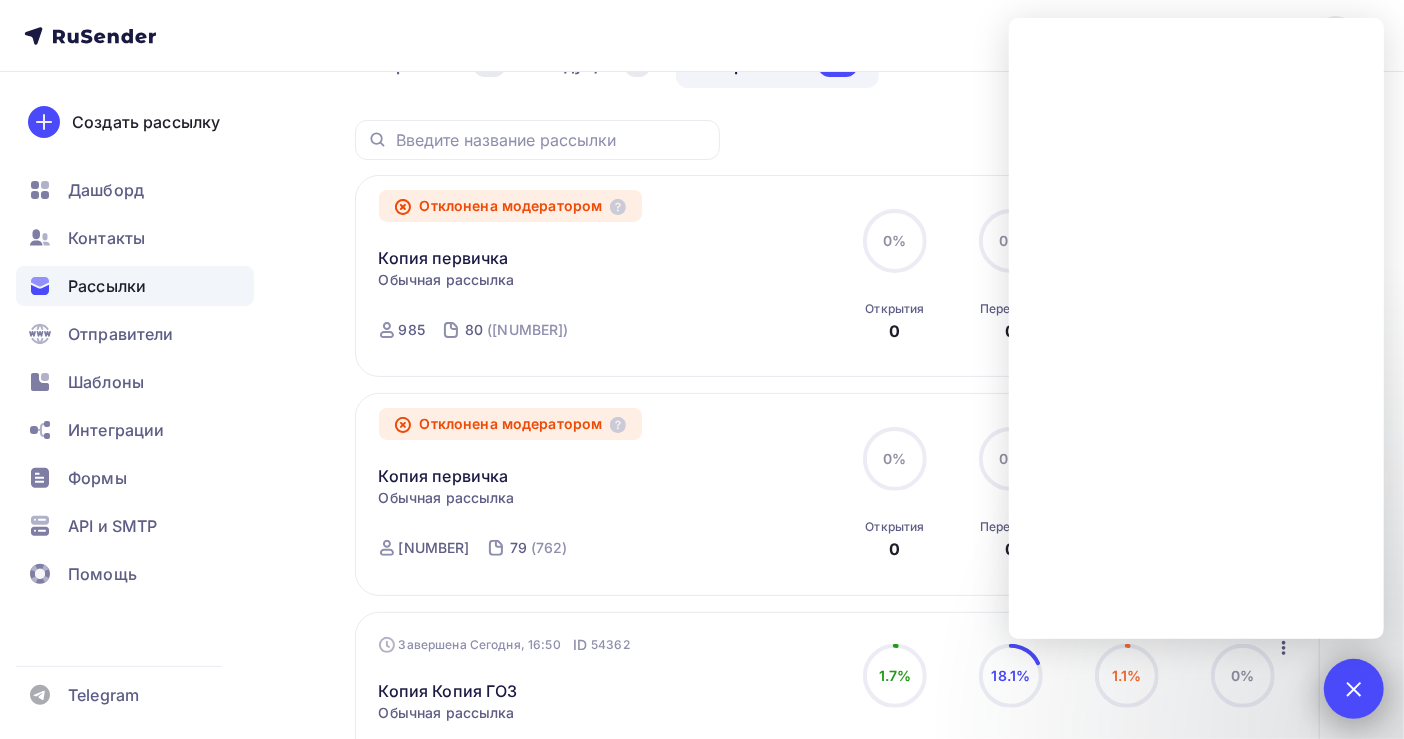click at bounding box center [1353, 688] 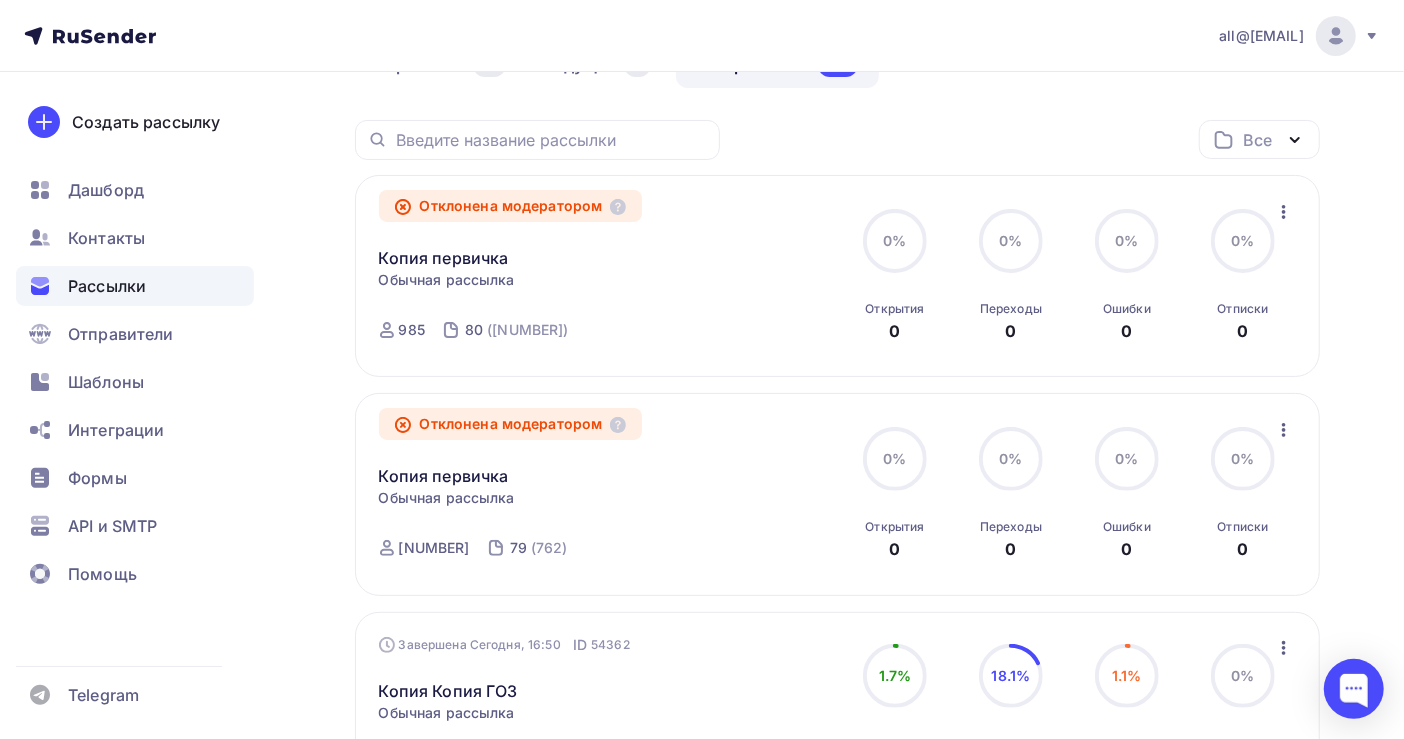click 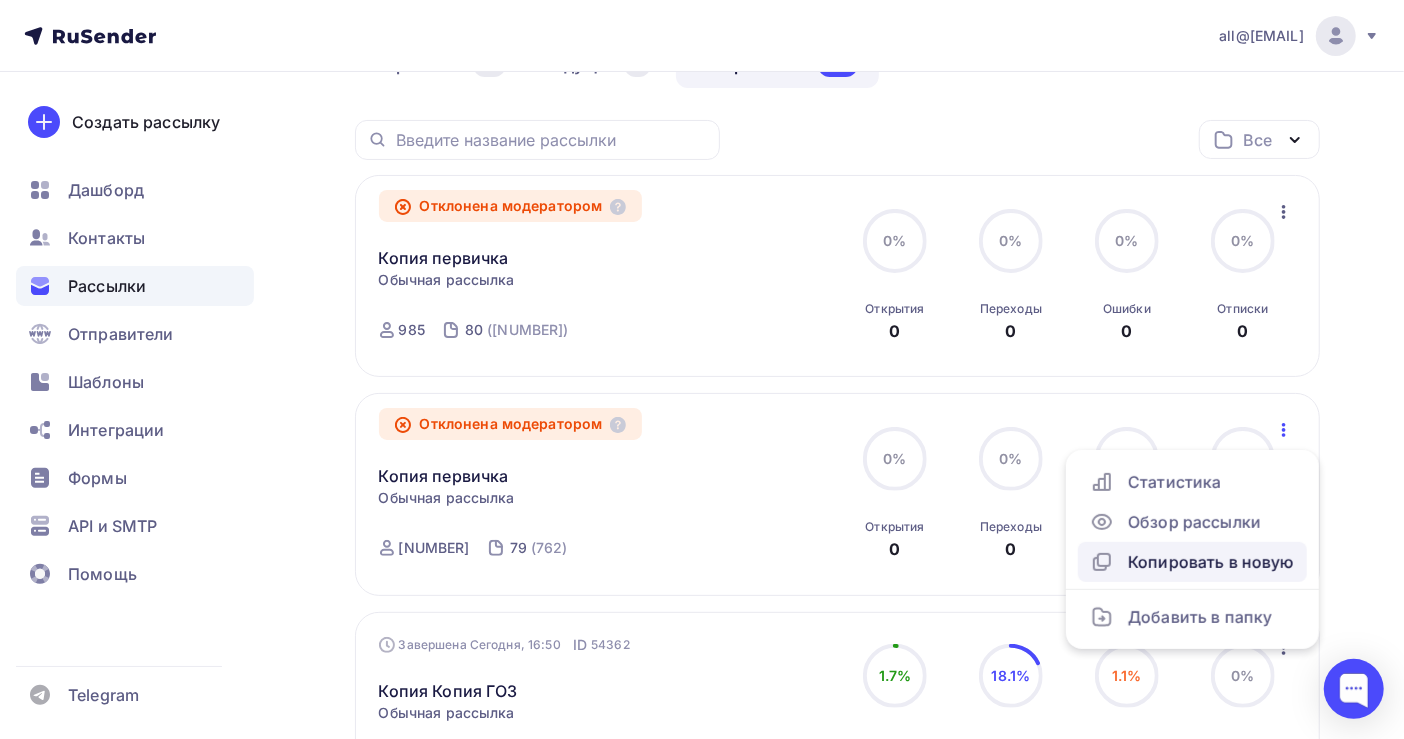 click on "Копировать в новую" at bounding box center (1192, 562) 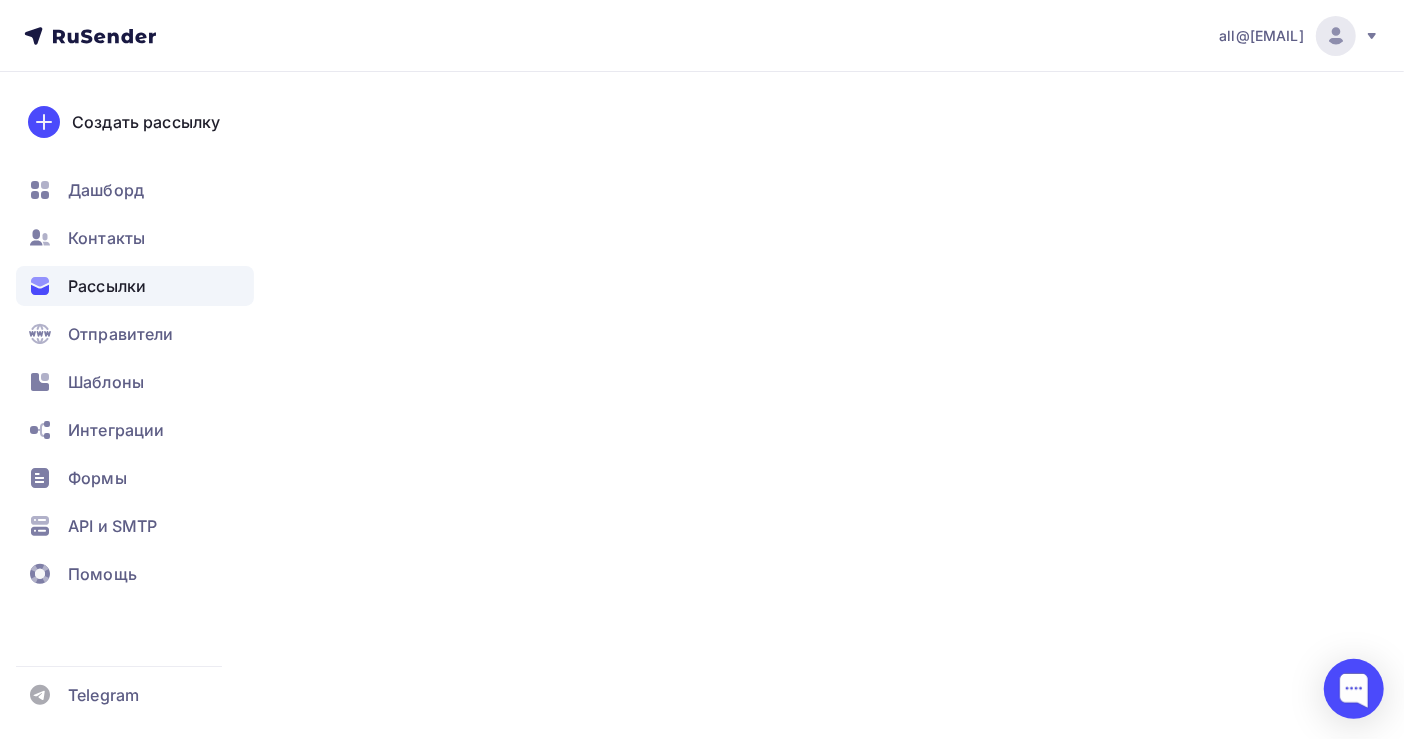 scroll, scrollTop: 0, scrollLeft: 0, axis: both 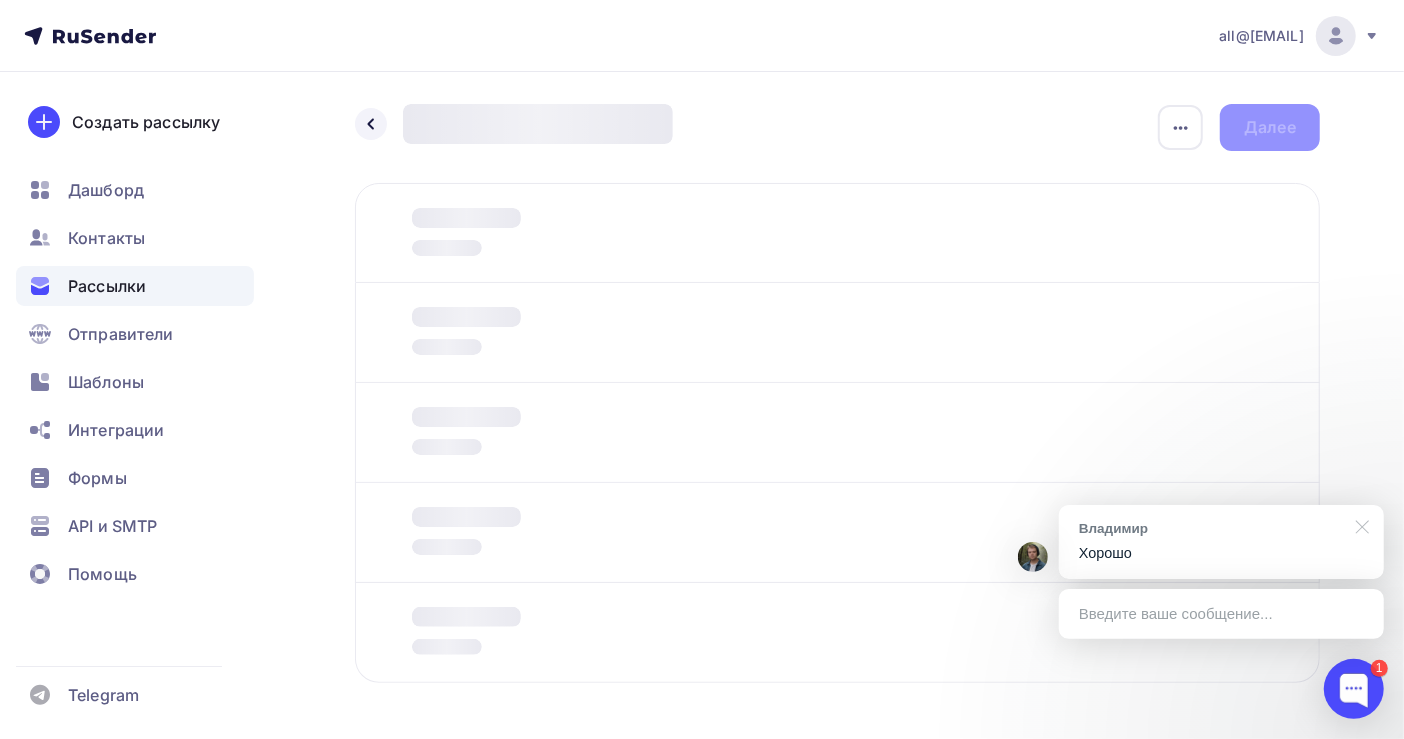 click at bounding box center (1359, 525) 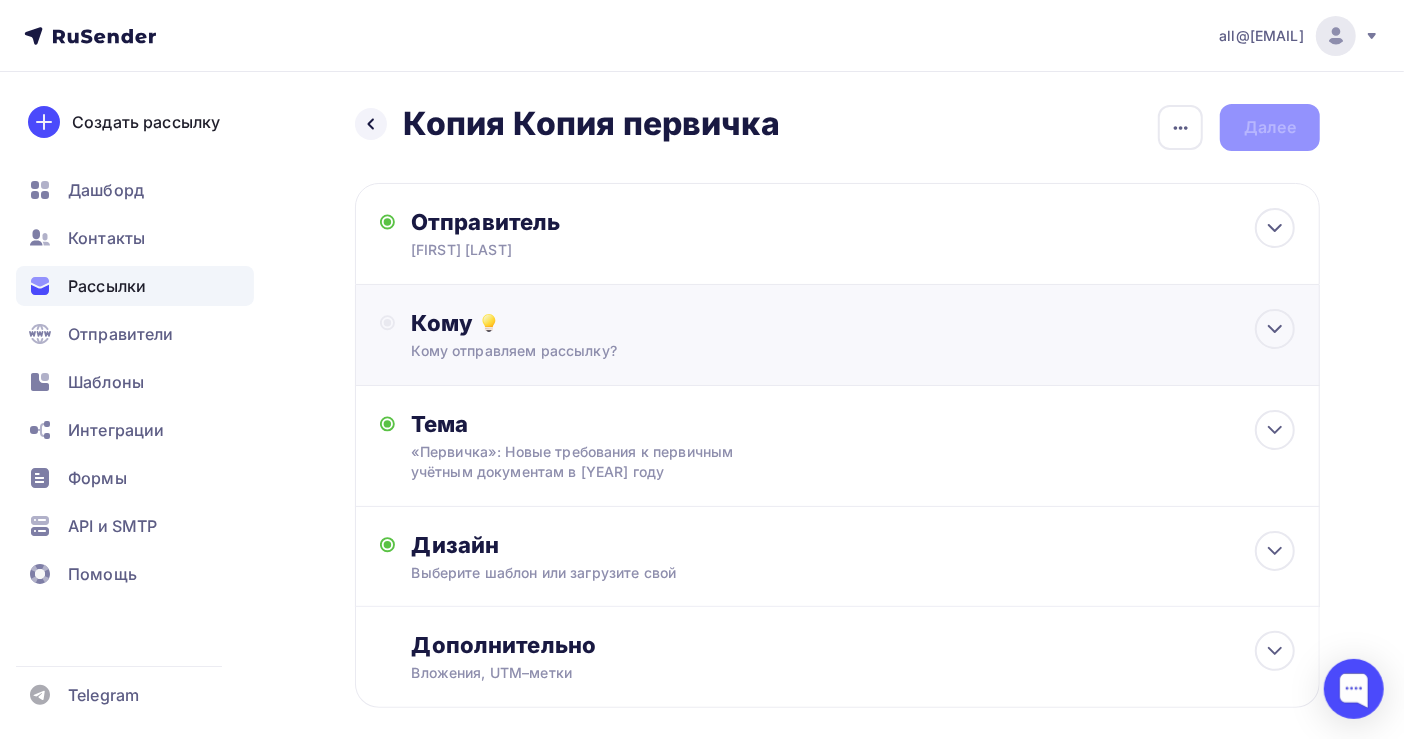 click on "Кому отправляем рассылку?" at bounding box center [808, 351] 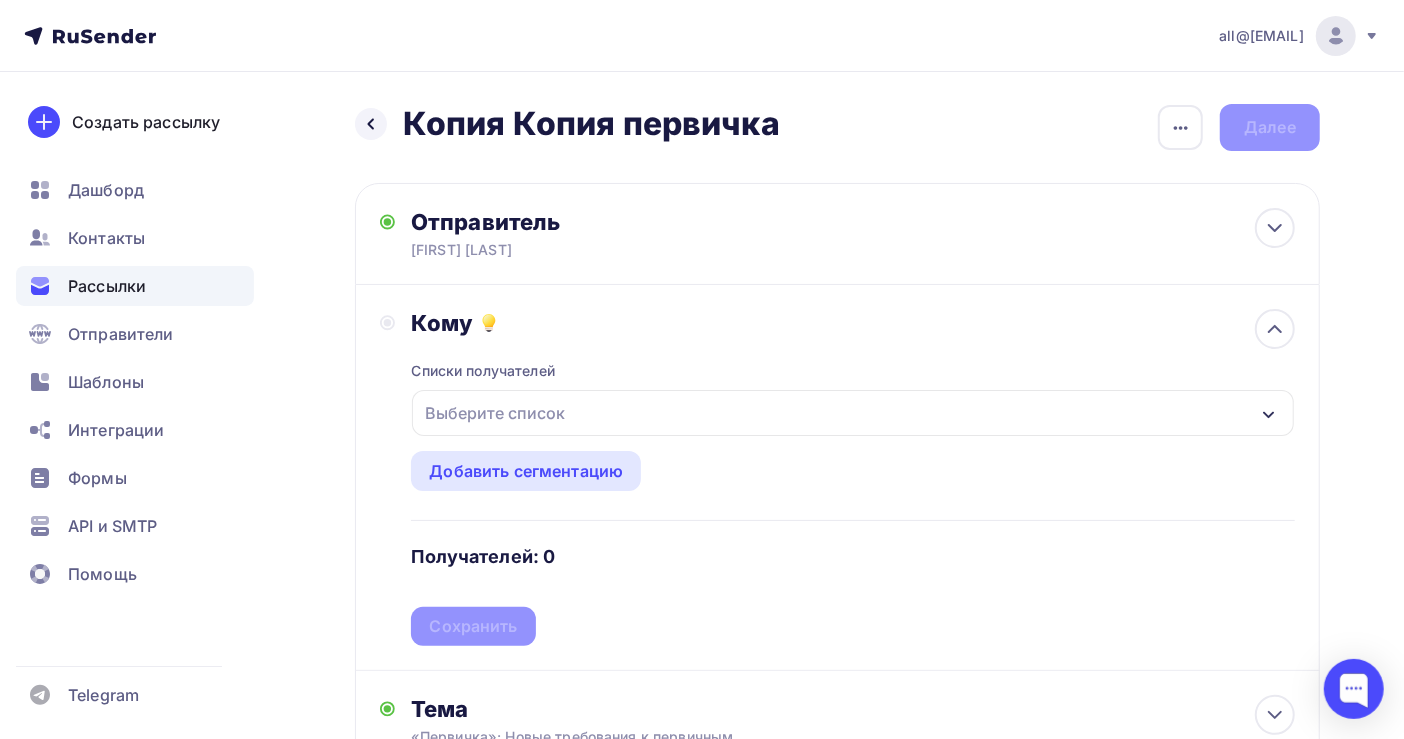 click on "Выберите список" at bounding box center (495, 413) 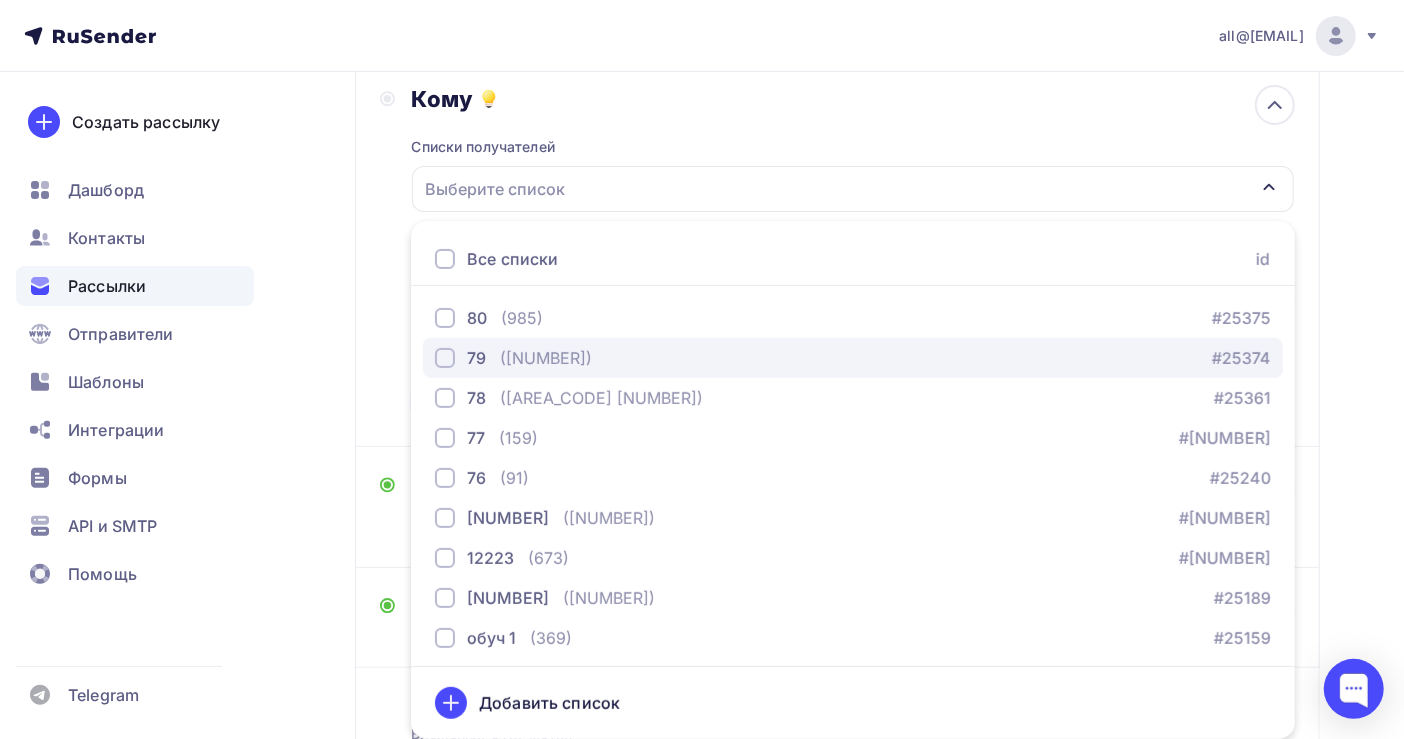 click on "([NUMBER])" at bounding box center (546, 358) 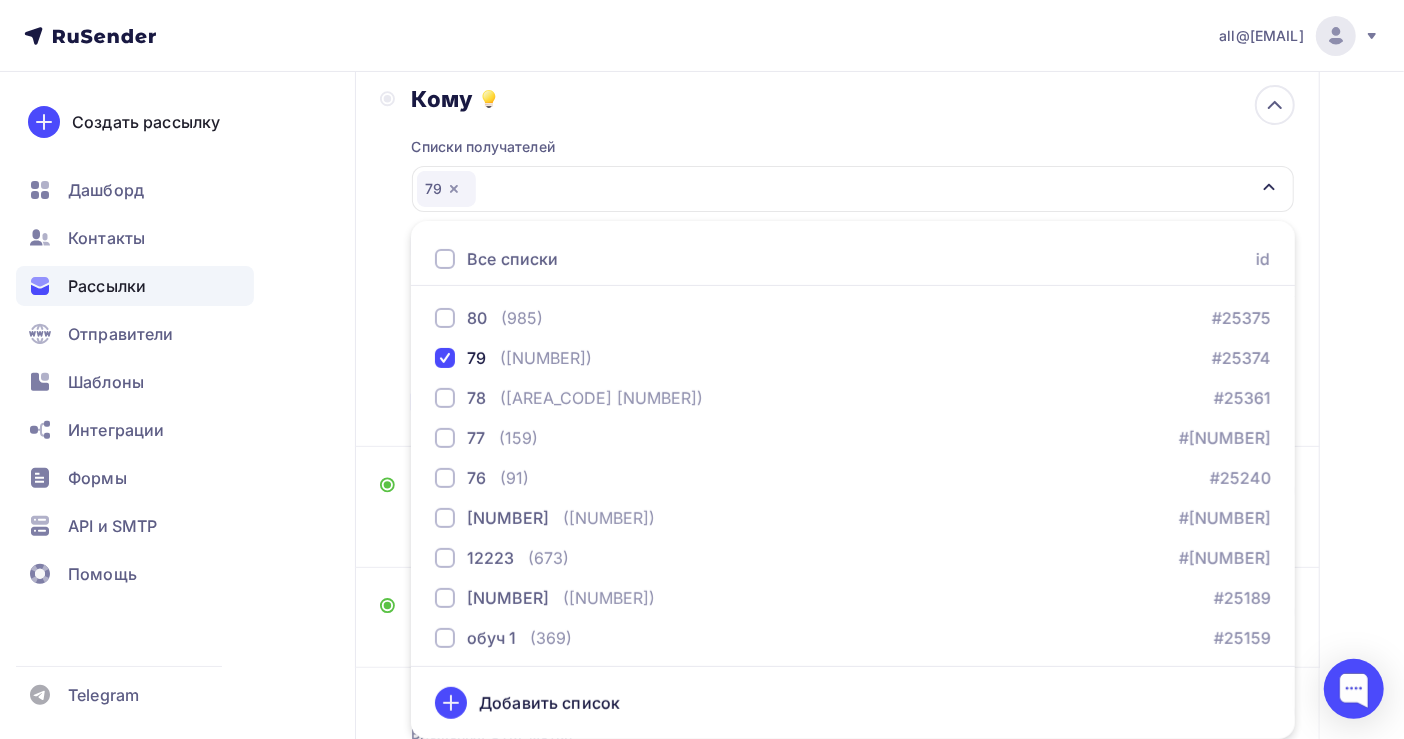 click on "Назад
Копия Копия первичка
Копия Копия первичка
Закончить позже
Переименовать рассылку
Удалить
Далее
Отправитель
Петрова Татьяна
Email  *
all@cm-sa.ru
all@cm-sa.ru           all@org.inf-buh.ru           org@mail.bux-mos.ru           nat@info.inf-buh.ru           ok@jhda.su           buh@mail.jhda.ru           buh@jhda.ru               Добавить отправителя
Рекомендуем  добавить почту на домене , чтобы рассылка не попала в «Спам»
Имя                                 12:45" at bounding box center [702, 373] 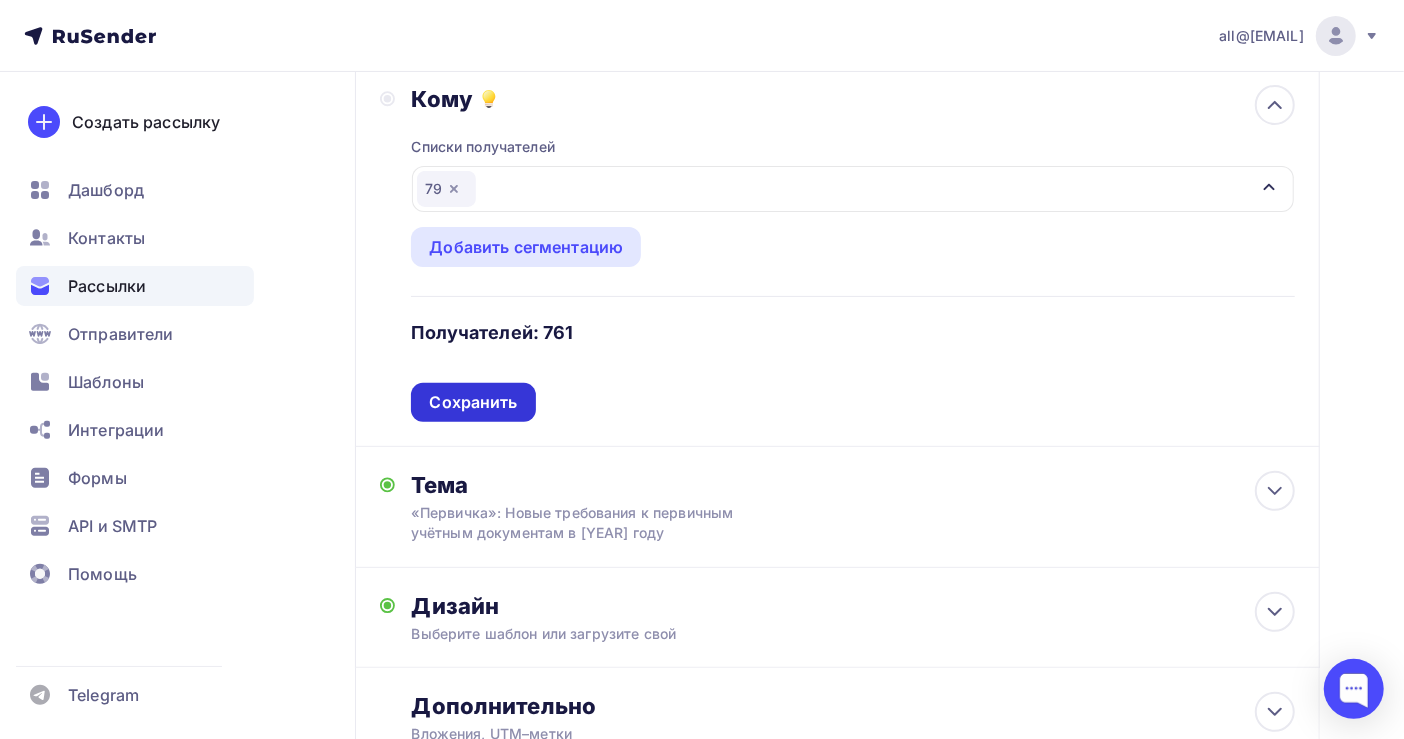 click on "Сохранить" at bounding box center [473, 402] 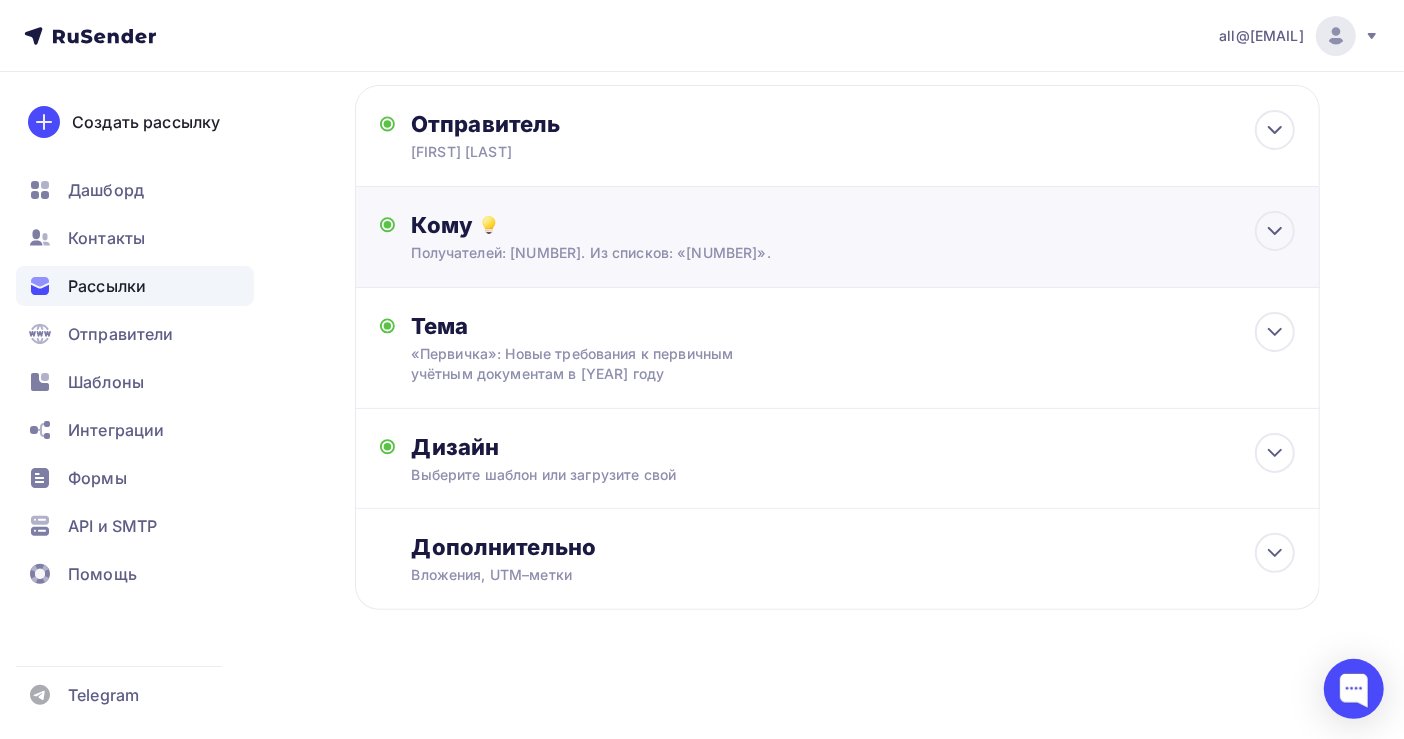 scroll, scrollTop: 100, scrollLeft: 0, axis: vertical 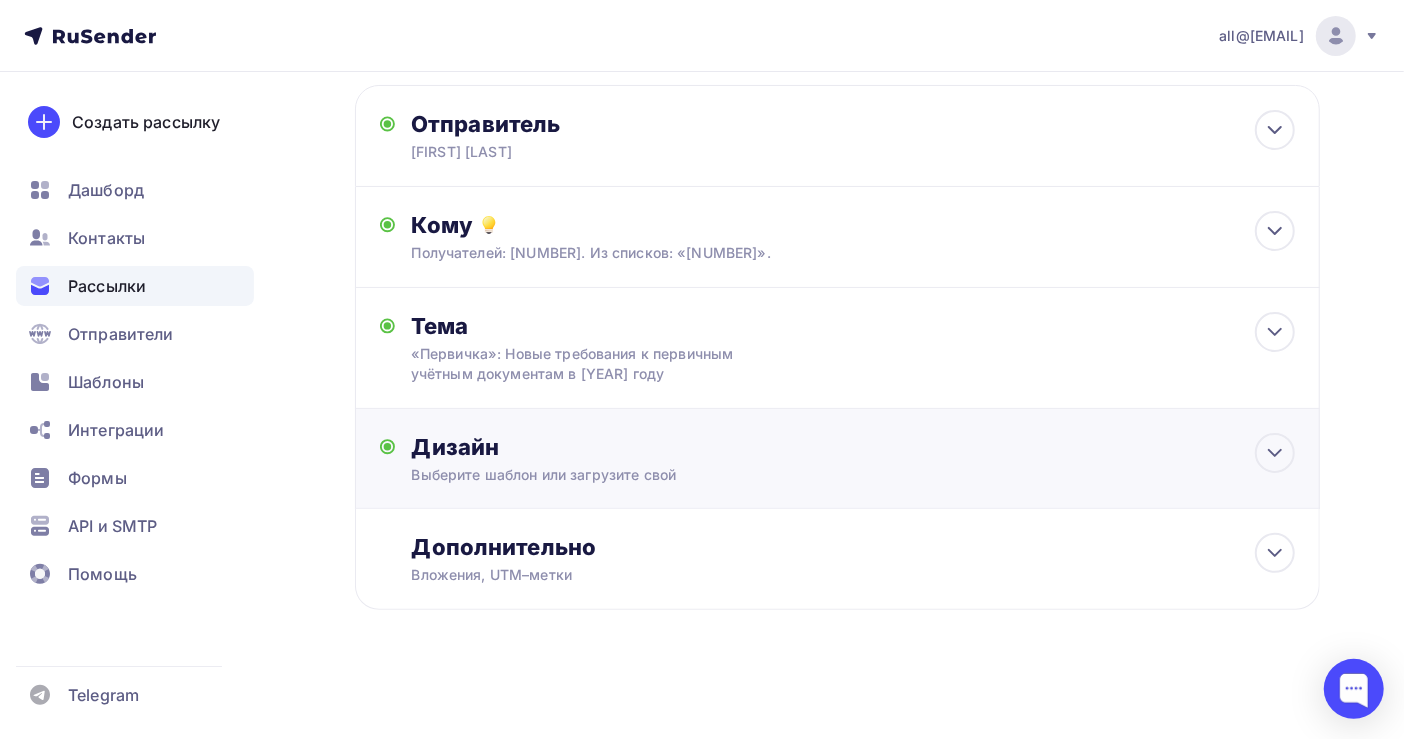 click on "Выберите шаблон или загрузите свой" at bounding box center [808, 475] 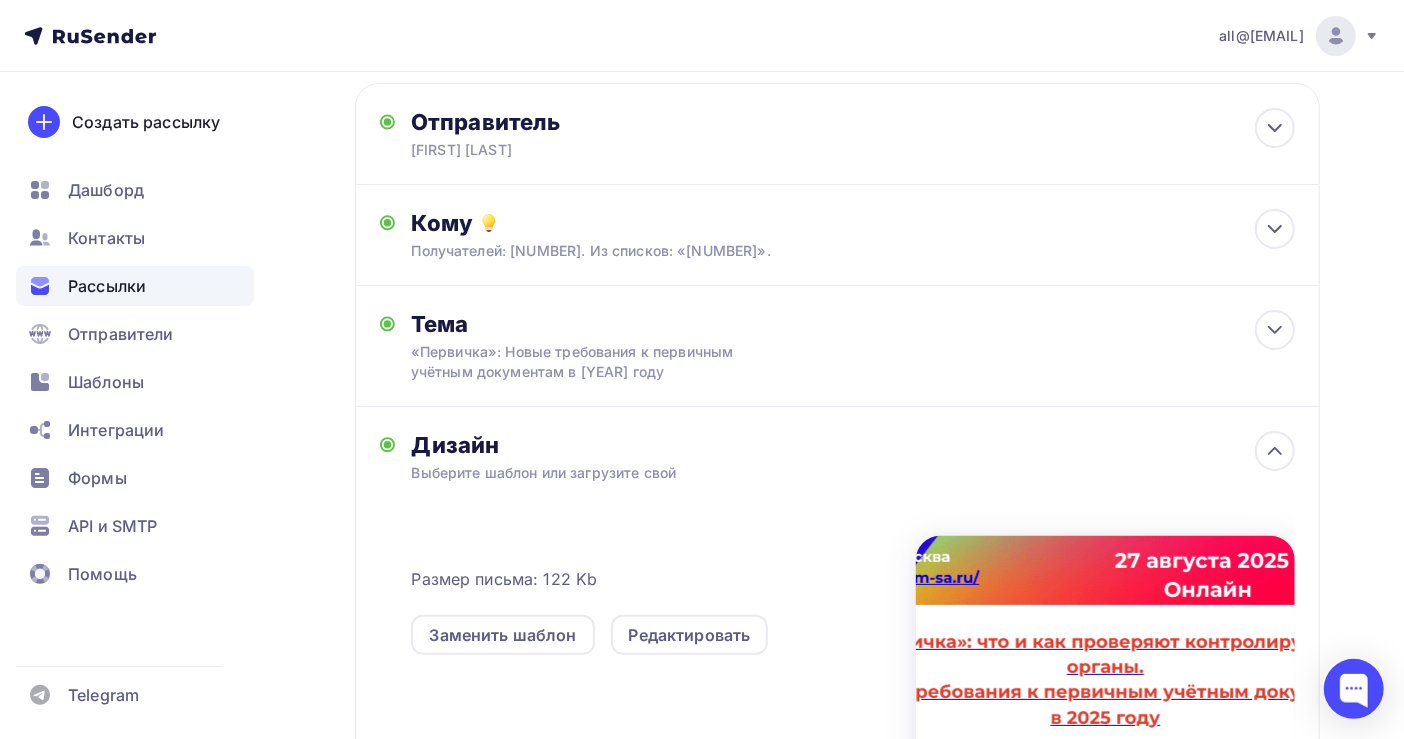 scroll, scrollTop: 224, scrollLeft: 0, axis: vertical 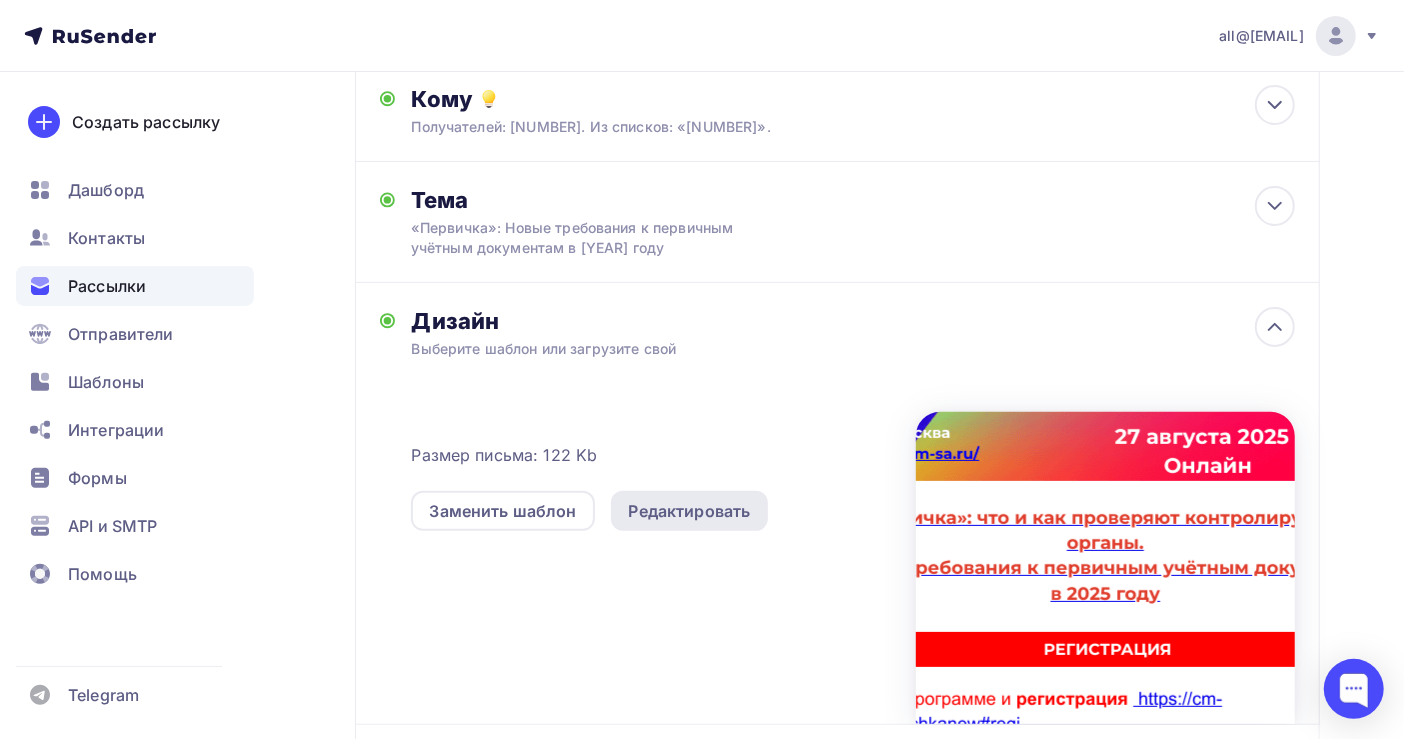 click on "Редактировать" at bounding box center [690, 511] 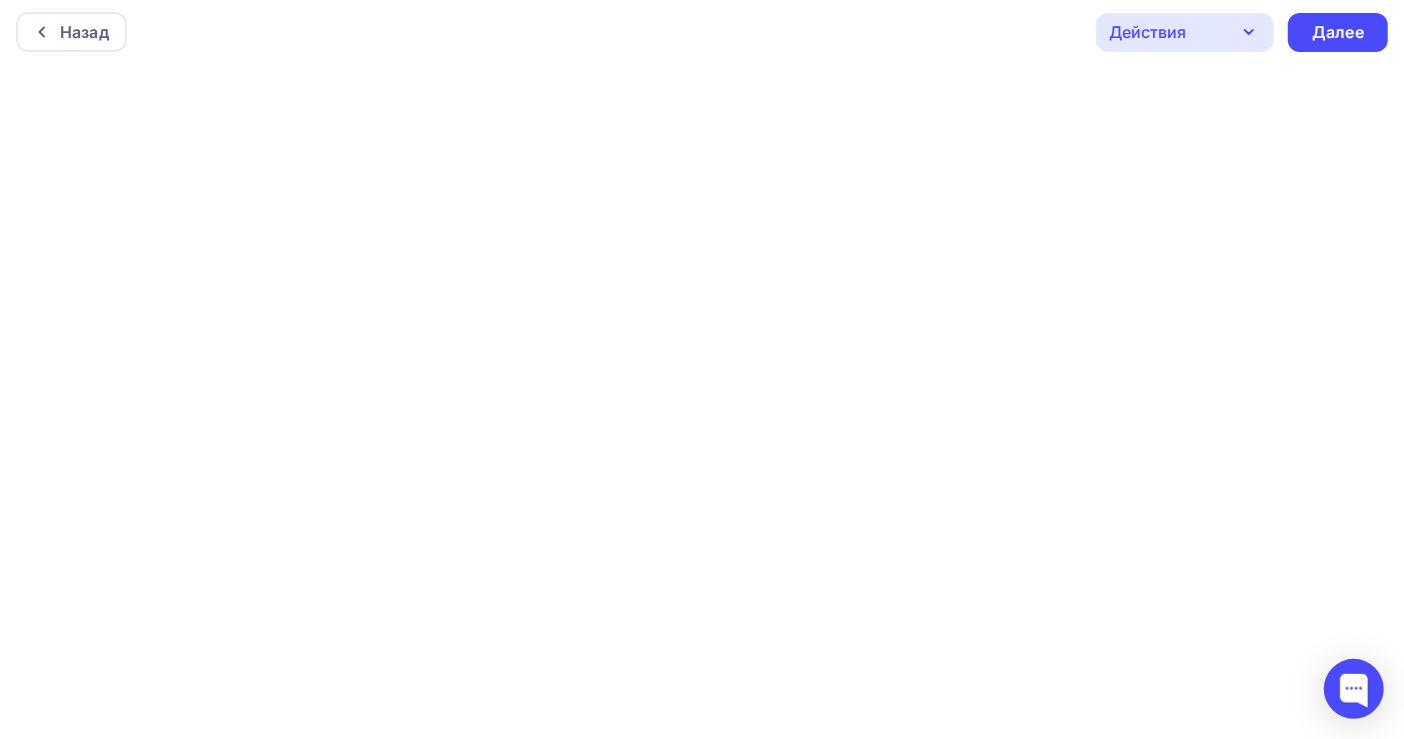 scroll, scrollTop: 5, scrollLeft: 0, axis: vertical 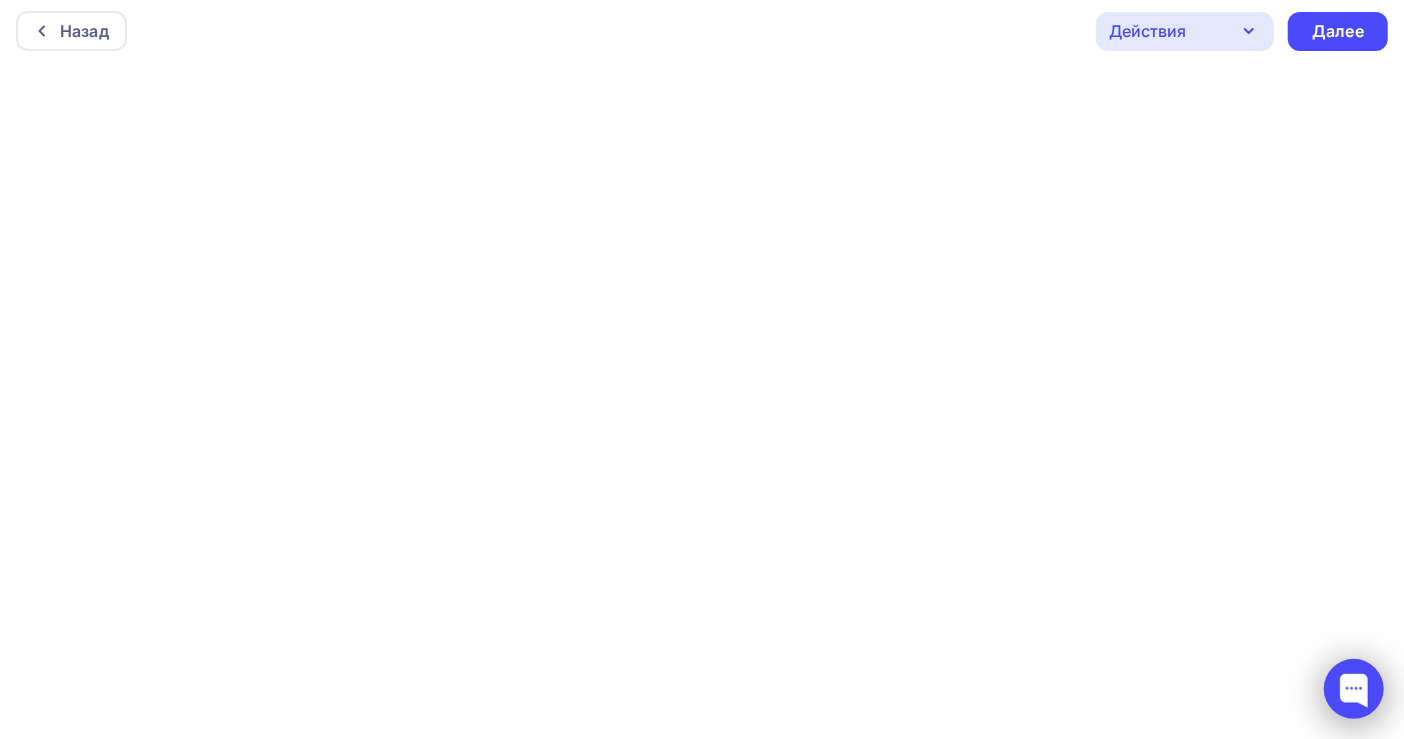 click at bounding box center (1354, 689) 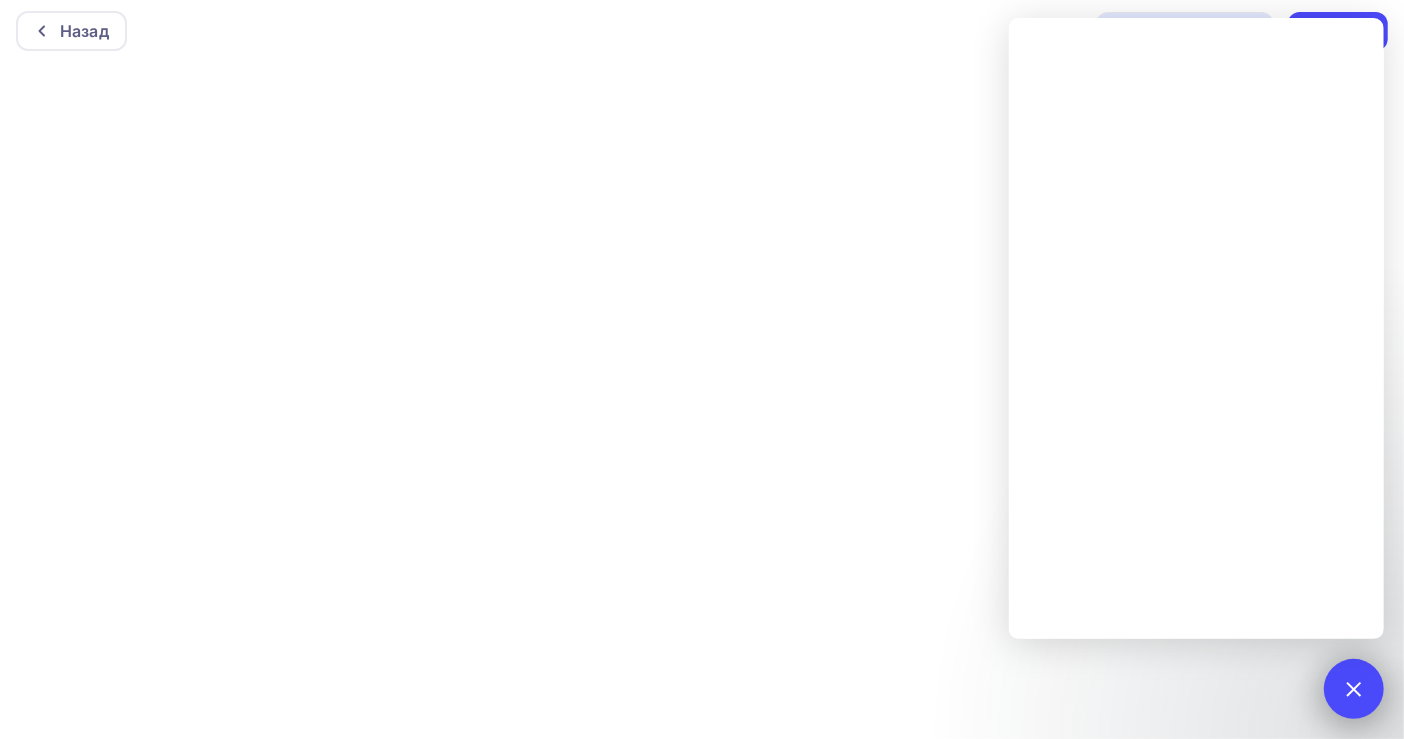 click on "1" at bounding box center (1354, 689) 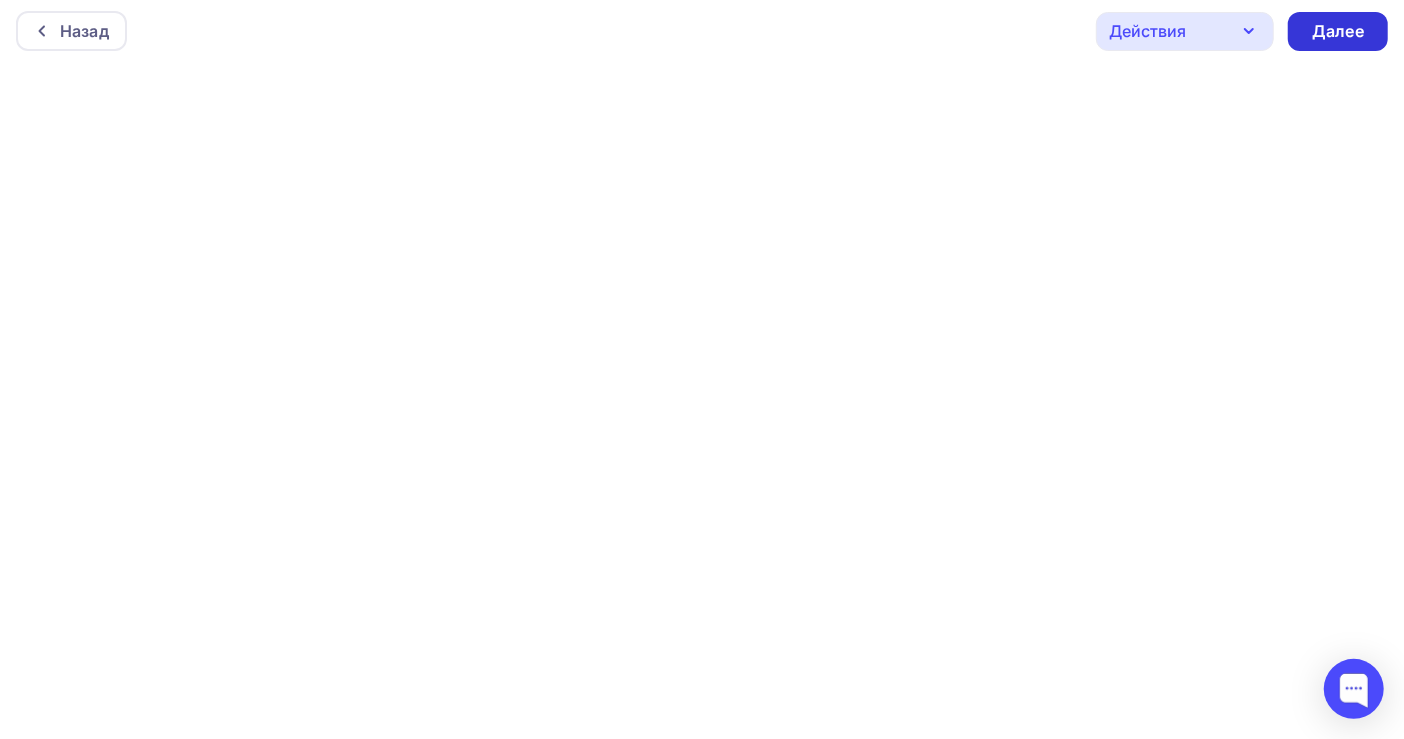 click on "Далее" at bounding box center (1338, 31) 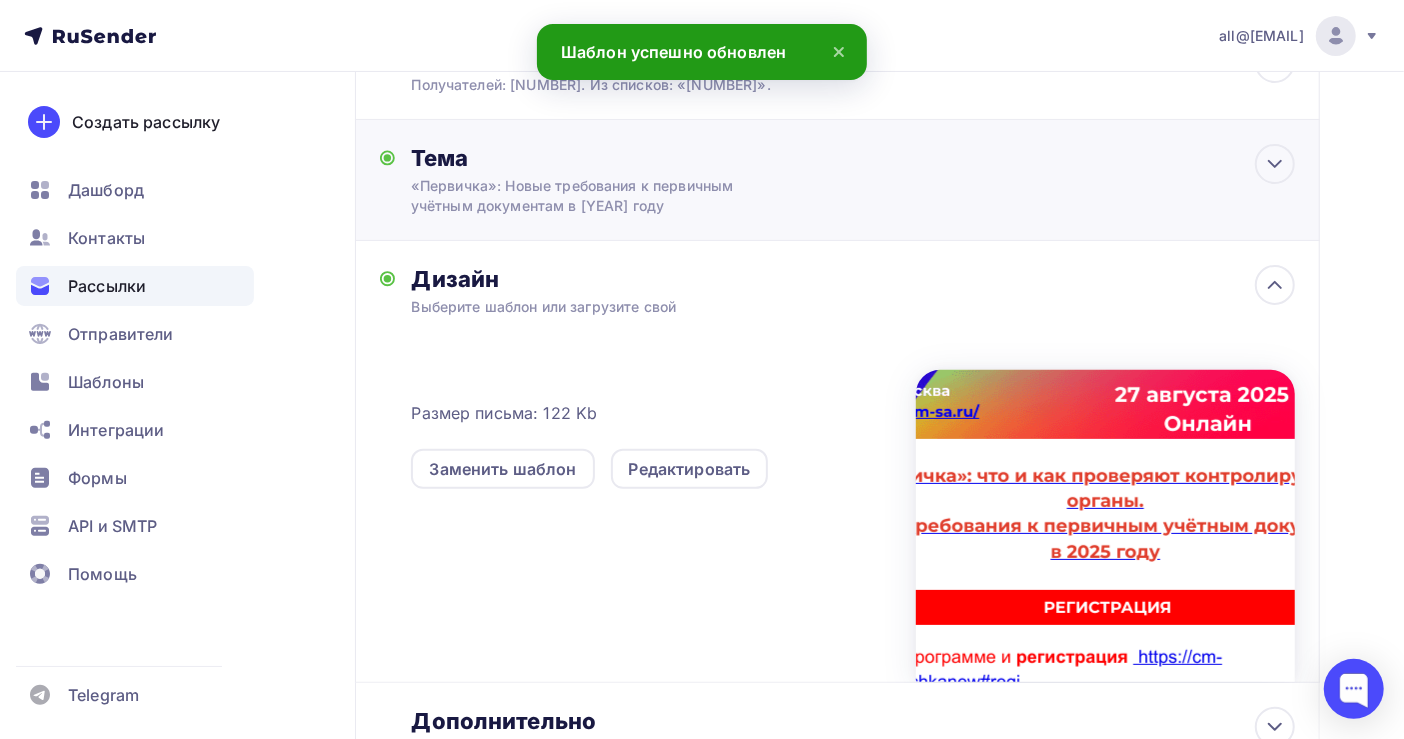 scroll, scrollTop: 0, scrollLeft: 0, axis: both 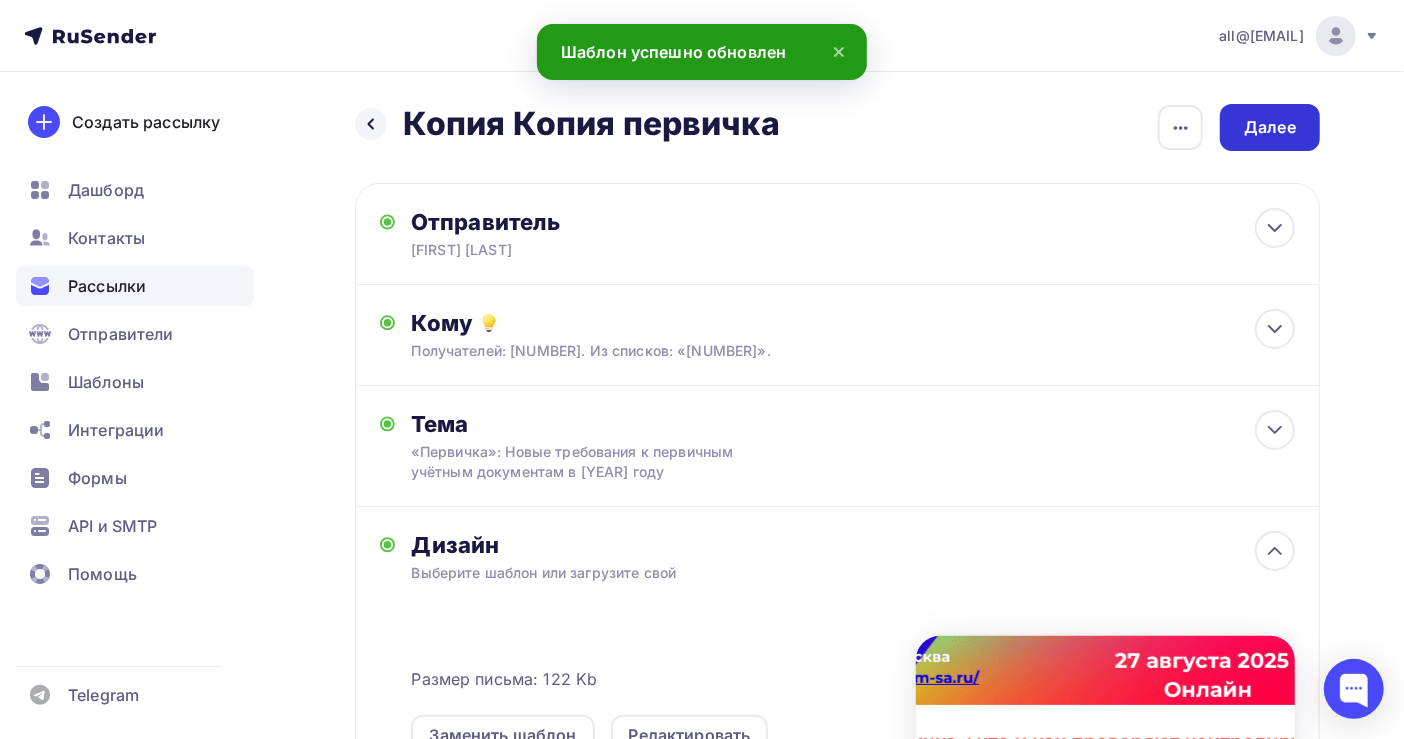 click on "Далее" at bounding box center [1270, 127] 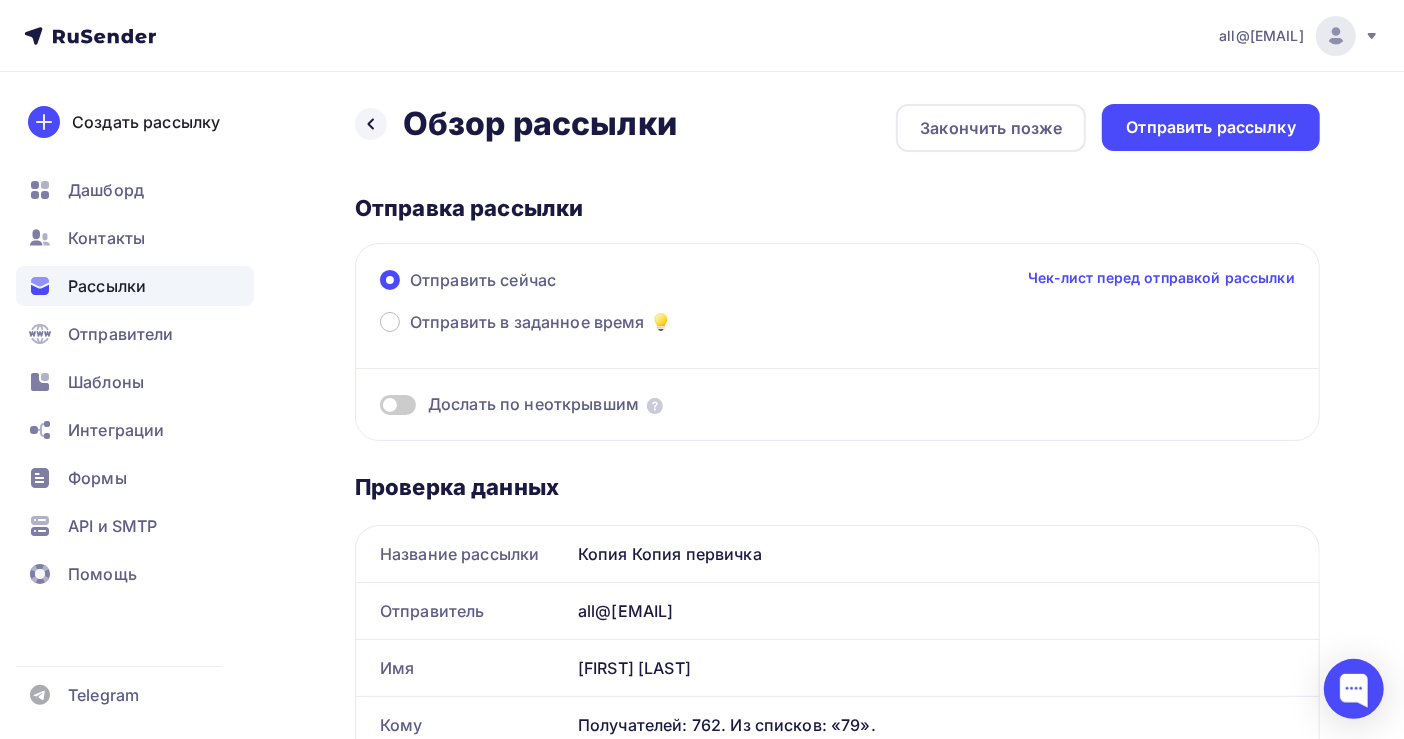 scroll, scrollTop: 0, scrollLeft: 0, axis: both 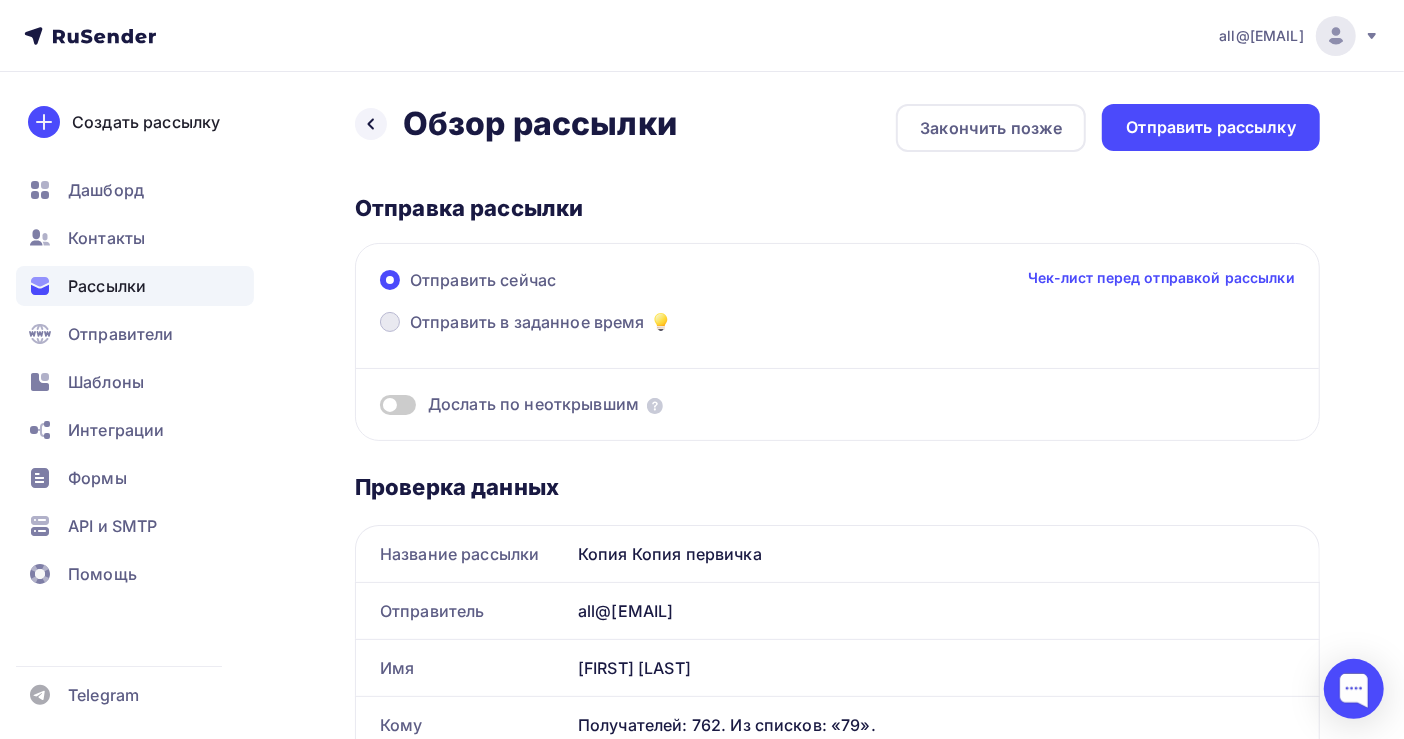 click on "Отправить в заданное время" at bounding box center (527, 322) 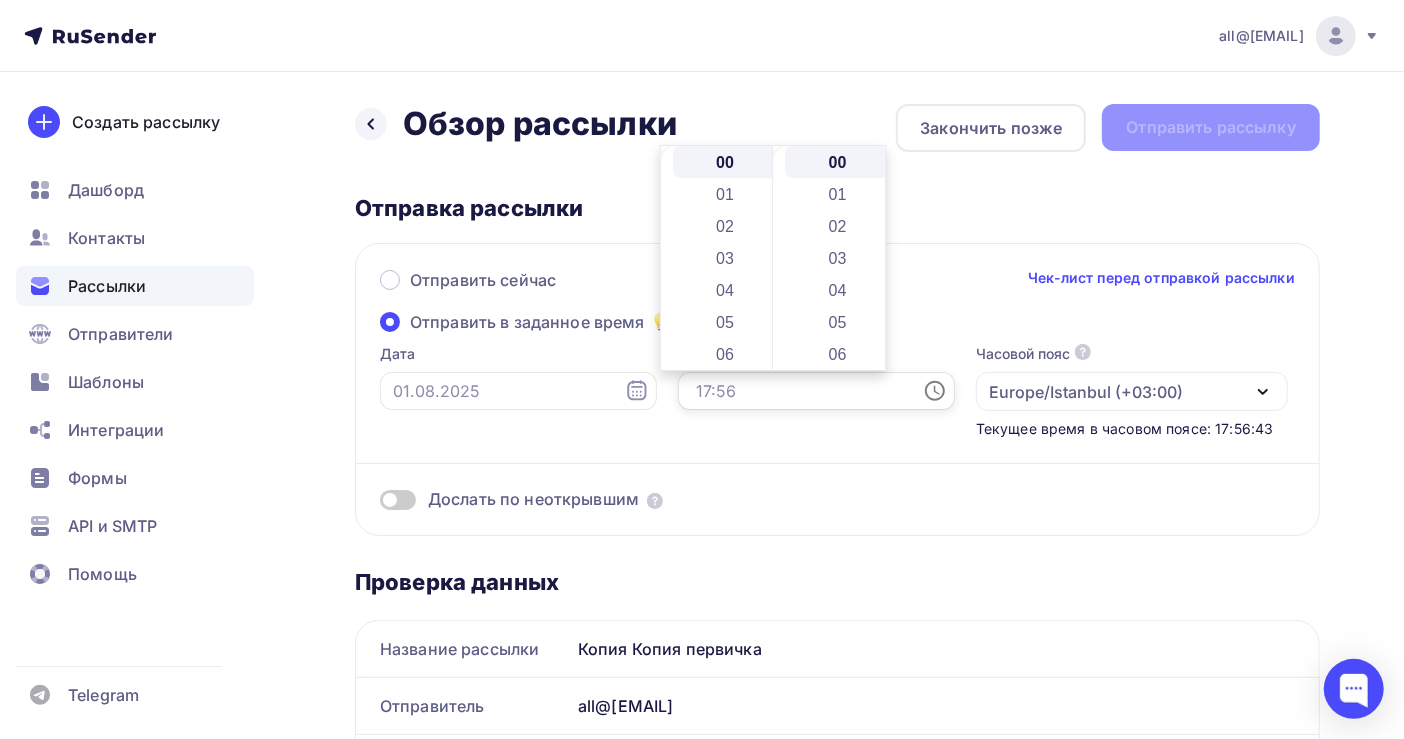 click at bounding box center [816, 391] 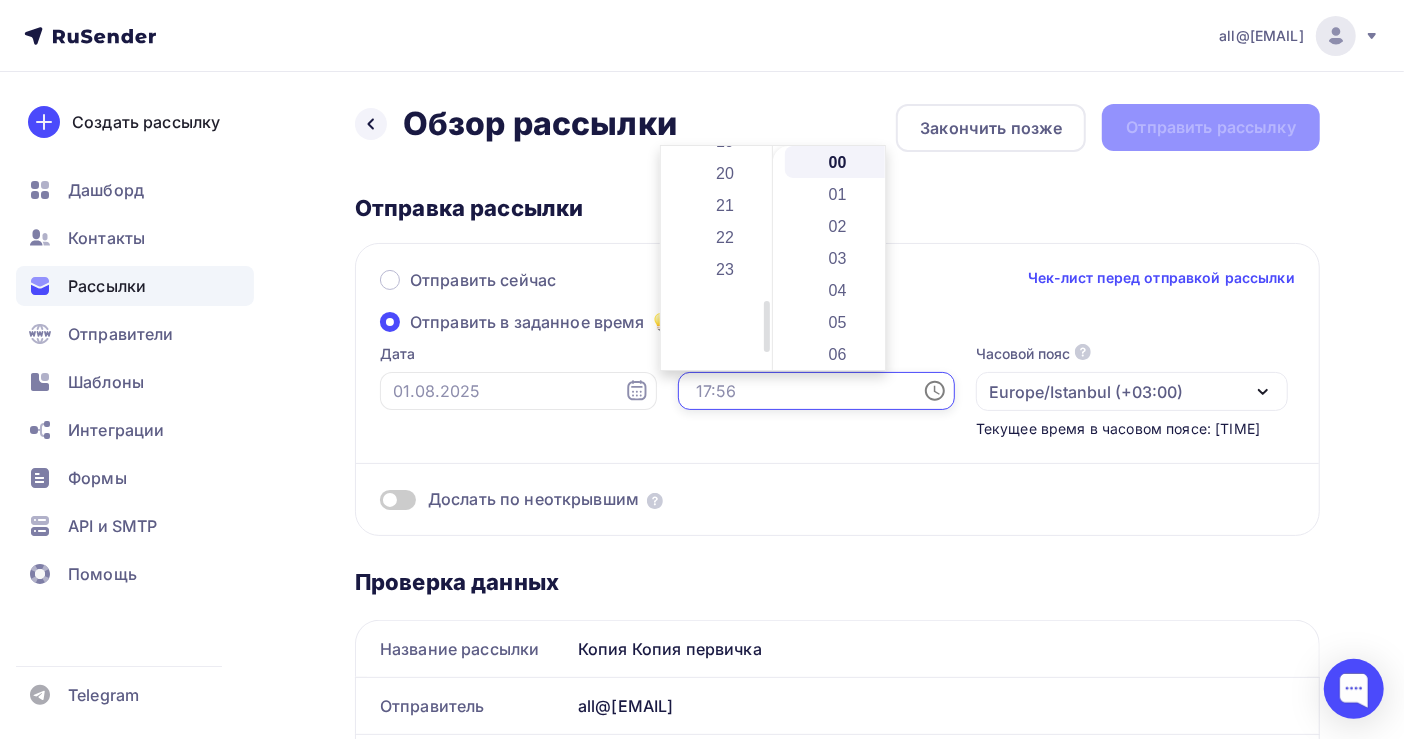 scroll, scrollTop: 667, scrollLeft: 0, axis: vertical 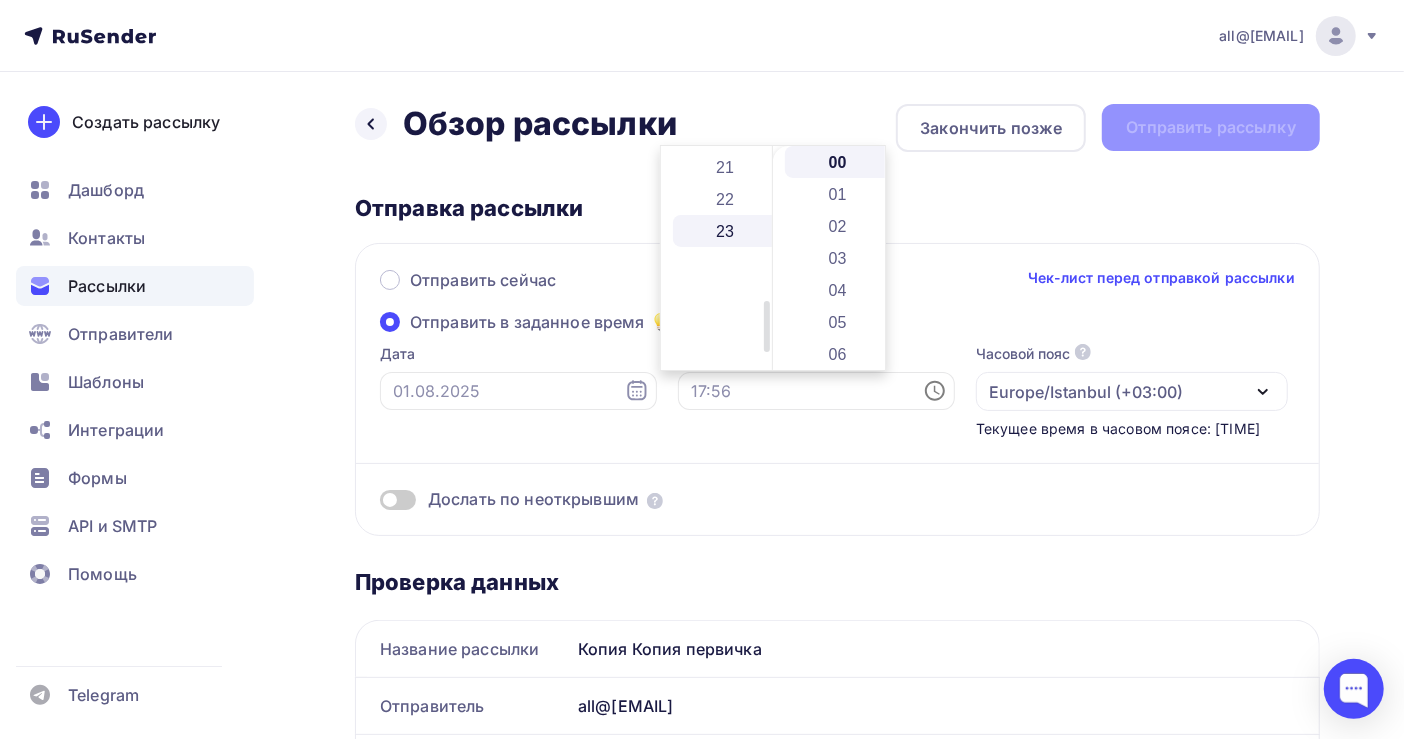 click on "23" at bounding box center (727, 231) 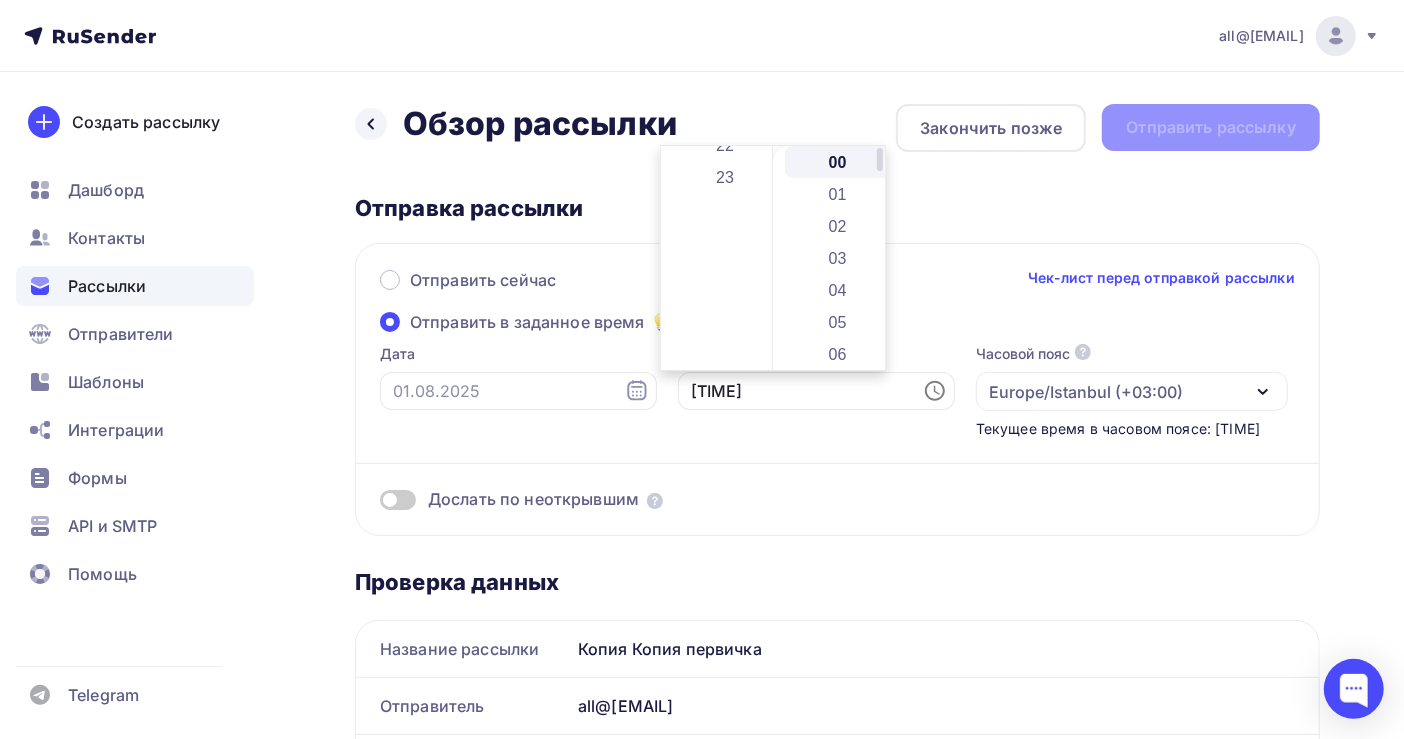 scroll, scrollTop: 735, scrollLeft: 0, axis: vertical 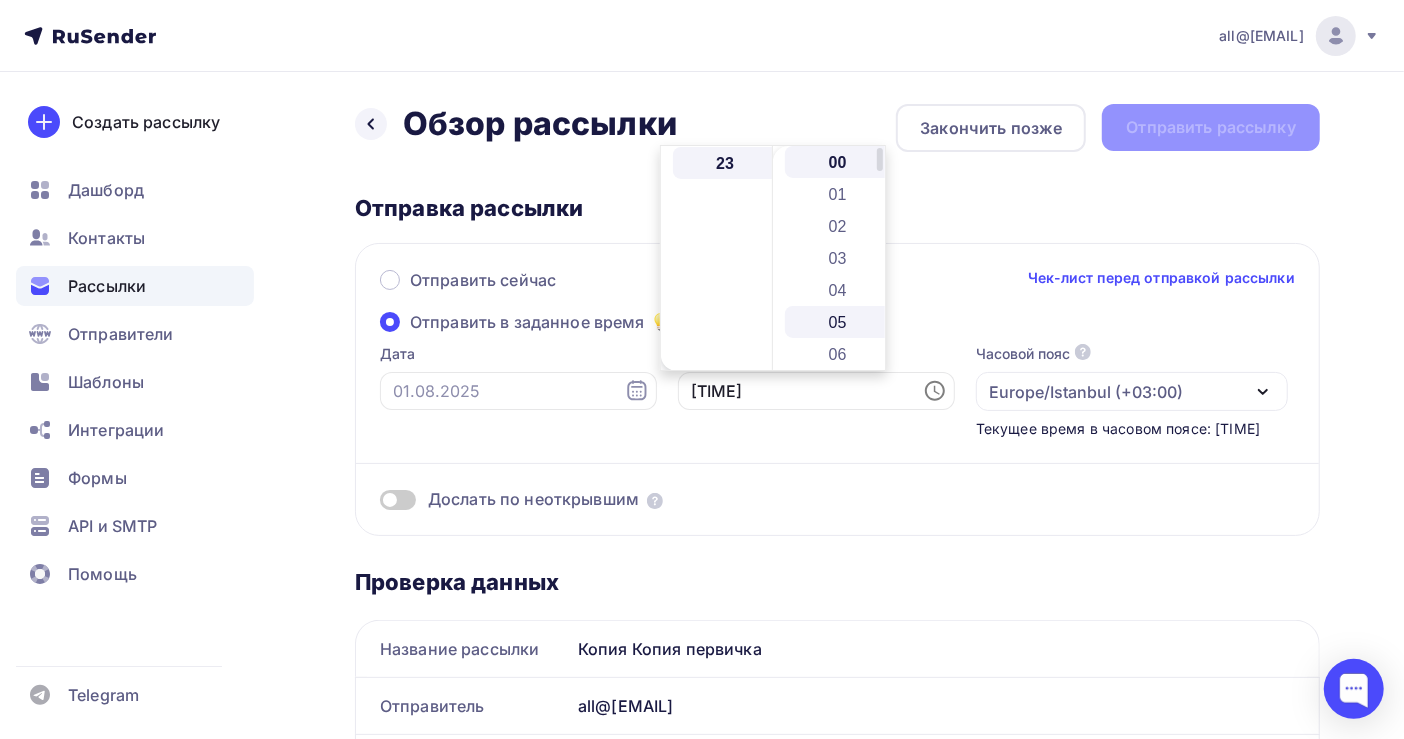 click on "05" at bounding box center [839, 322] 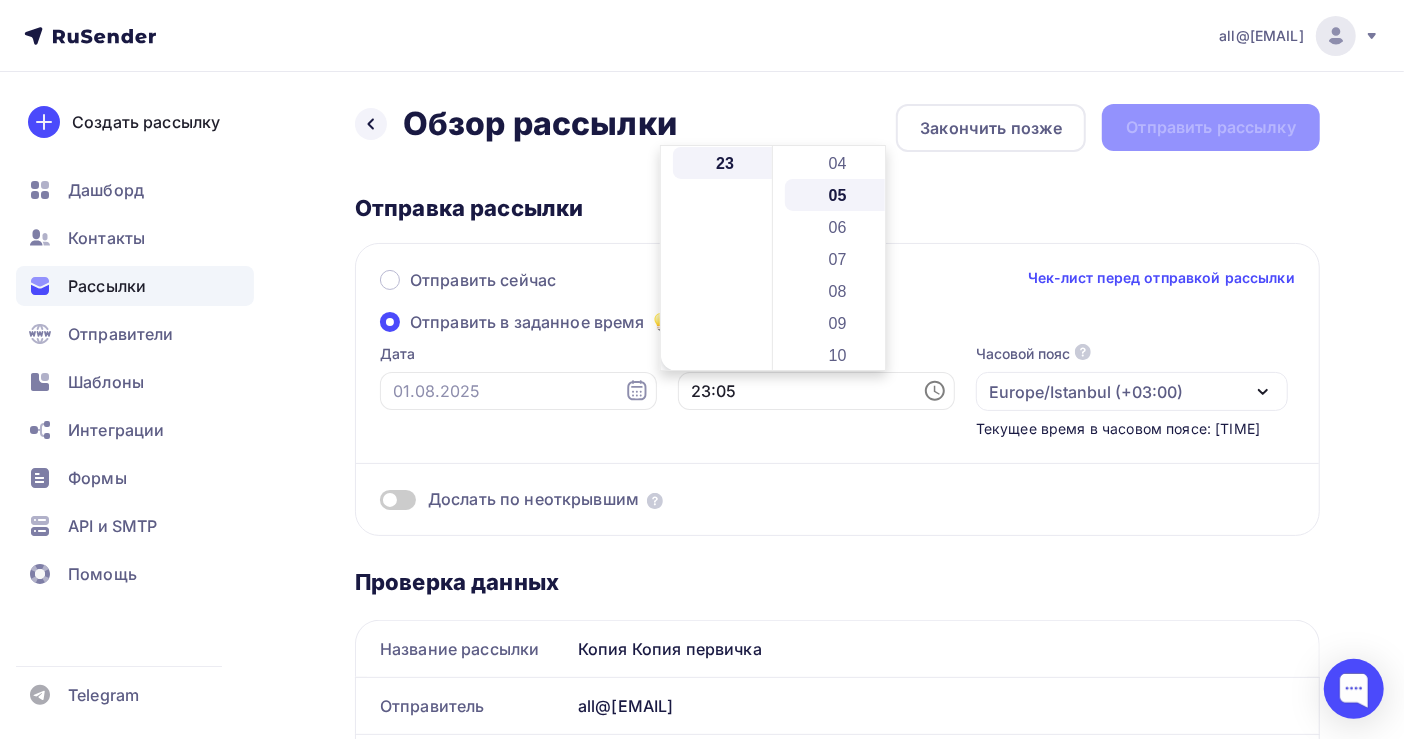 scroll, scrollTop: 159, scrollLeft: 0, axis: vertical 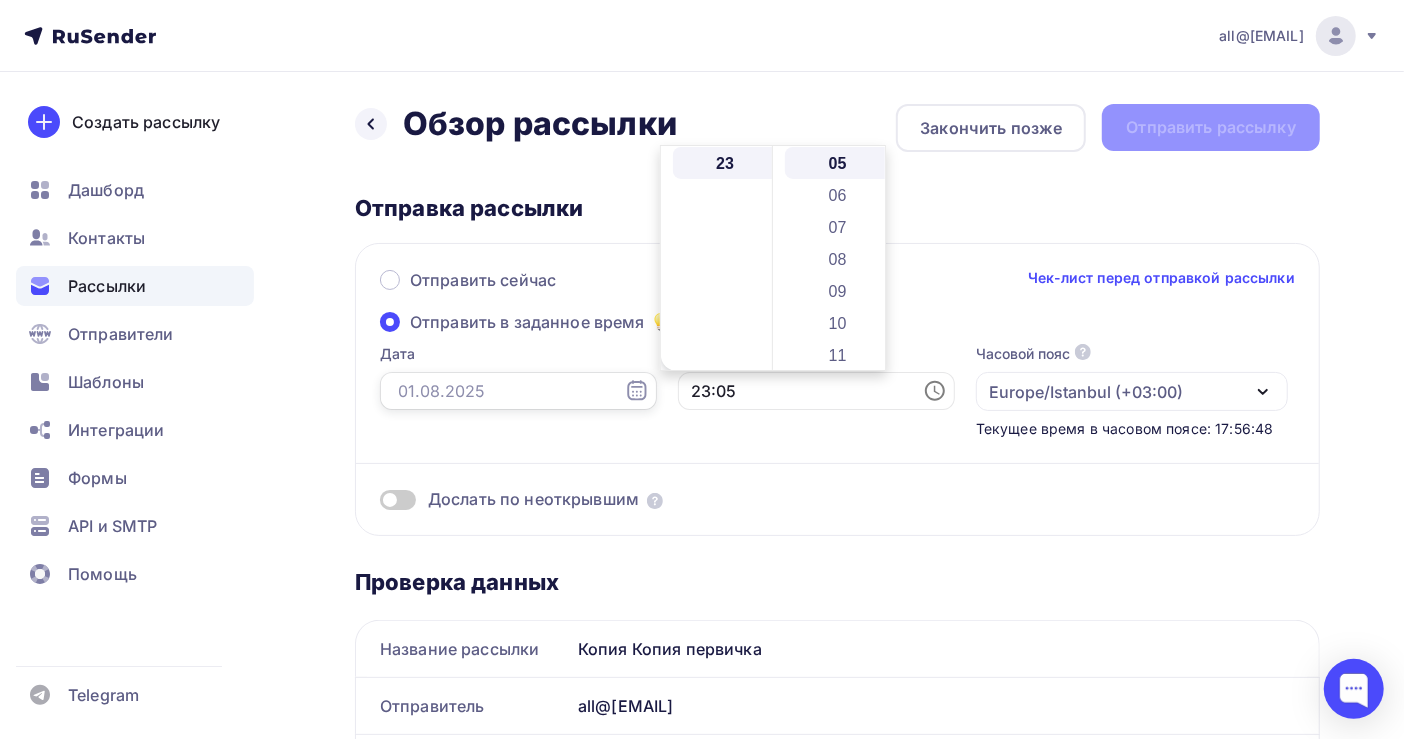 click at bounding box center [518, 391] 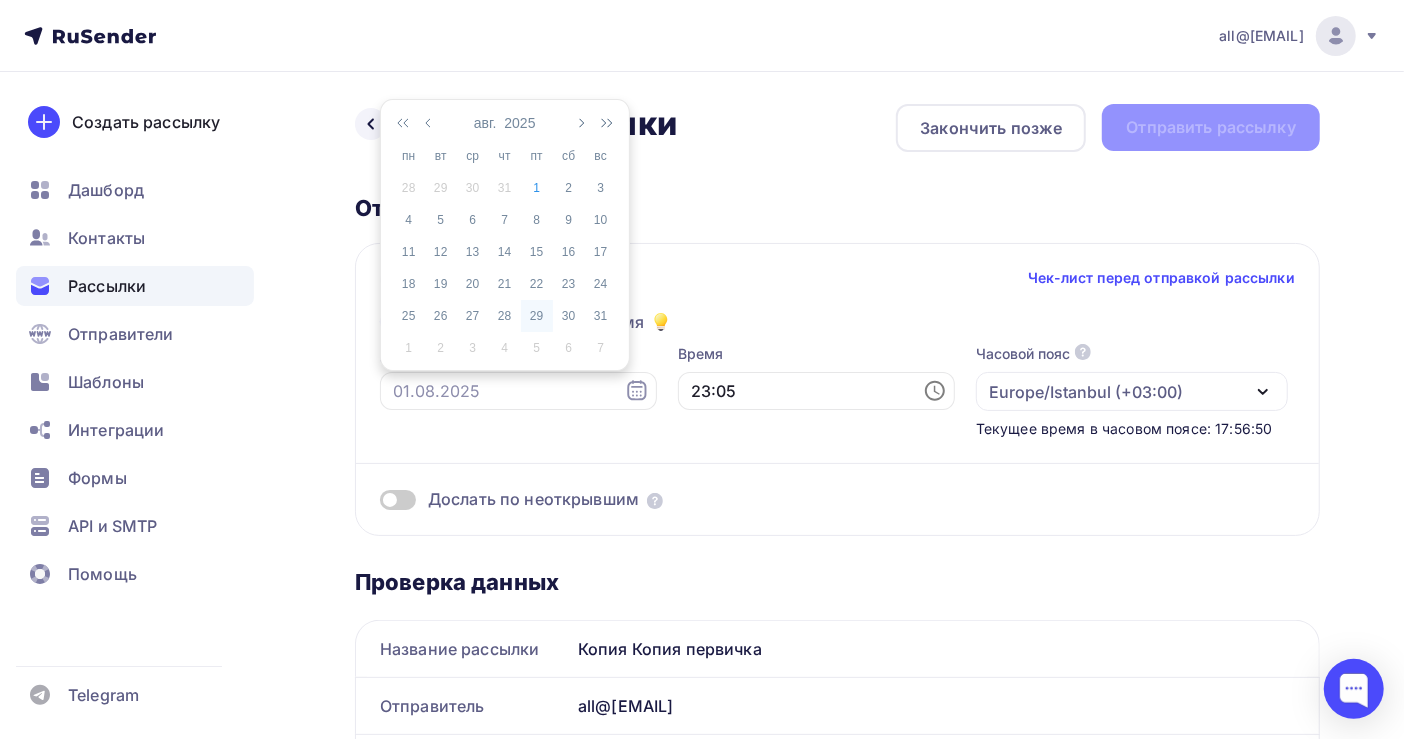 click on "1" at bounding box center [537, 188] 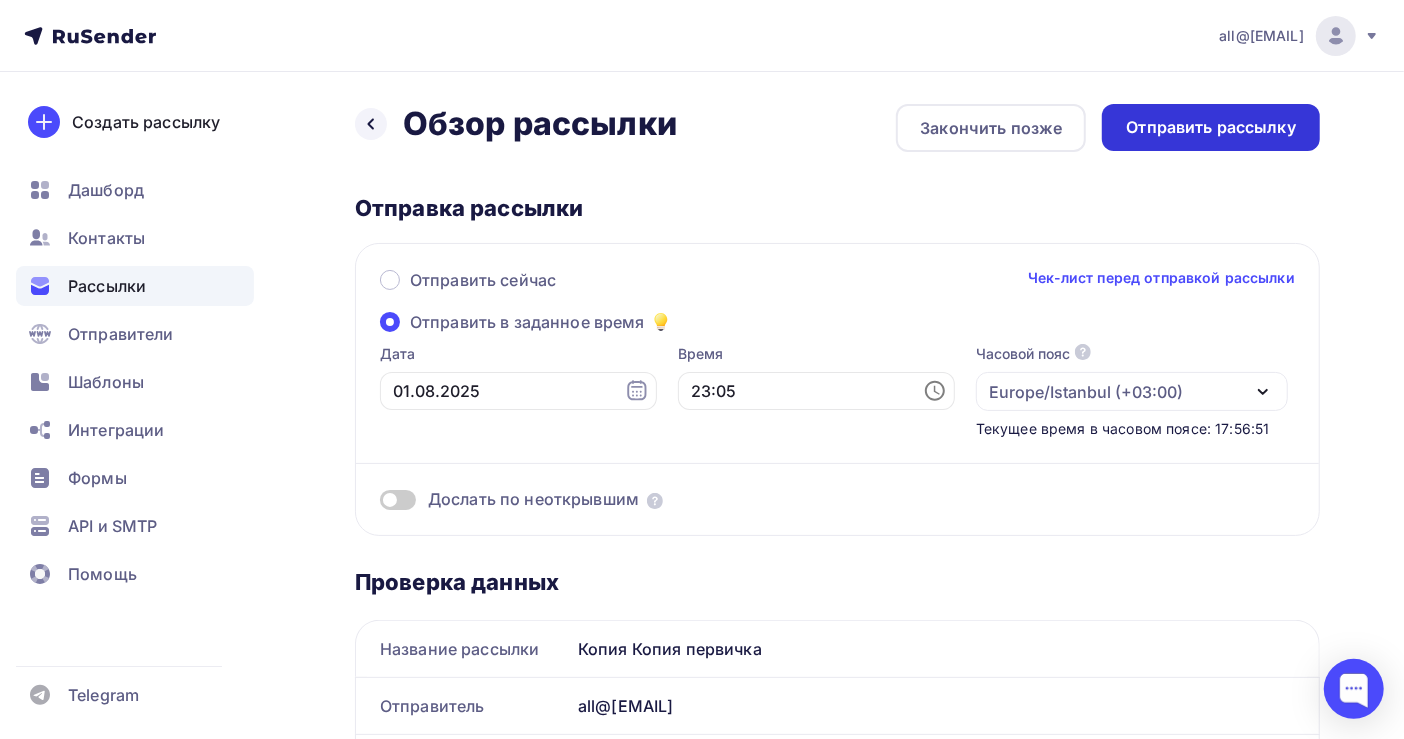click on "Отправить рассылку" at bounding box center (1211, 127) 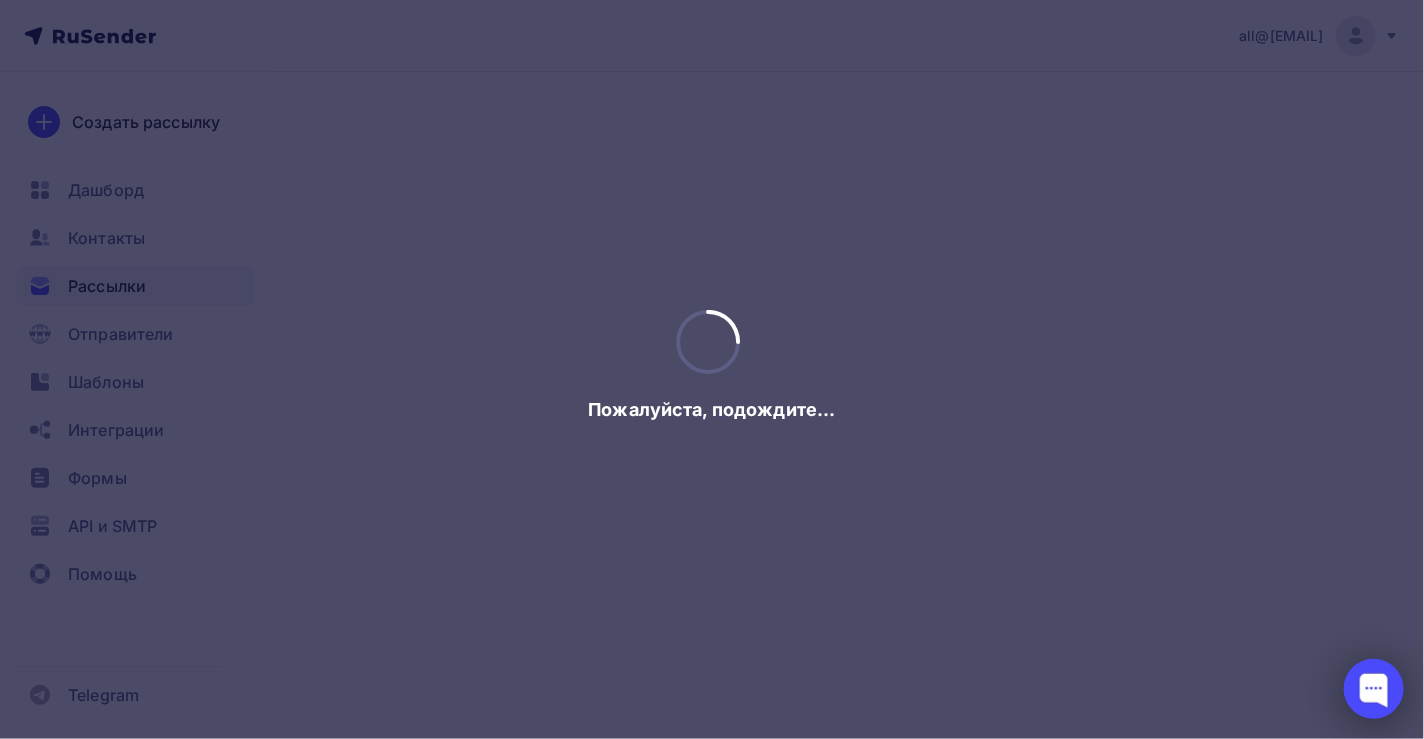 click at bounding box center [1374, 689] 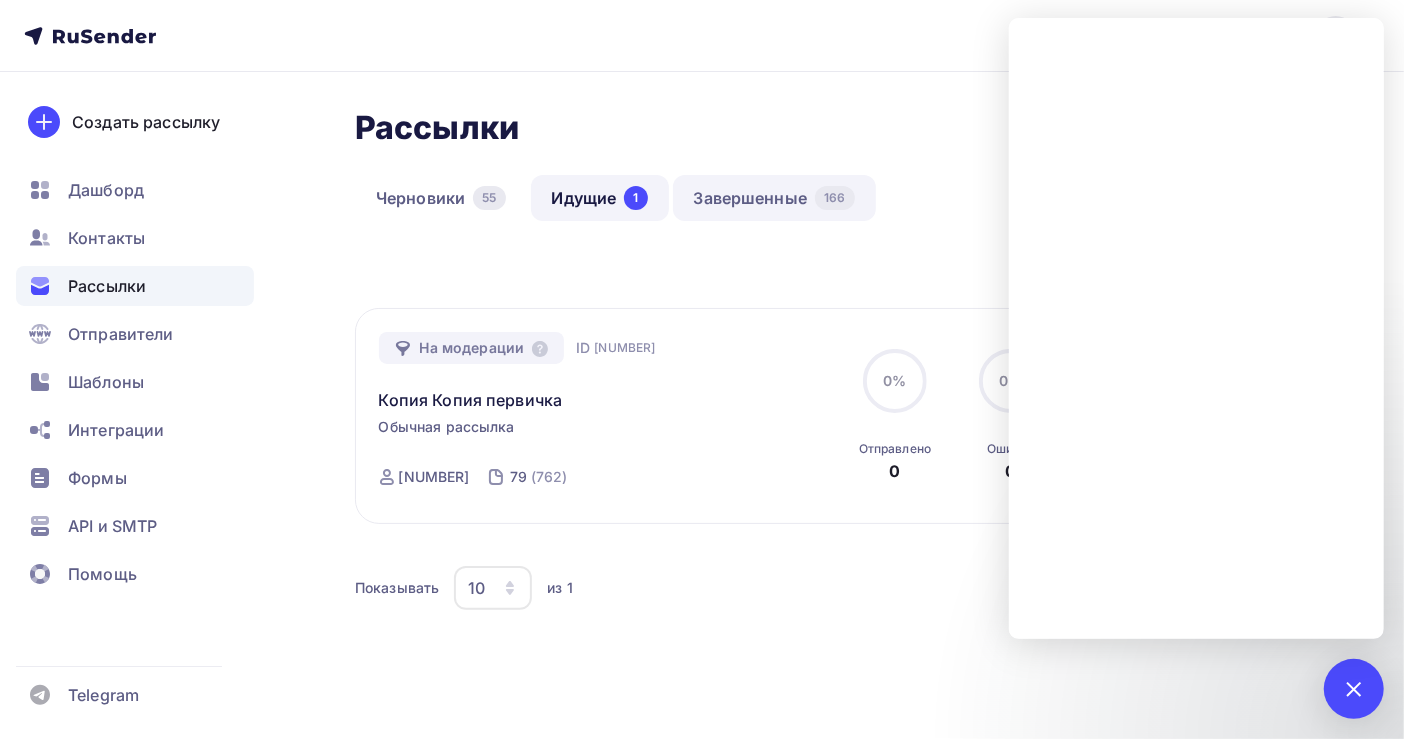 click on "Завершенные
166" at bounding box center [774, 198] 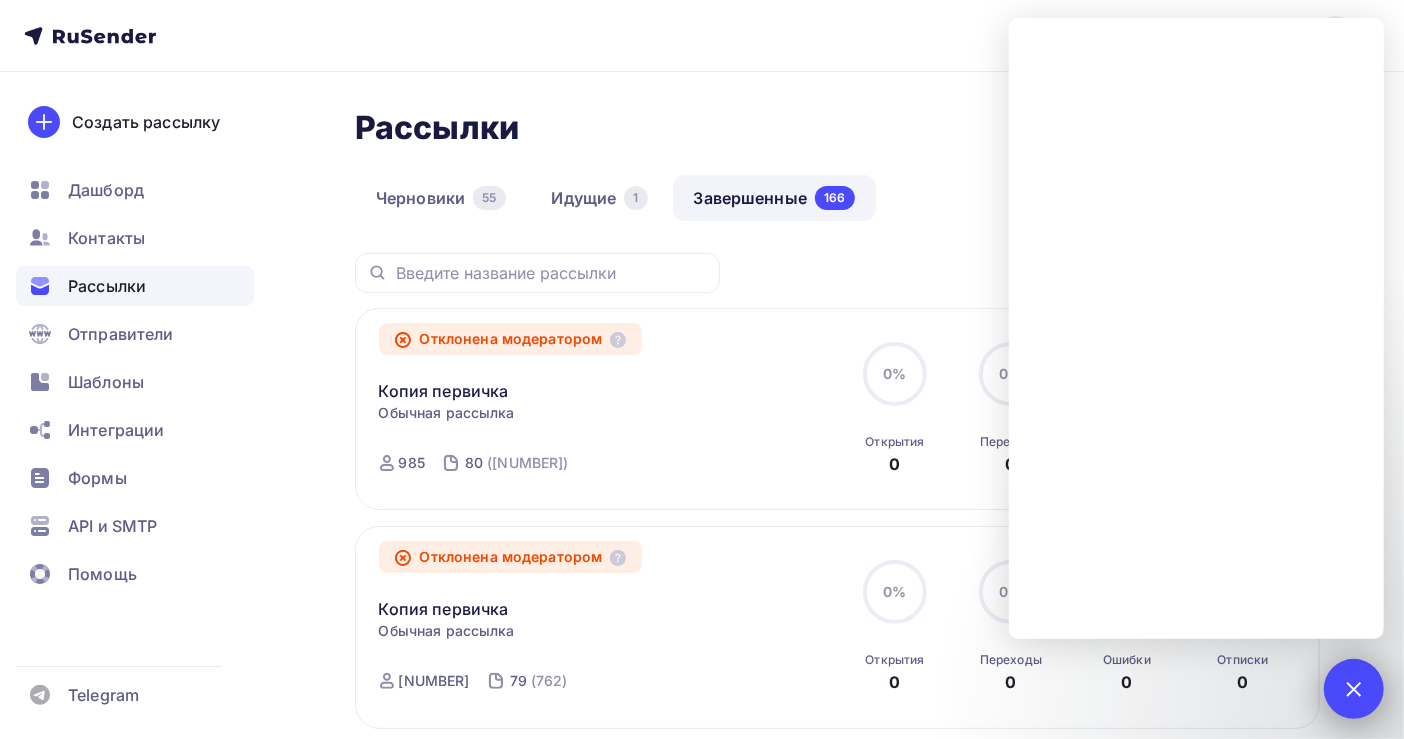 click at bounding box center [1353, 688] 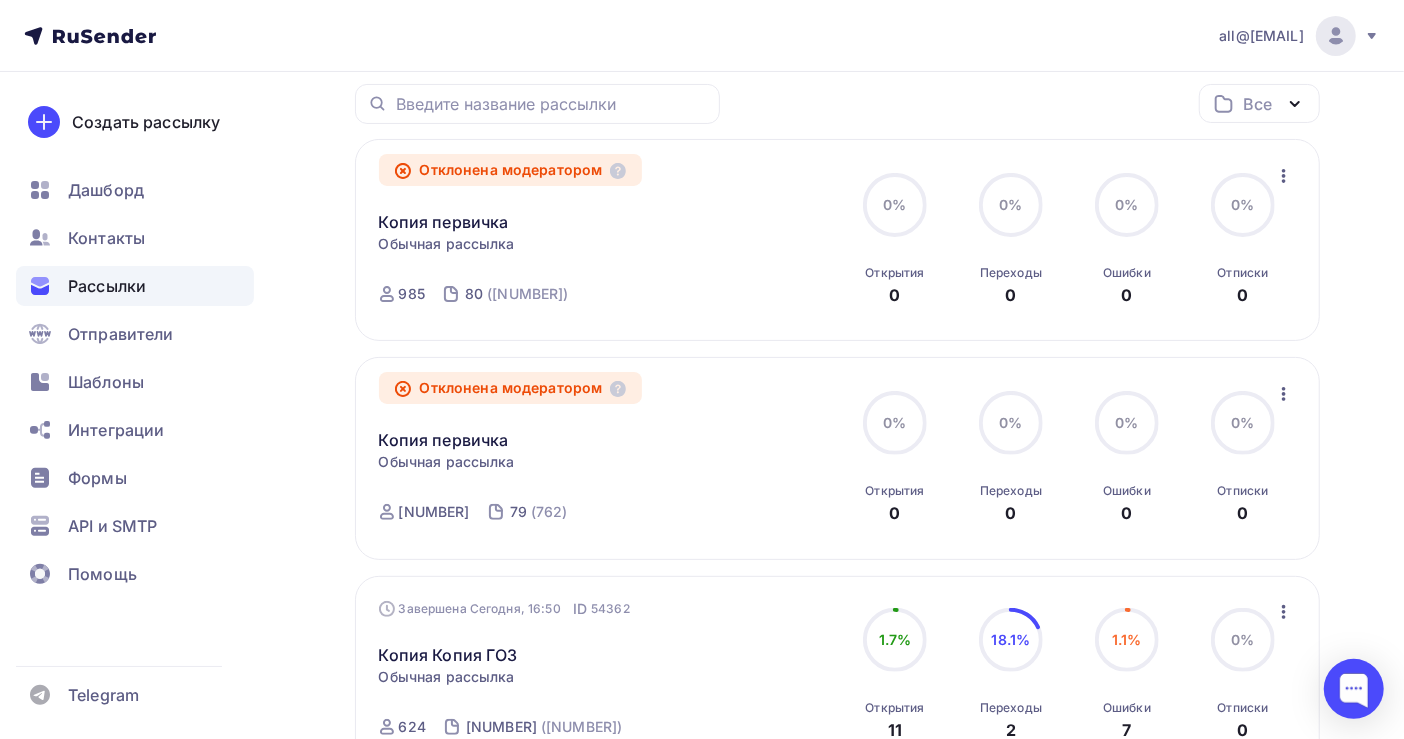scroll, scrollTop: 133, scrollLeft: 0, axis: vertical 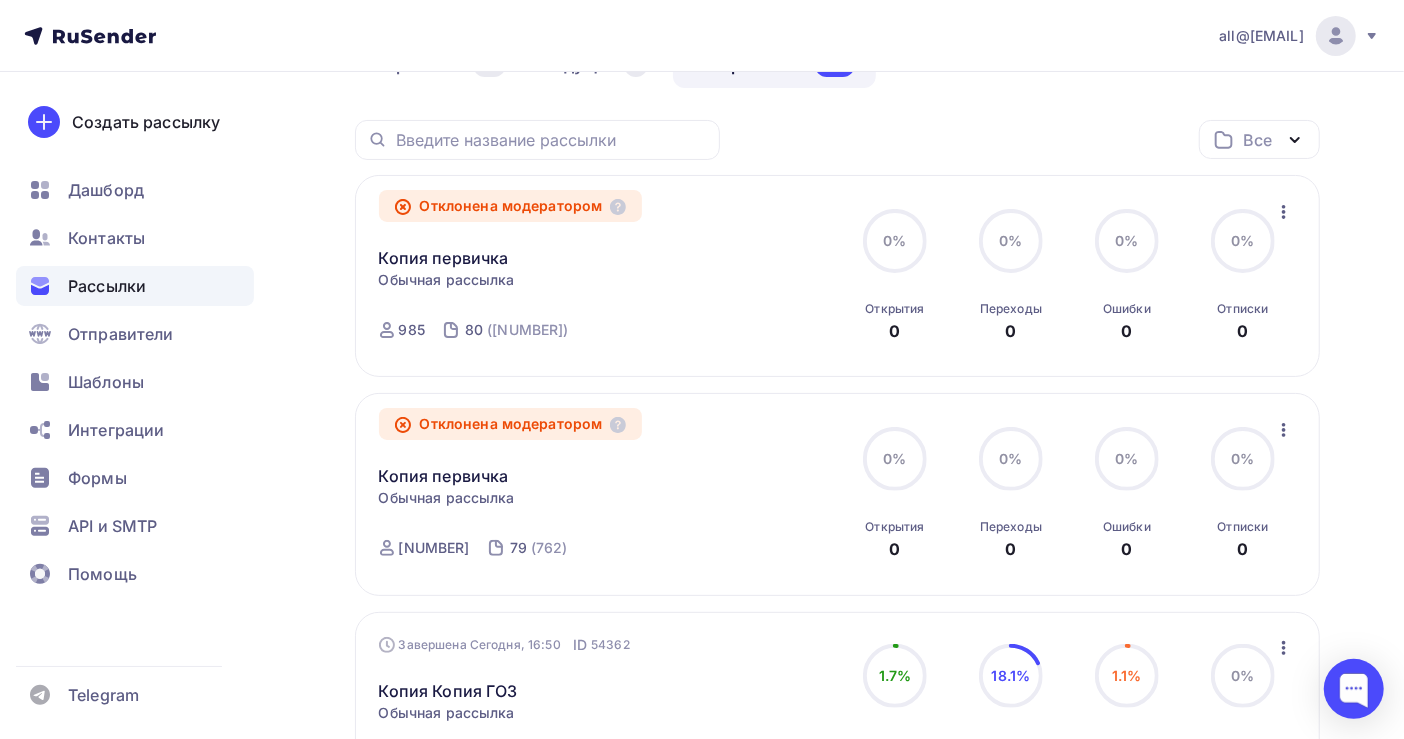 click 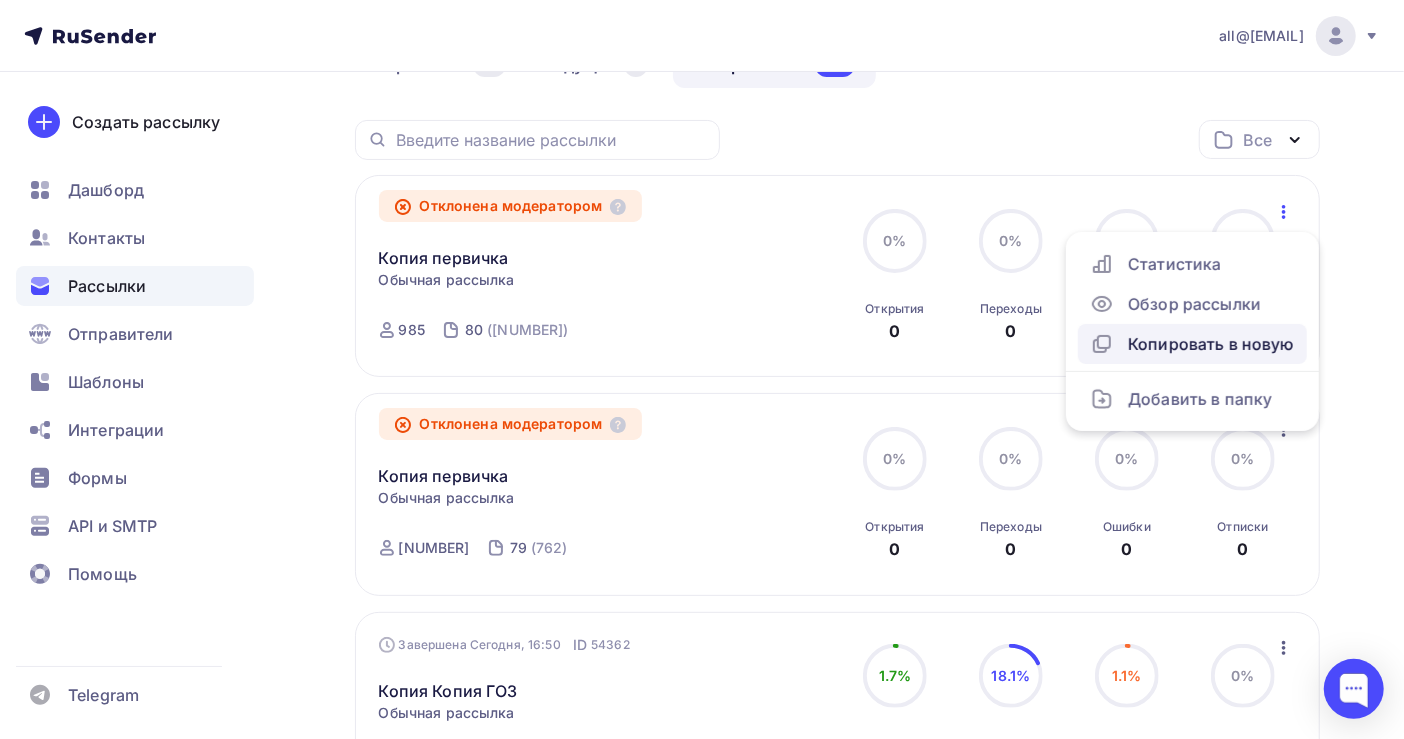 click on "Копировать в новую" at bounding box center (1192, 344) 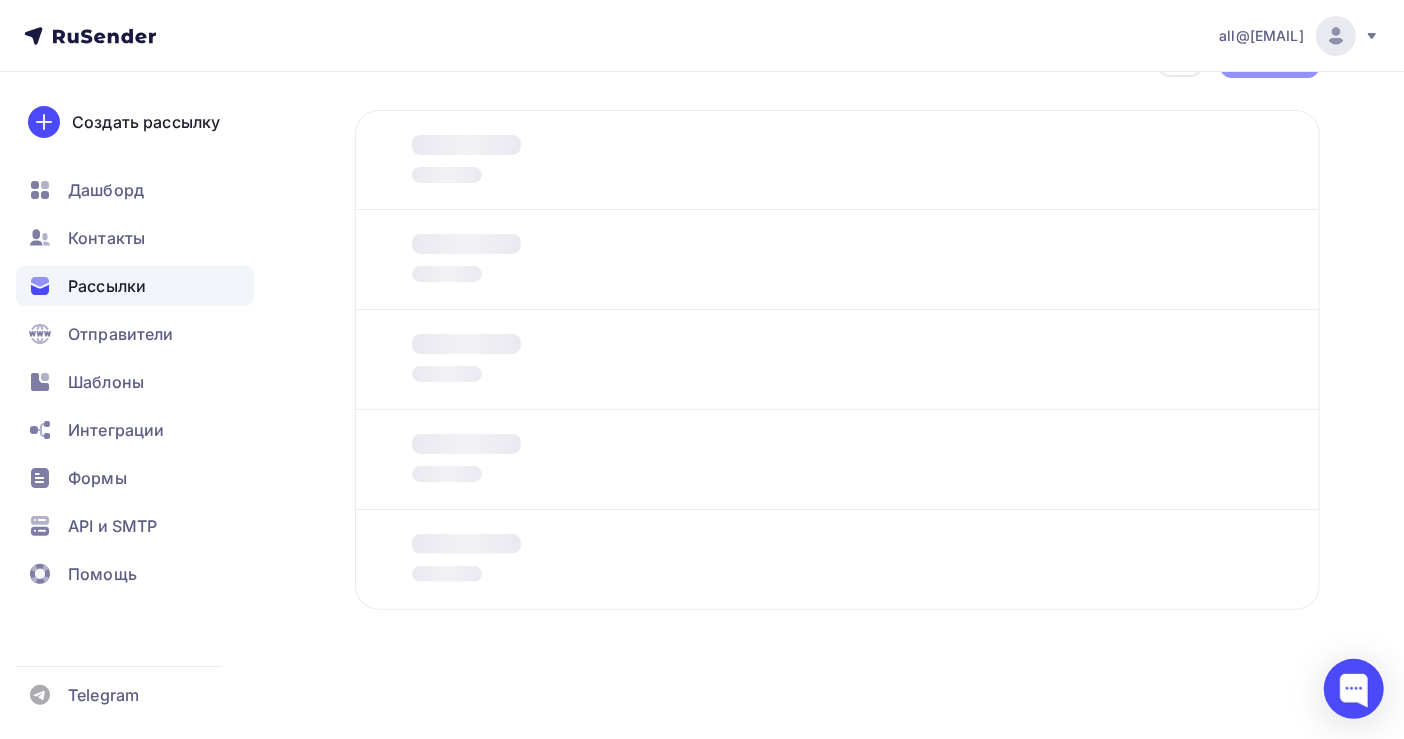 scroll, scrollTop: 0, scrollLeft: 0, axis: both 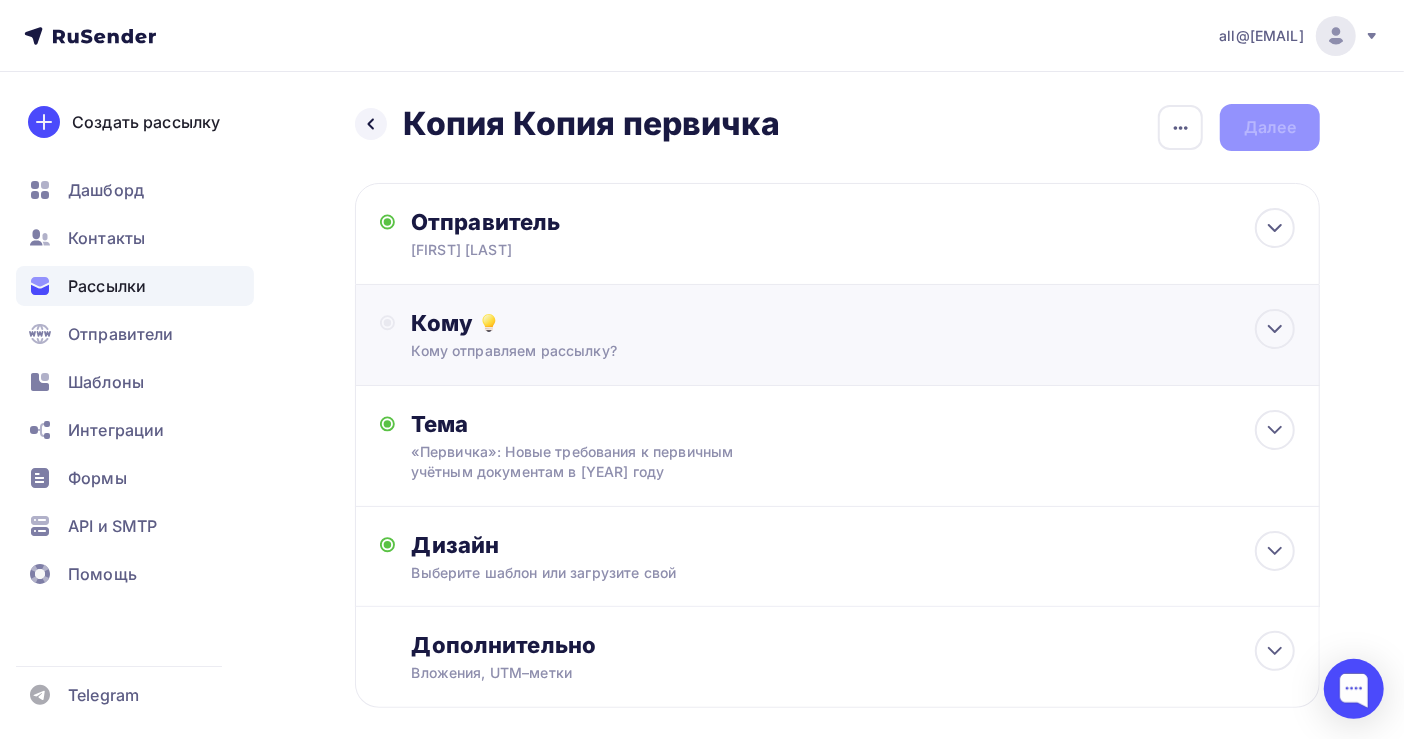click on "Кому отправляем рассылку?" at bounding box center (808, 351) 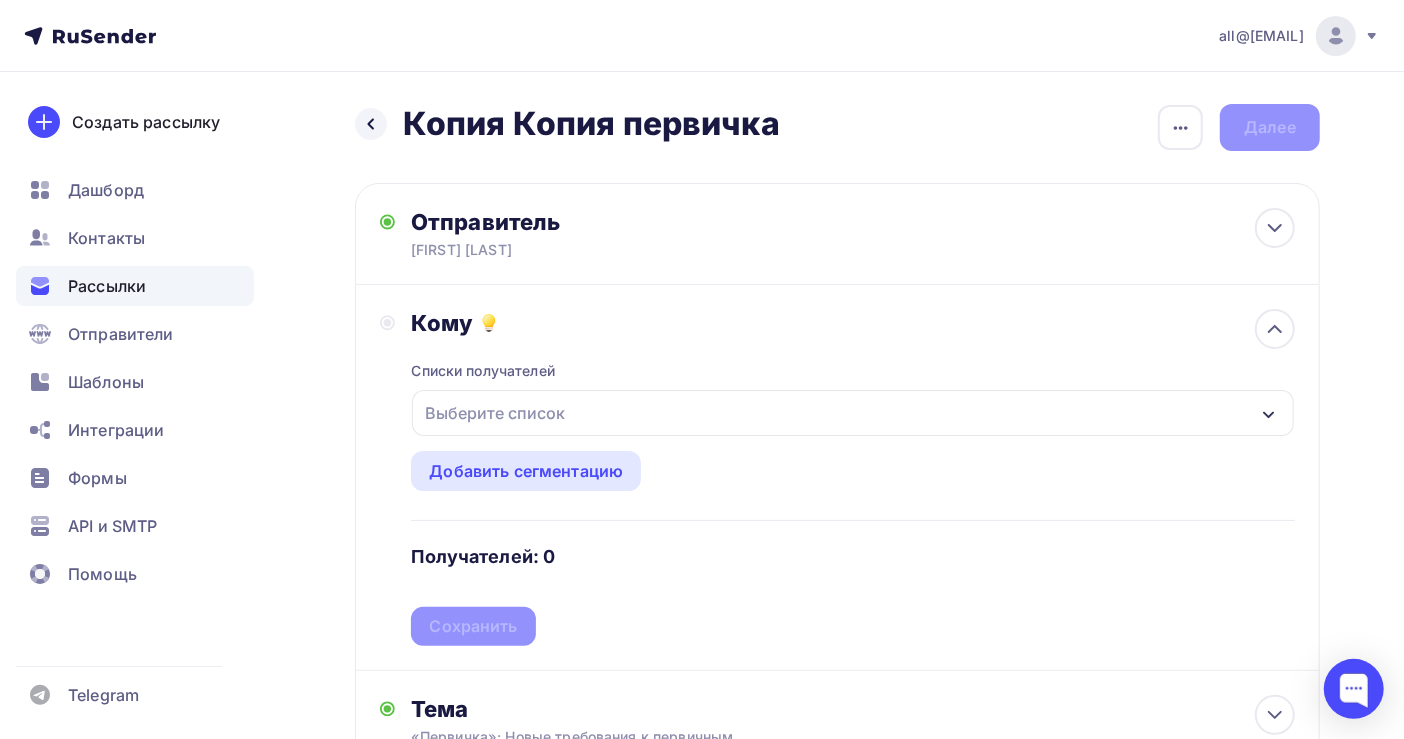 click on "Выберите список" at bounding box center [495, 413] 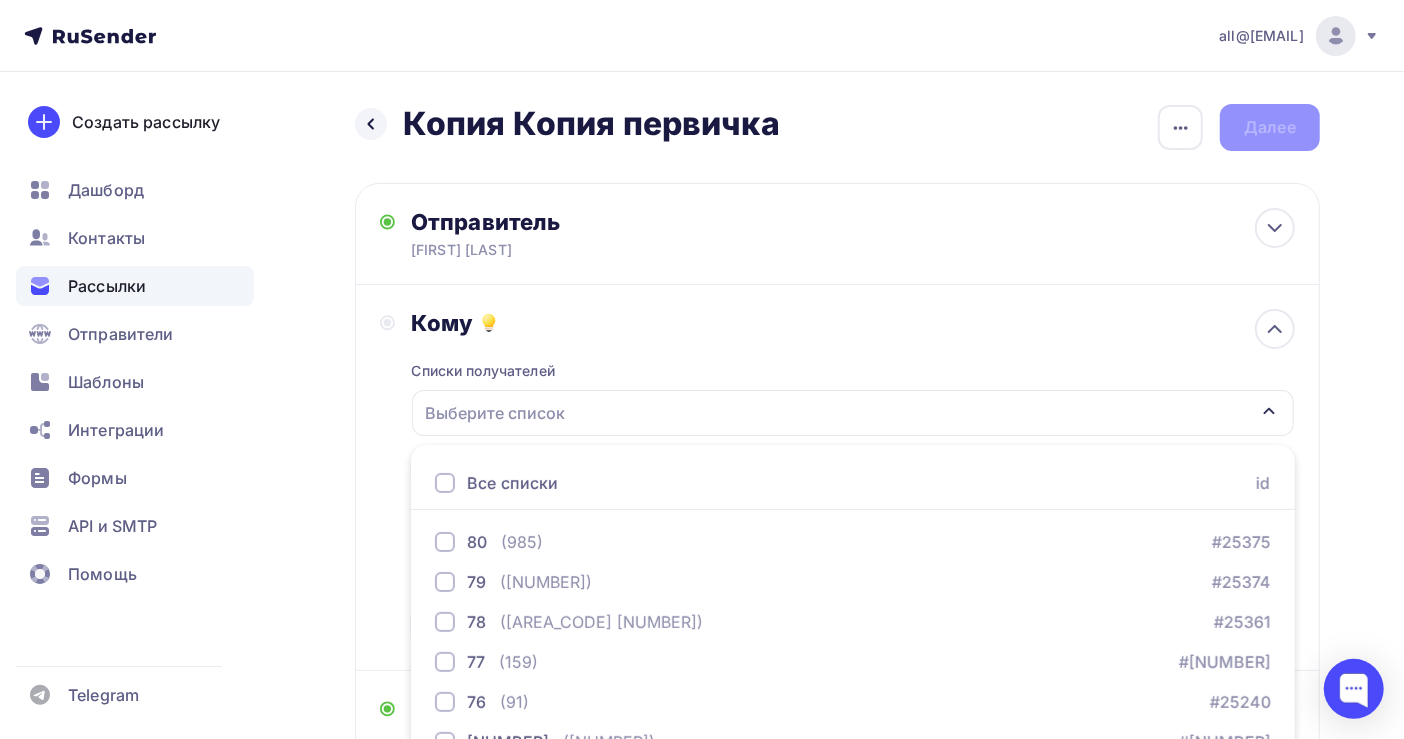 scroll, scrollTop: 224, scrollLeft: 0, axis: vertical 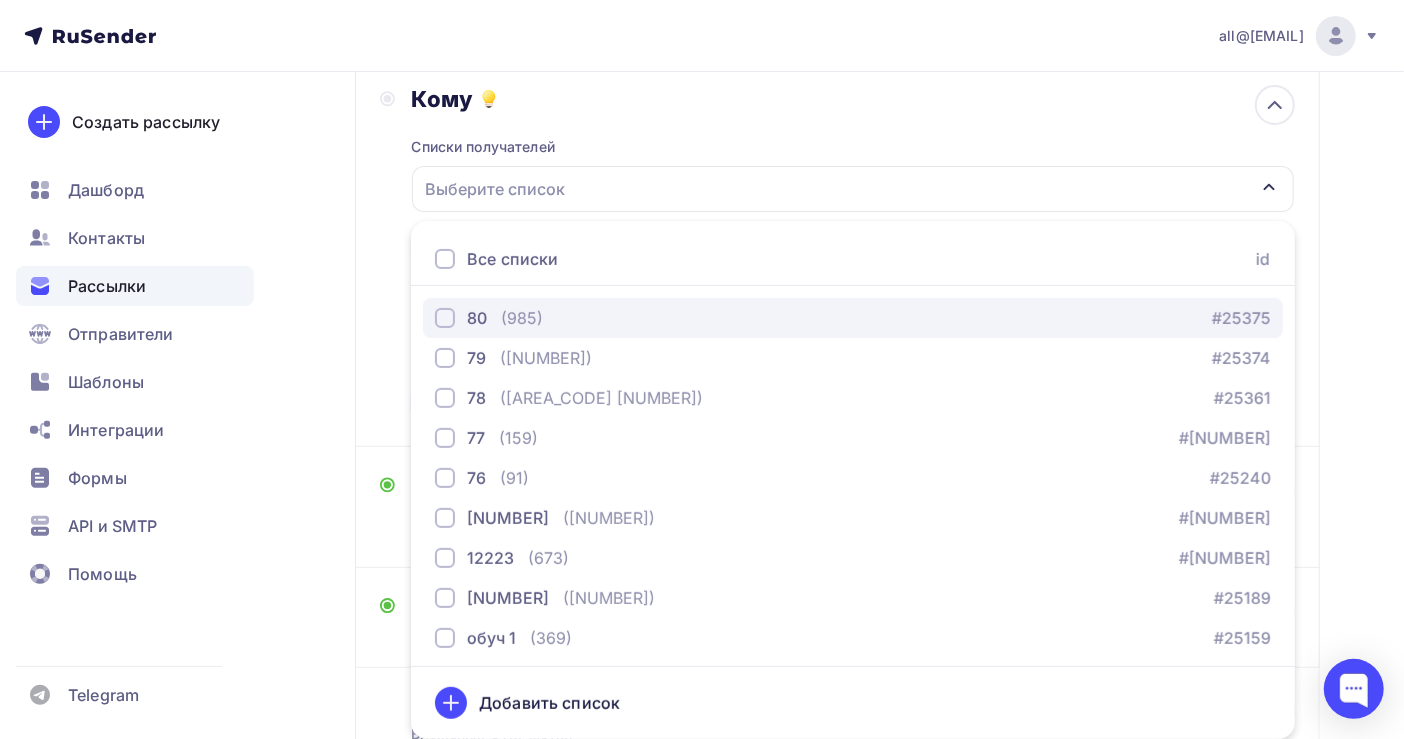 click on "(985)" at bounding box center (522, 318) 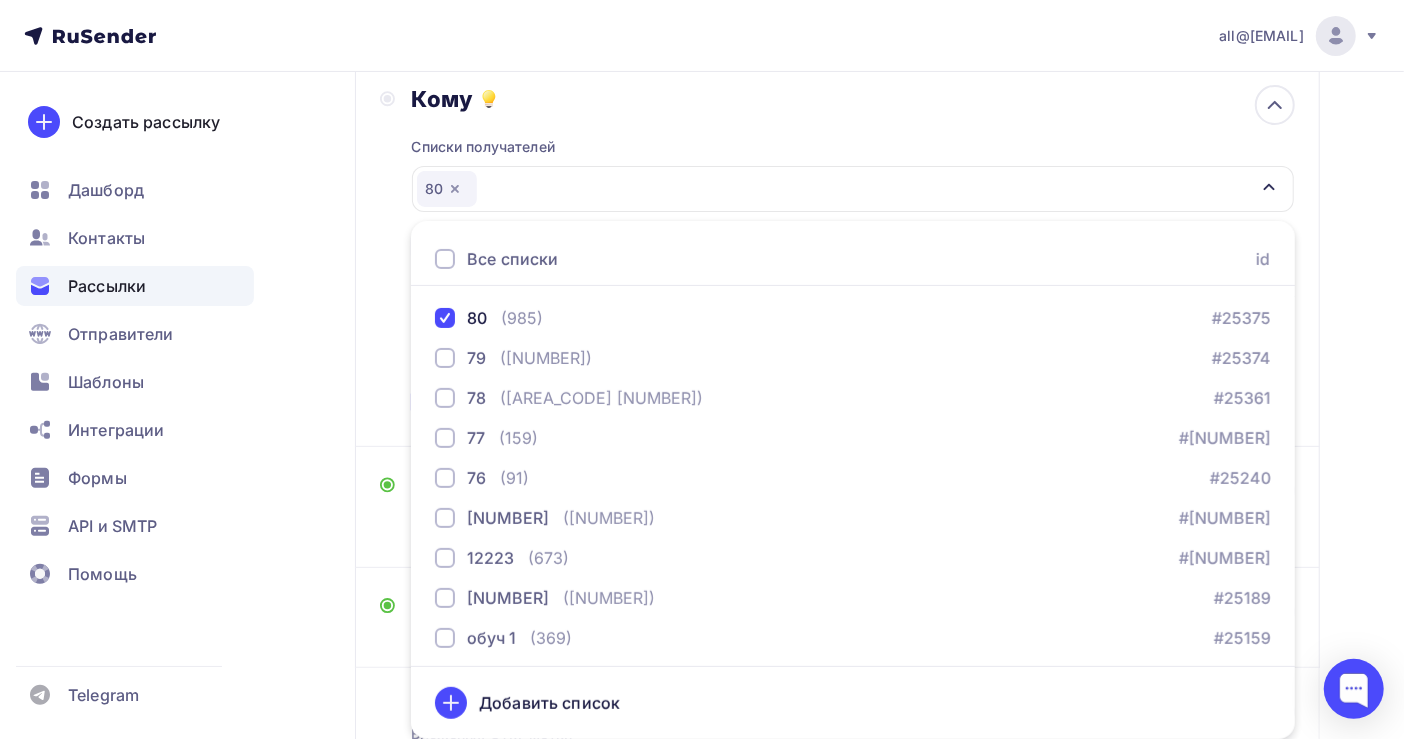 click on "Назад
Копия Копия первичка
Копия Копия первичка
Закончить позже
Переименовать рассылку
Удалить
Далее
Отправитель
Петрова Татьяна
Email  *
all@cm-sa.ru
all@cm-sa.ru           all@org.inf-buh.ru           org@mail.bux-mos.ru           nat@info.inf-buh.ru           ok@jhda.su           buh@mail.jhda.ru           buh@jhda.ru               Добавить отправителя
Рекомендуем  добавить почту на домене , чтобы рассылка не попала в «Спам»
Имя                                 12:45" at bounding box center [702, 373] 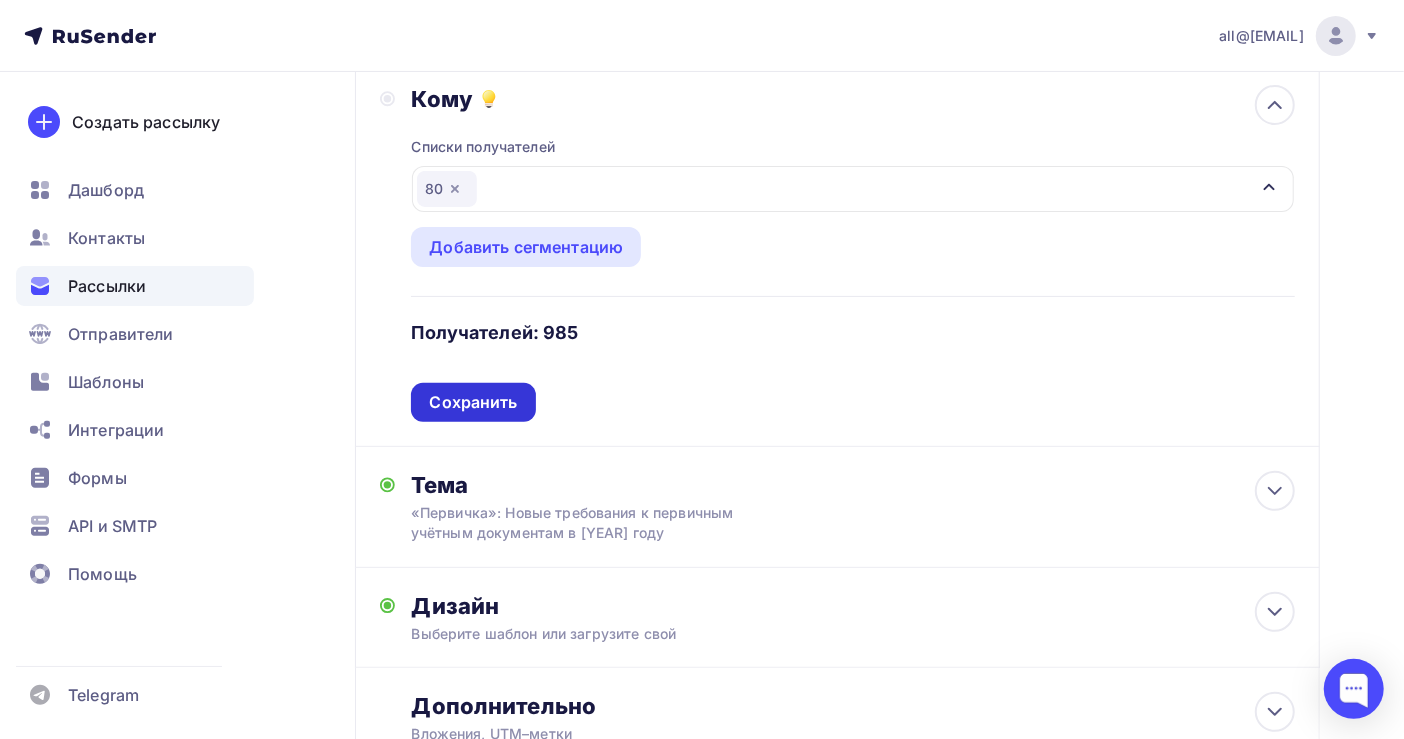 click on "Сохранить" at bounding box center [473, 402] 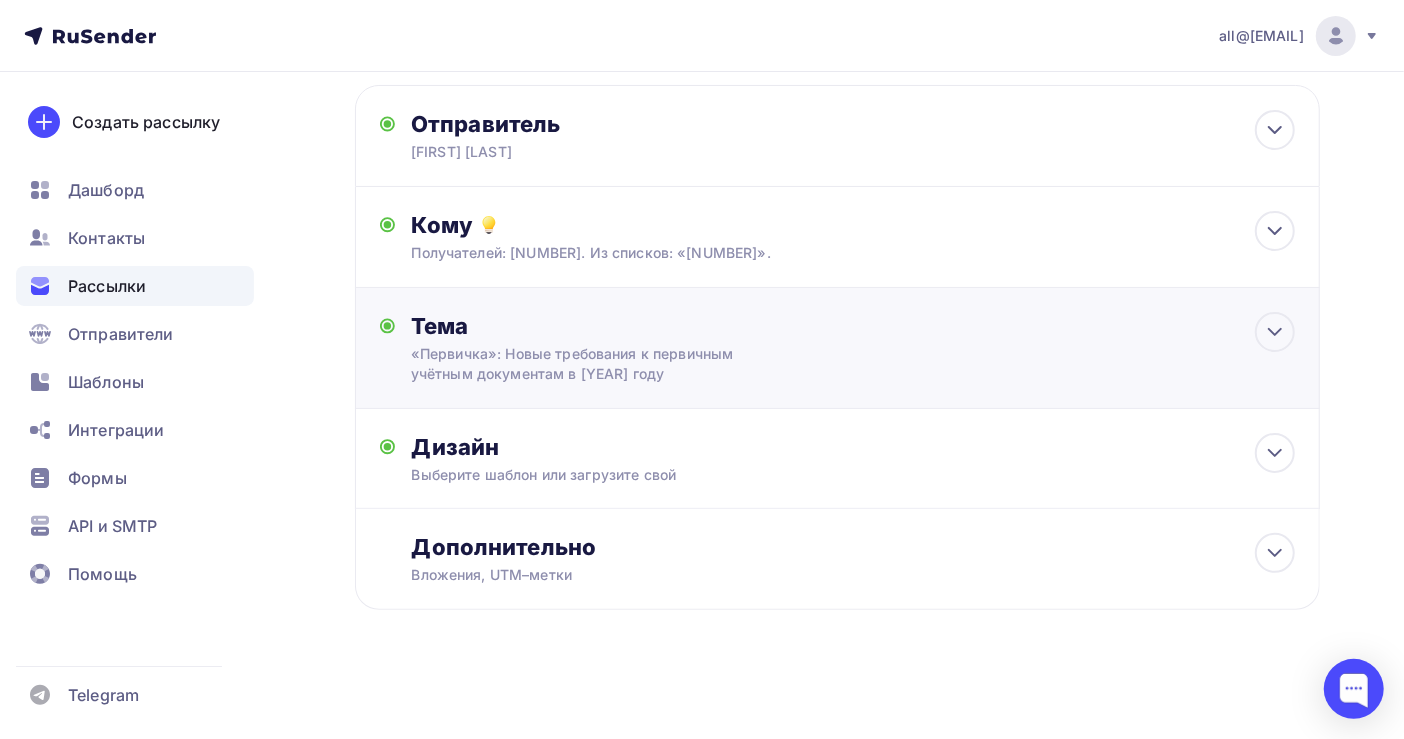 scroll, scrollTop: 100, scrollLeft: 0, axis: vertical 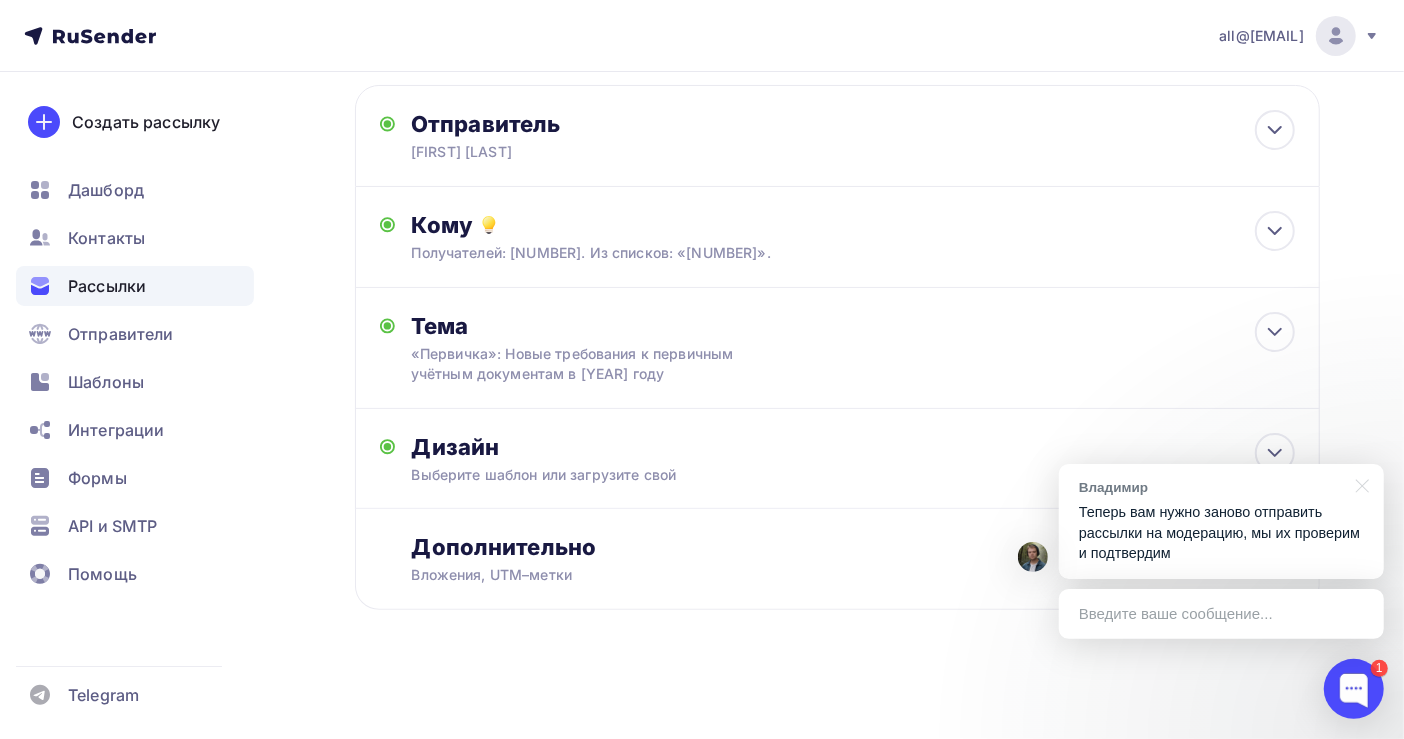 click on "Теперь вам нужно заново отправить рассылки на модерацию, мы их проверим и подтвердим" at bounding box center (1221, 533) 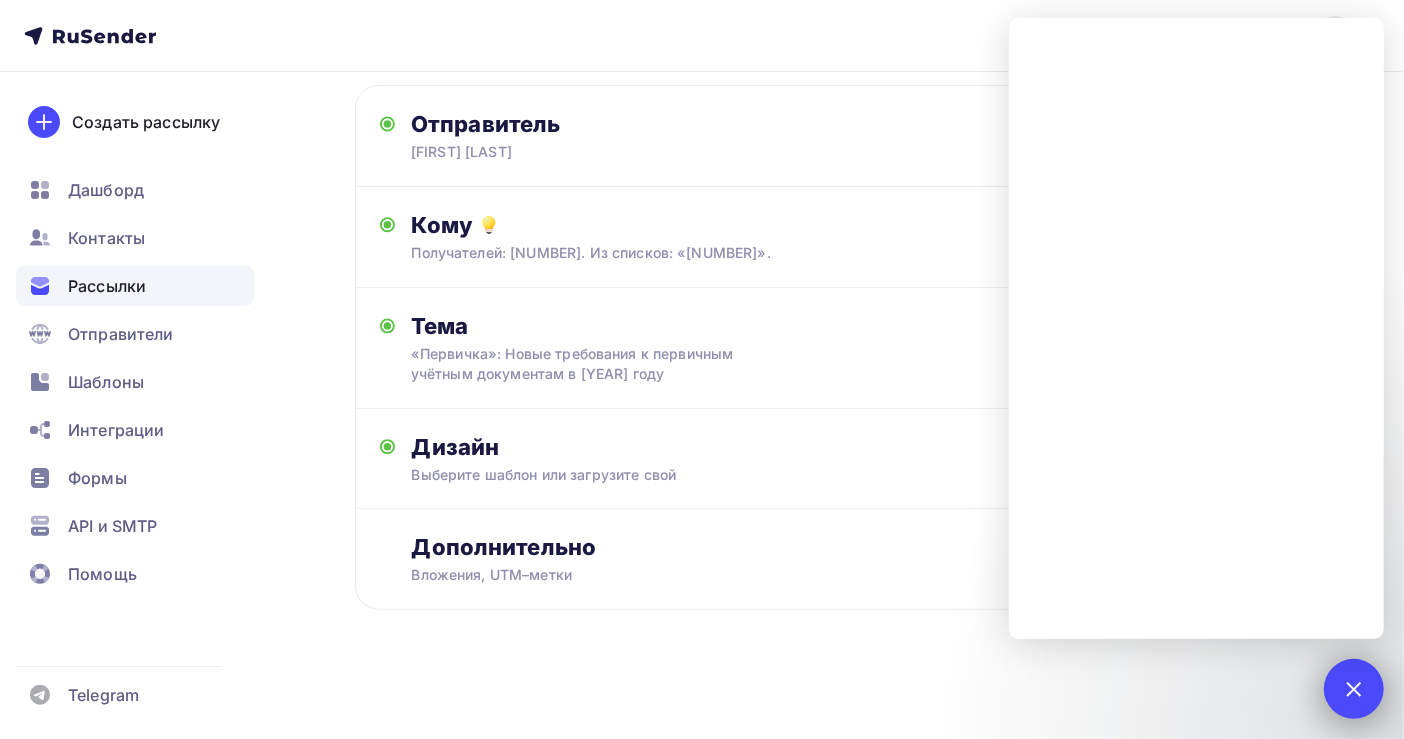 click on "1" at bounding box center (1354, 689) 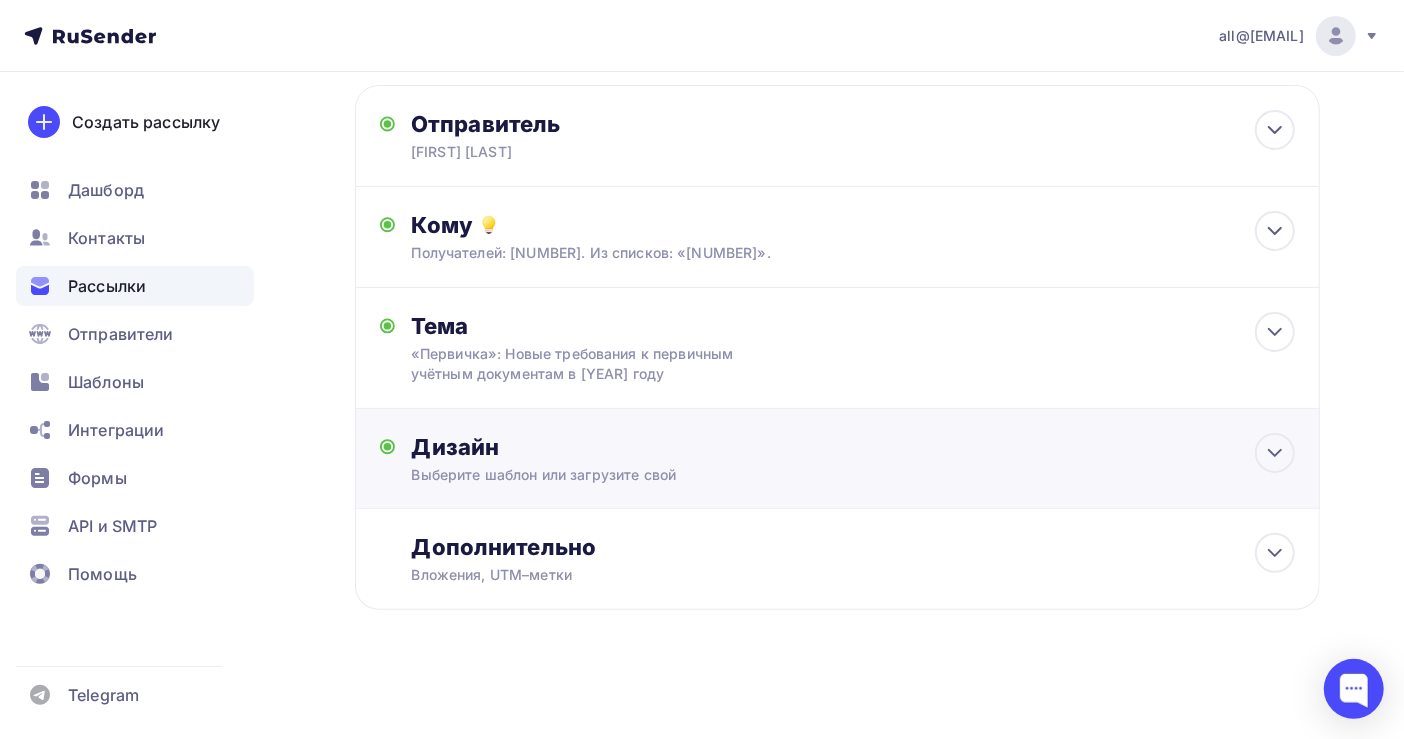 click on "Дизайн" at bounding box center (853, 447) 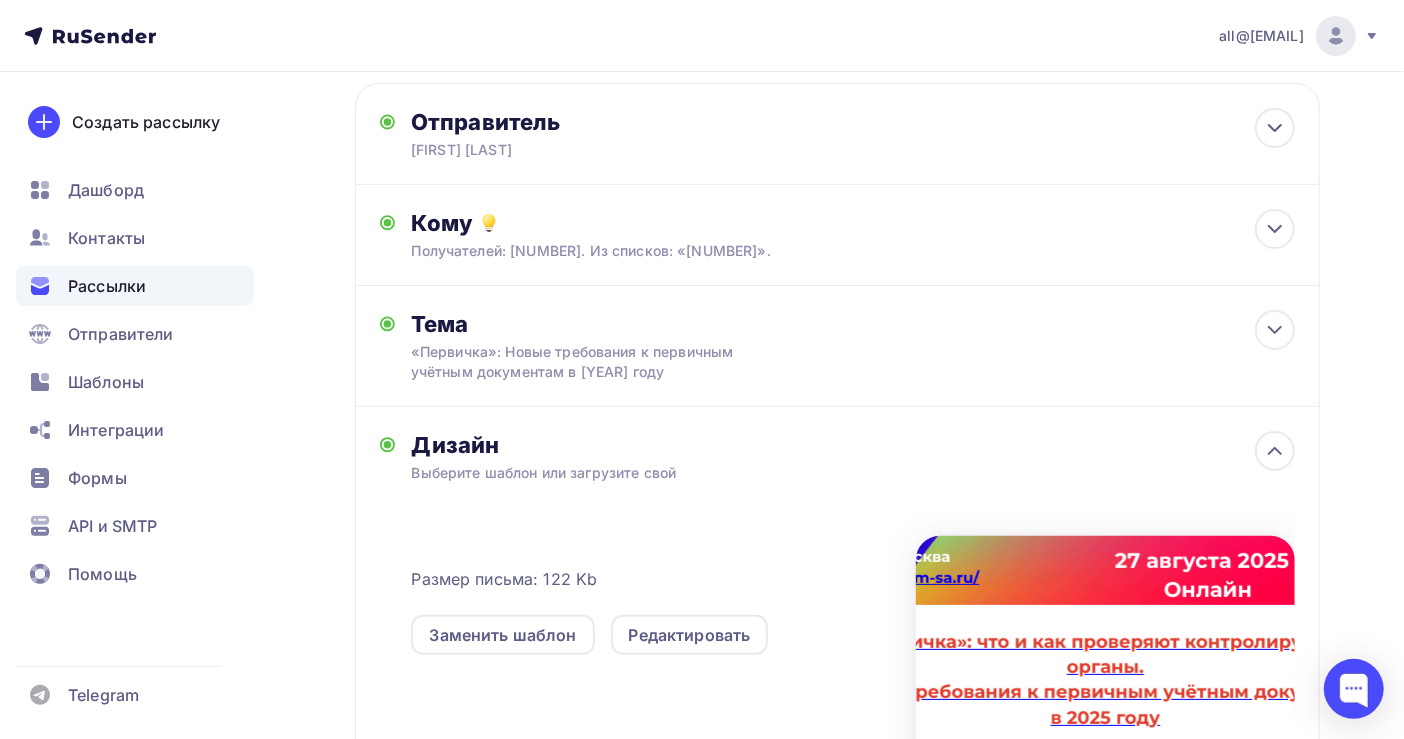 scroll, scrollTop: 224, scrollLeft: 0, axis: vertical 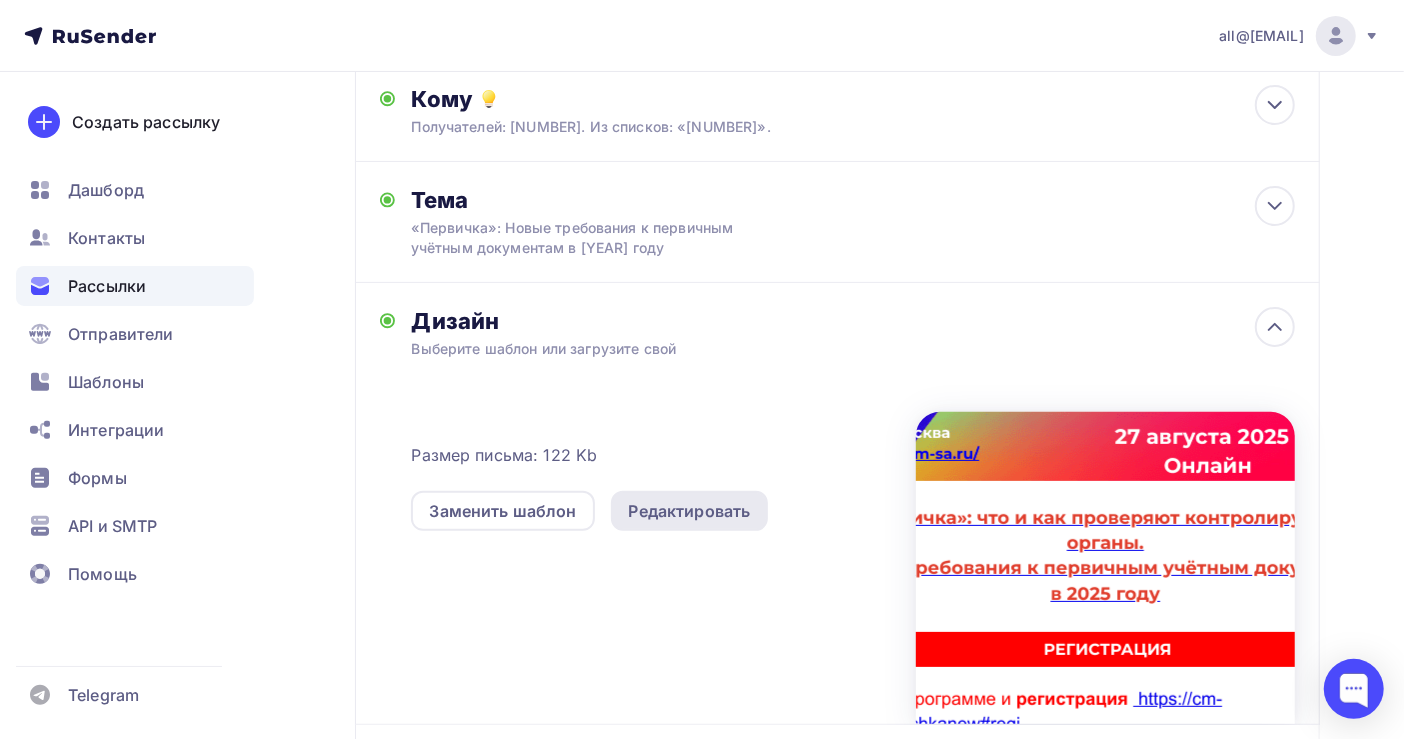 click on "Редактировать" at bounding box center (690, 511) 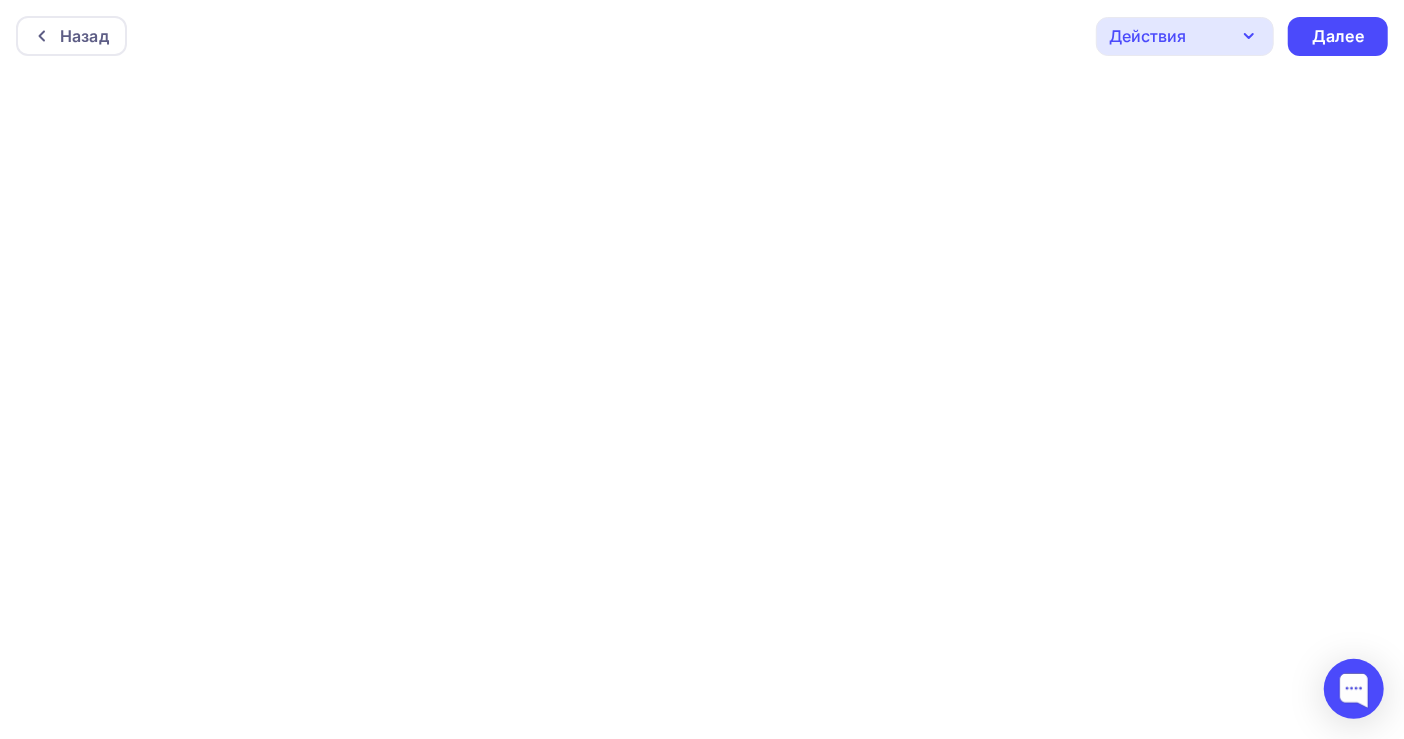 scroll, scrollTop: 5, scrollLeft: 0, axis: vertical 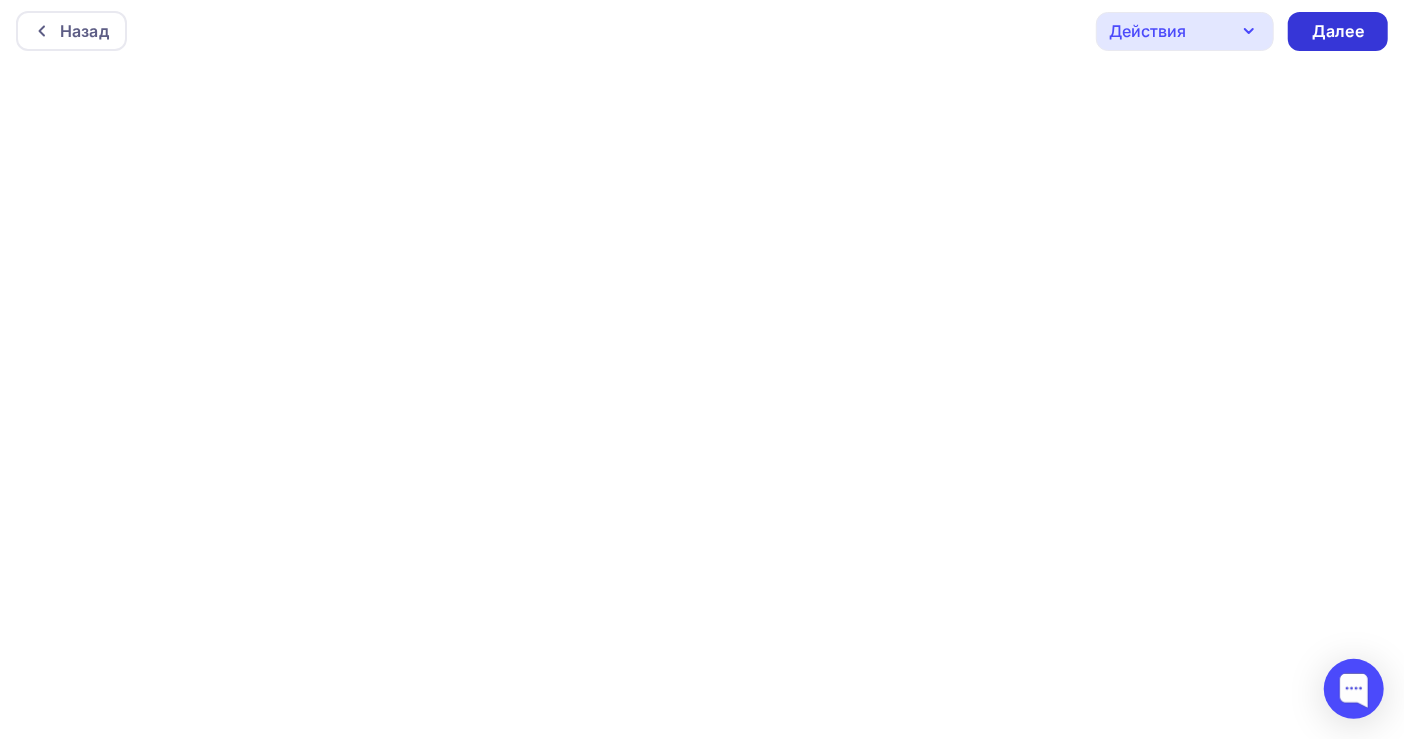 click on "Далее" at bounding box center (1338, 31) 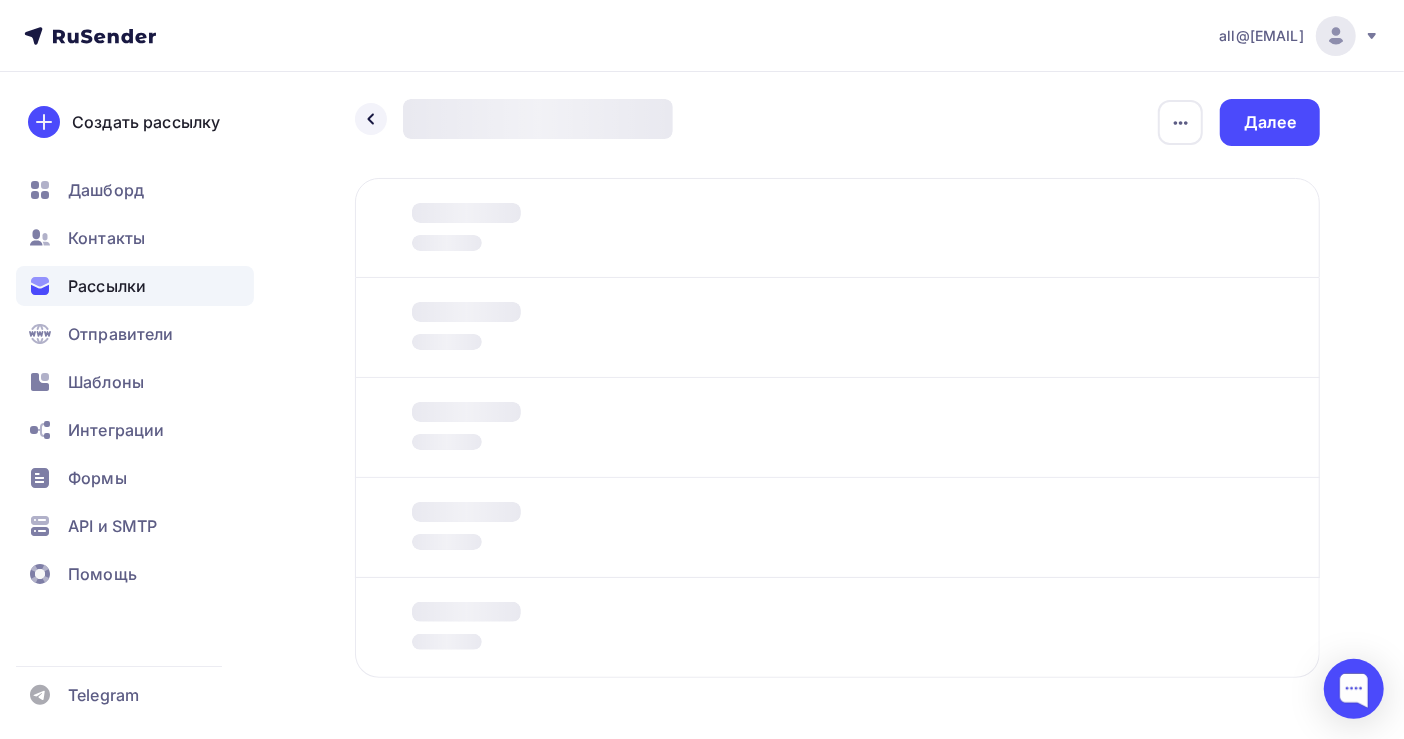 scroll, scrollTop: 0, scrollLeft: 0, axis: both 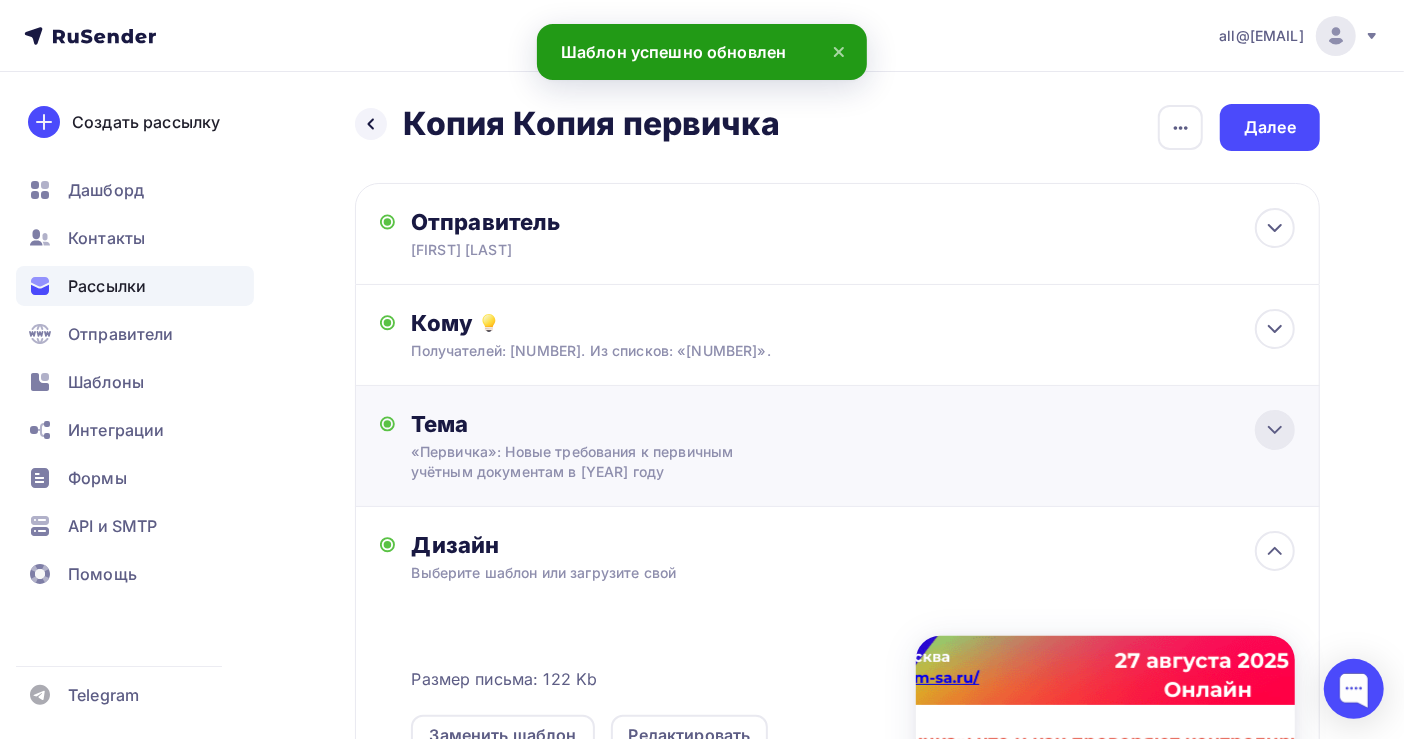 click 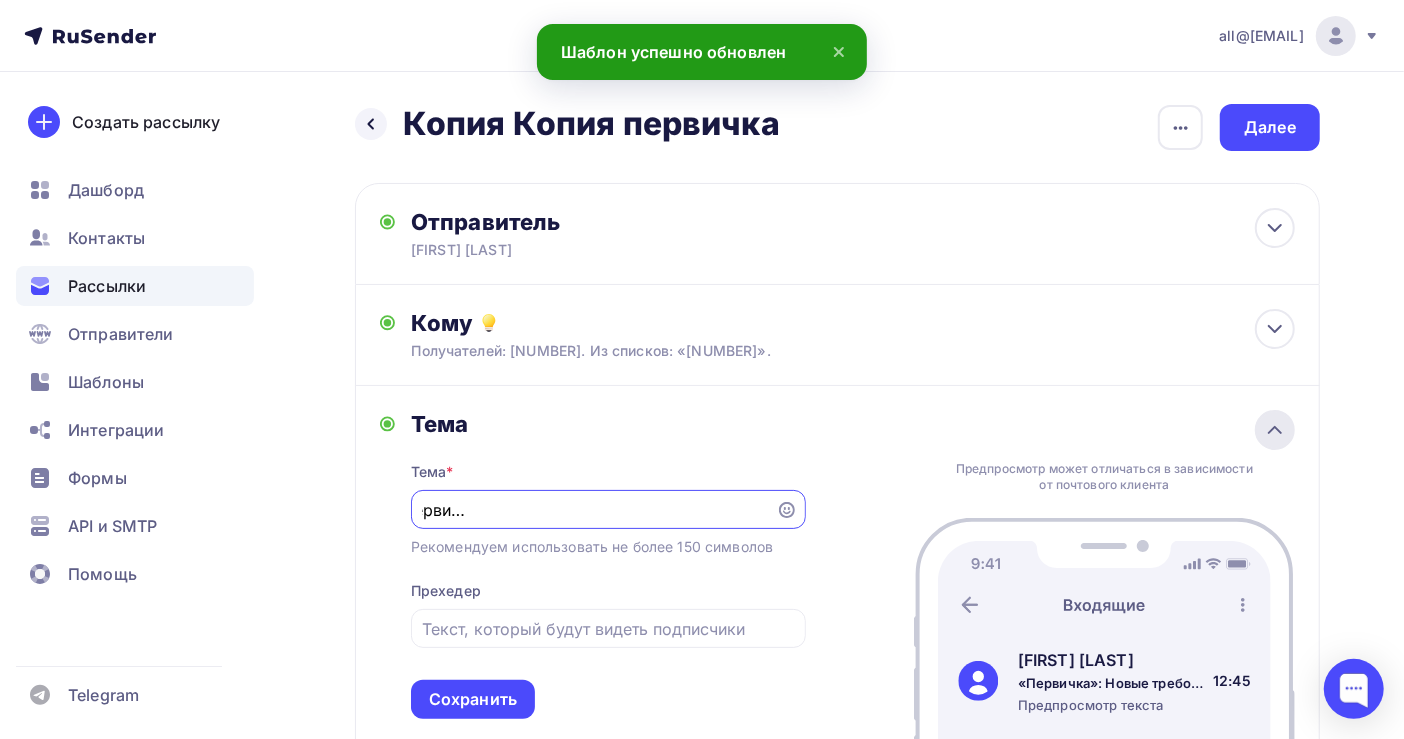 scroll, scrollTop: 0, scrollLeft: 0, axis: both 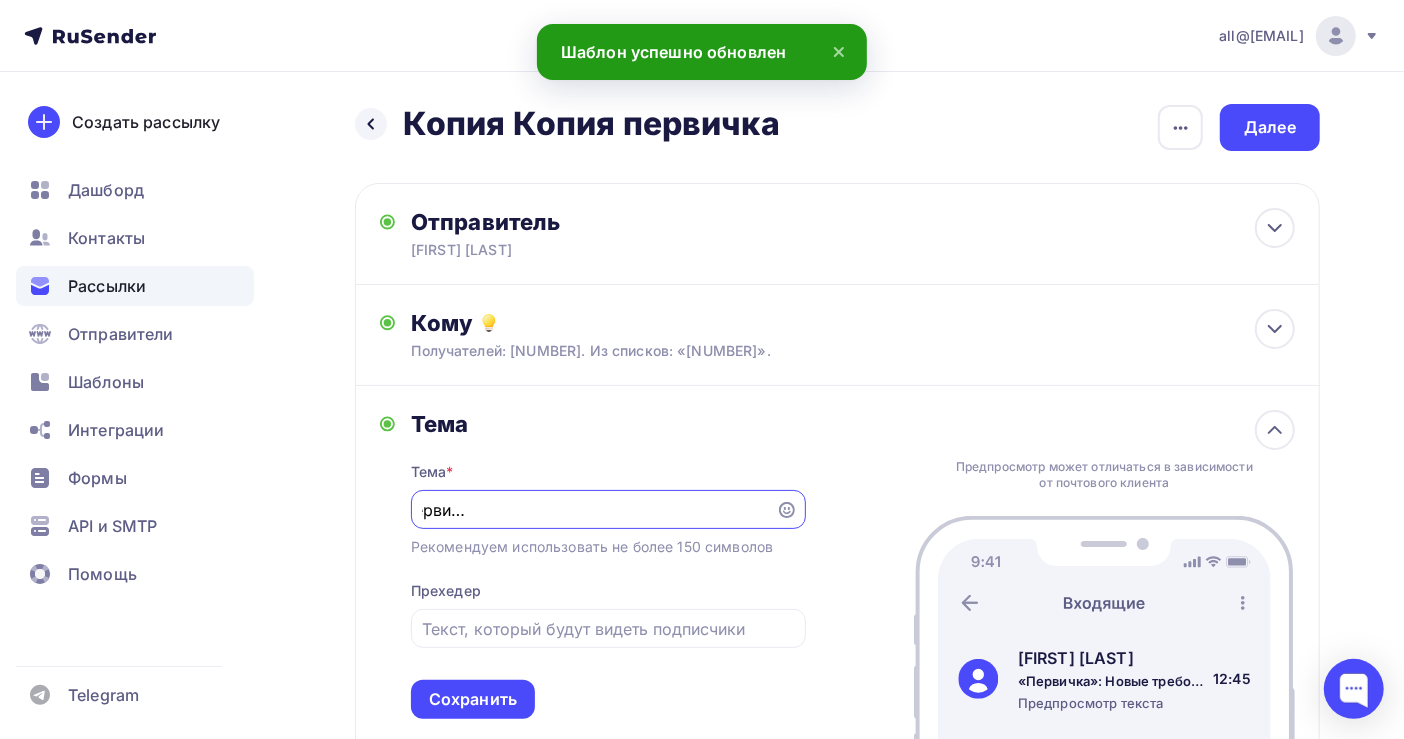 click on "«Первичка»:  Новые требования к первичным учётным документам в [YEAR] году" at bounding box center (593, 510) 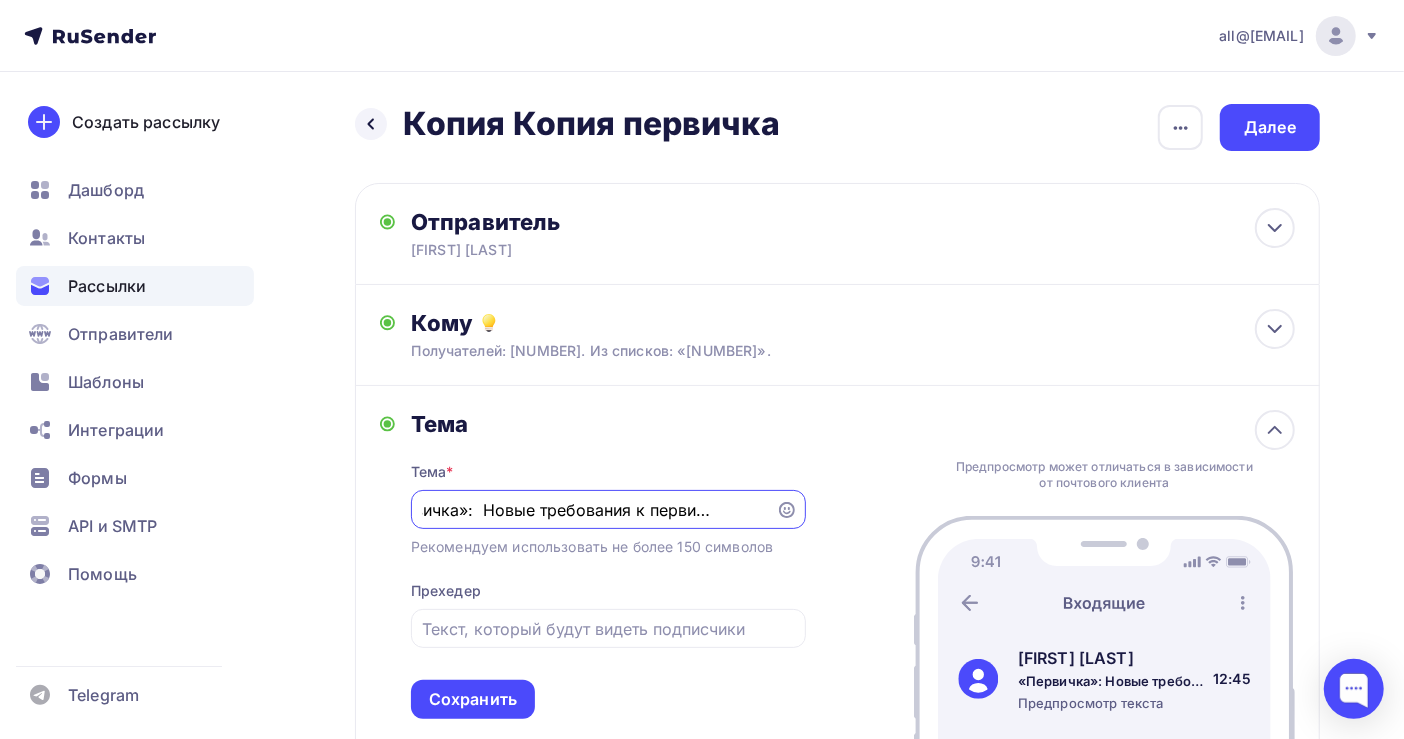 scroll, scrollTop: 0, scrollLeft: 0, axis: both 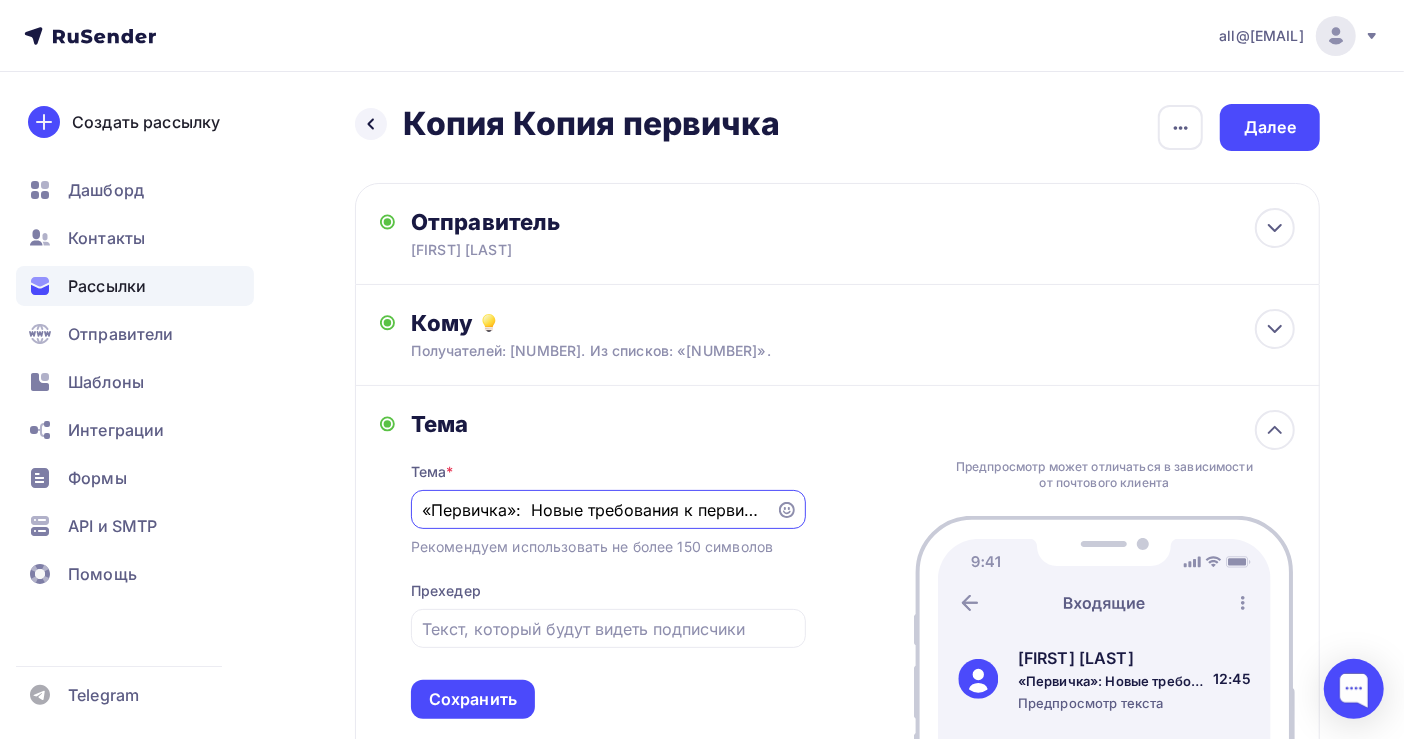 drag, startPoint x: 563, startPoint y: 508, endPoint x: 356, endPoint y: 510, distance: 207.00966 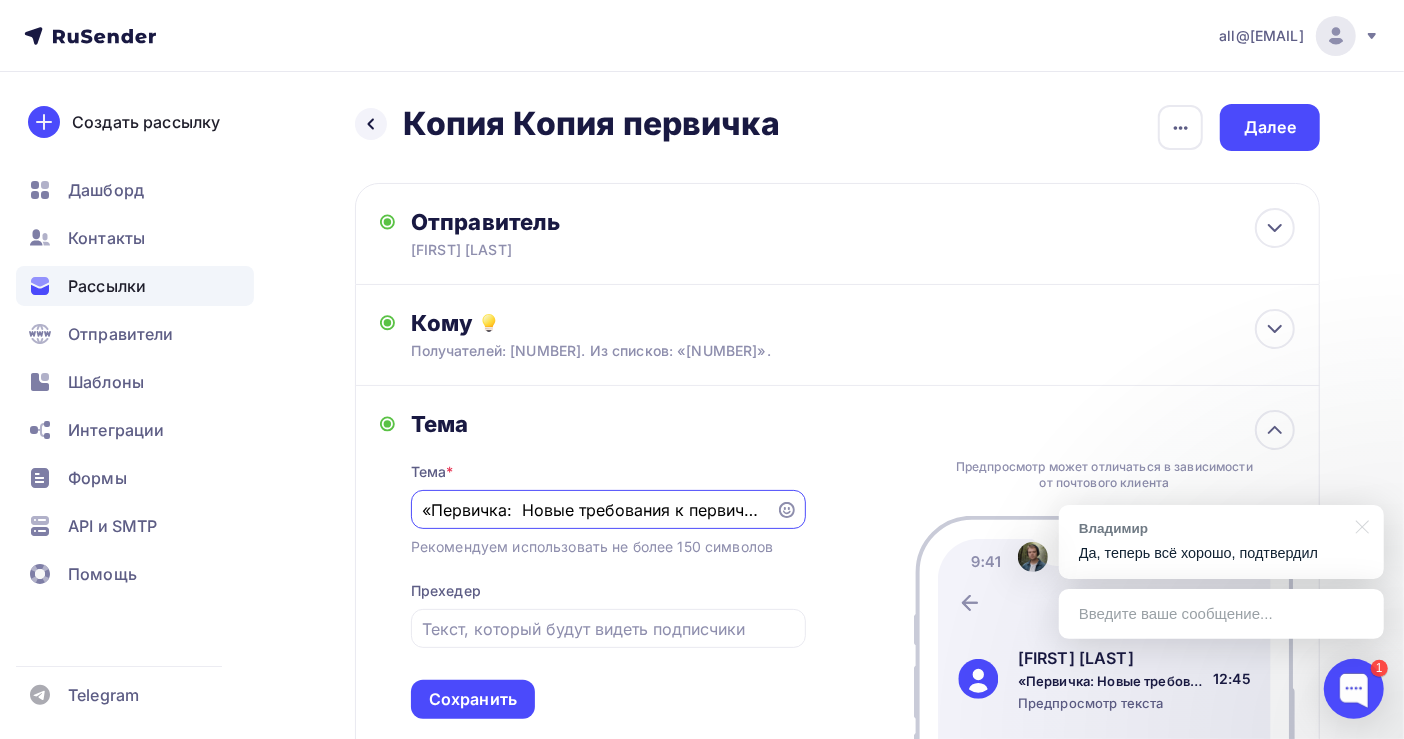 click on "«Первичка:  Новые требования к первичным учётным документам в 2025 году" at bounding box center (593, 510) 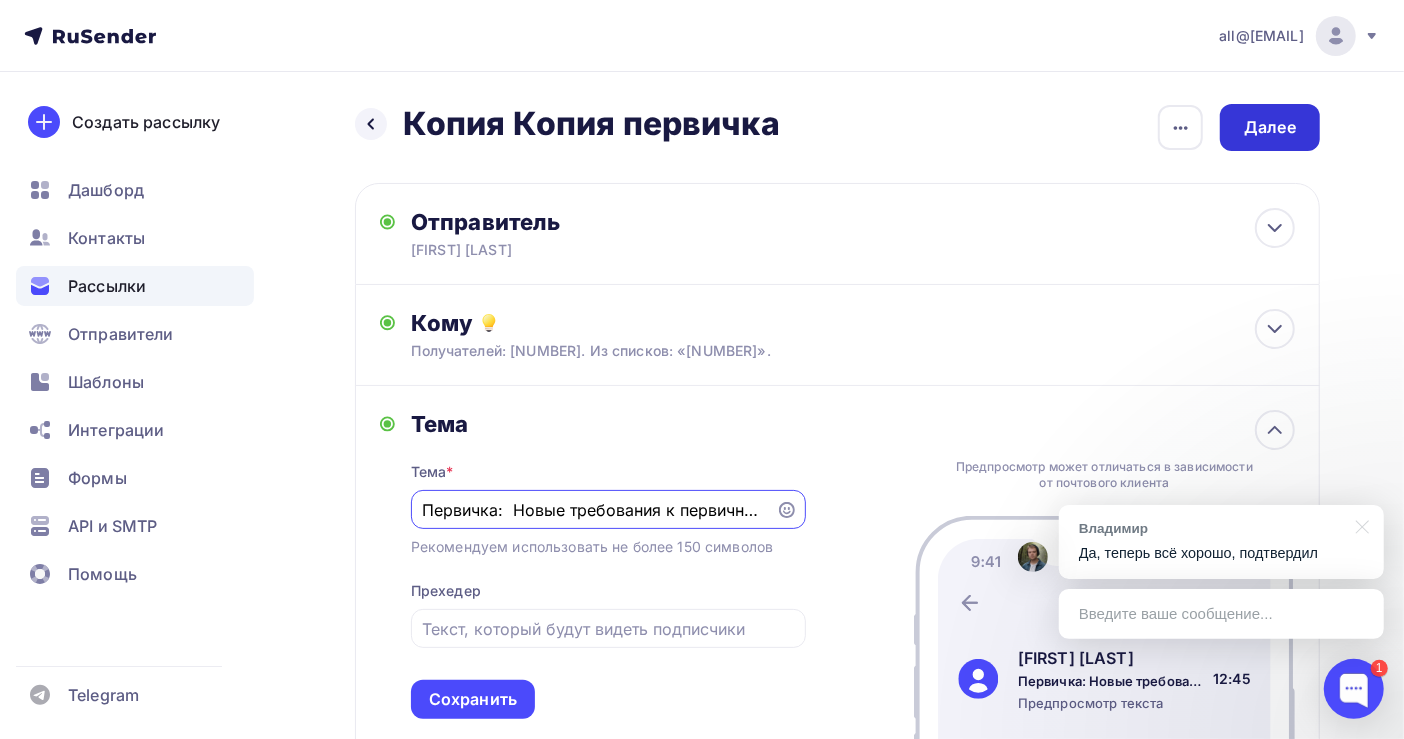 type on "Первичка:  Новые требования к первичным учётным документам в 2025 году" 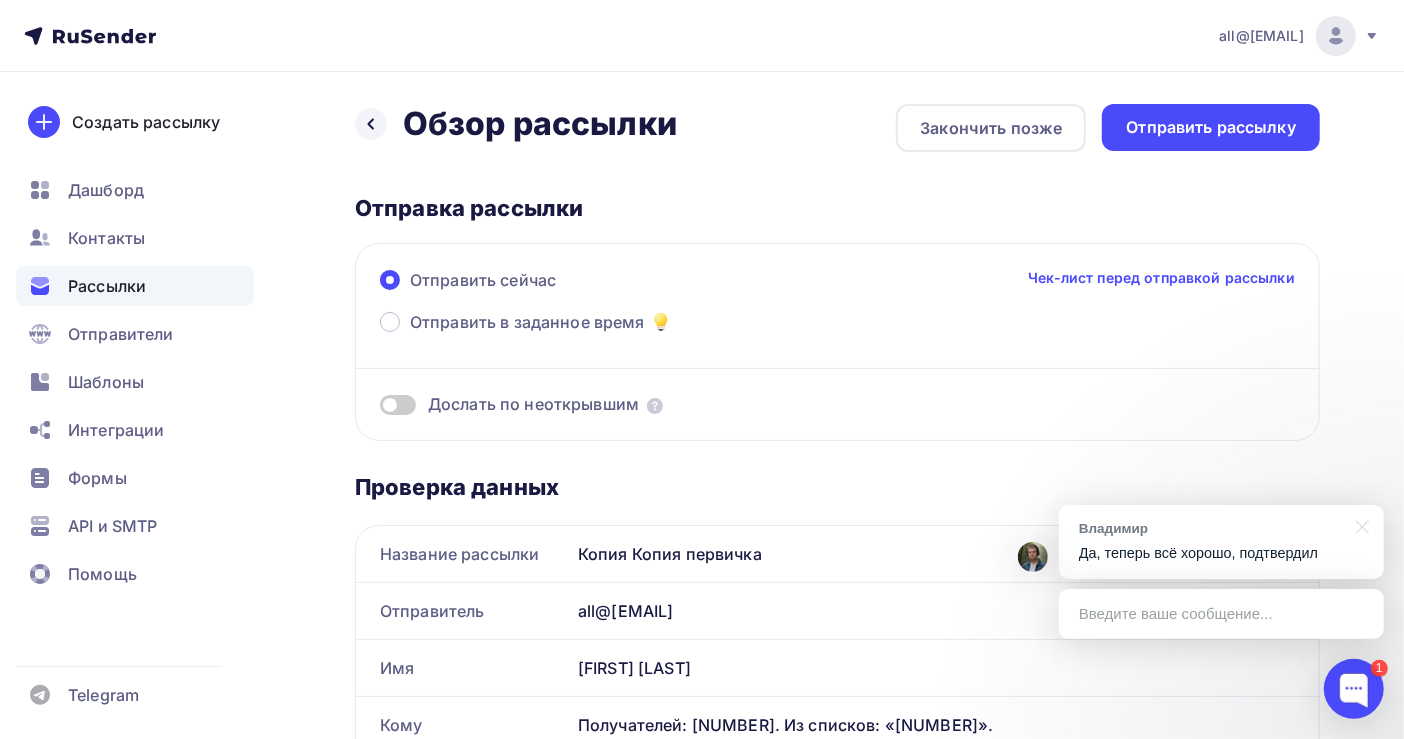 scroll, scrollTop: 0, scrollLeft: 0, axis: both 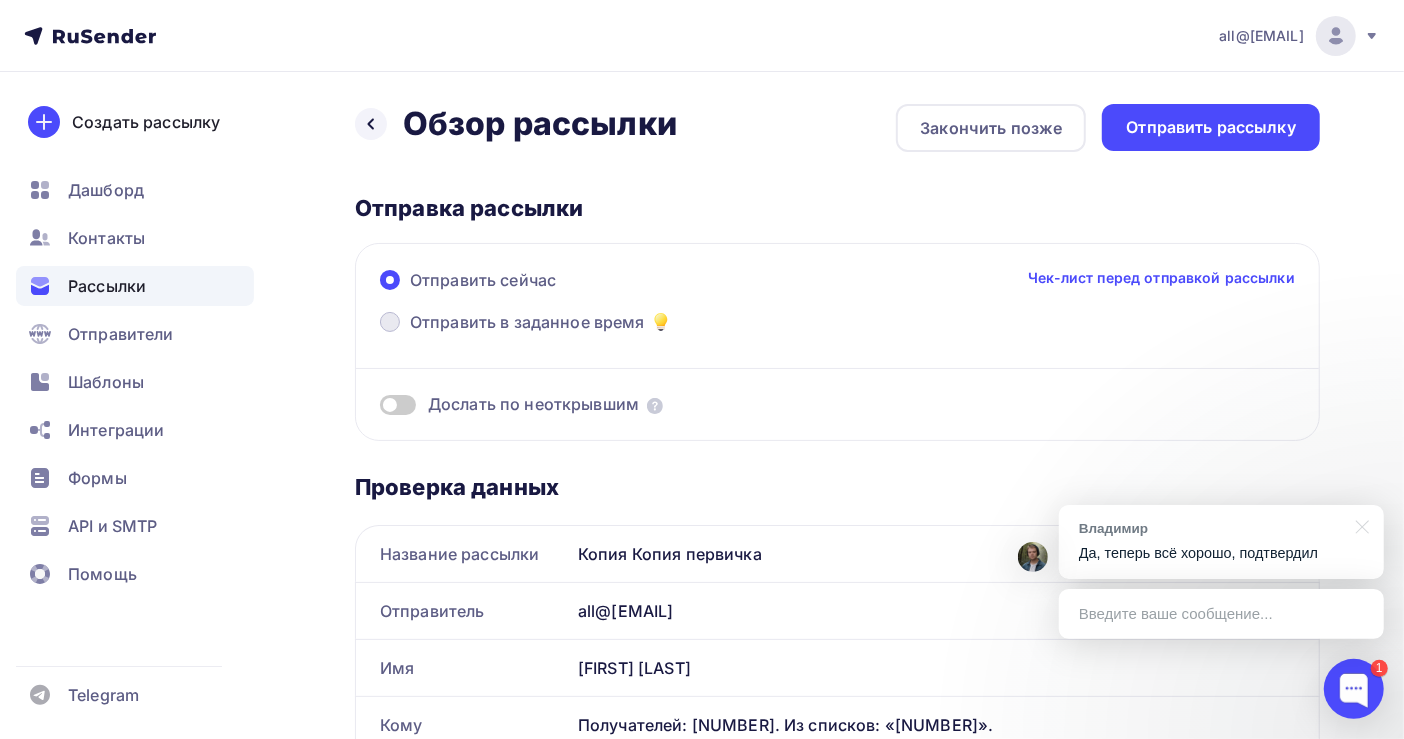 click on "Отправить в заданное время" at bounding box center (527, 322) 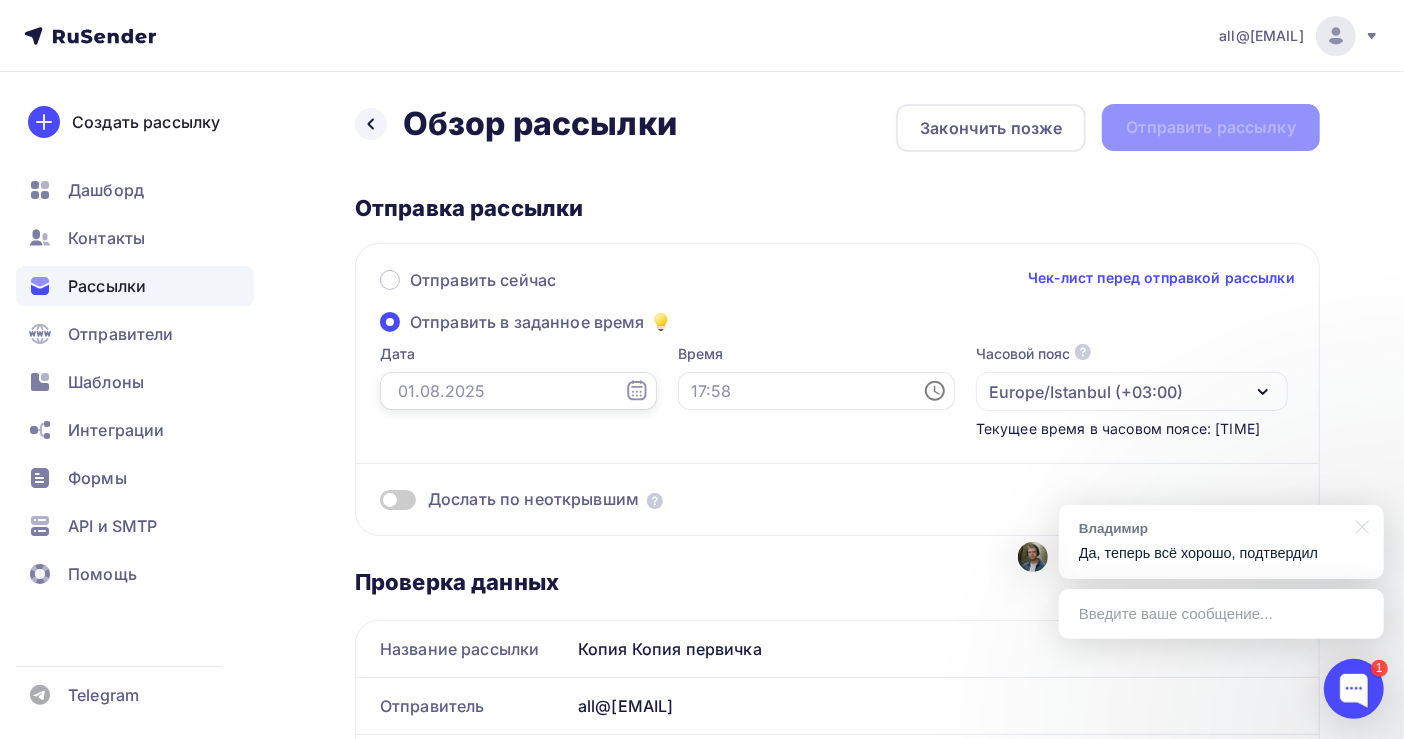 click at bounding box center [518, 391] 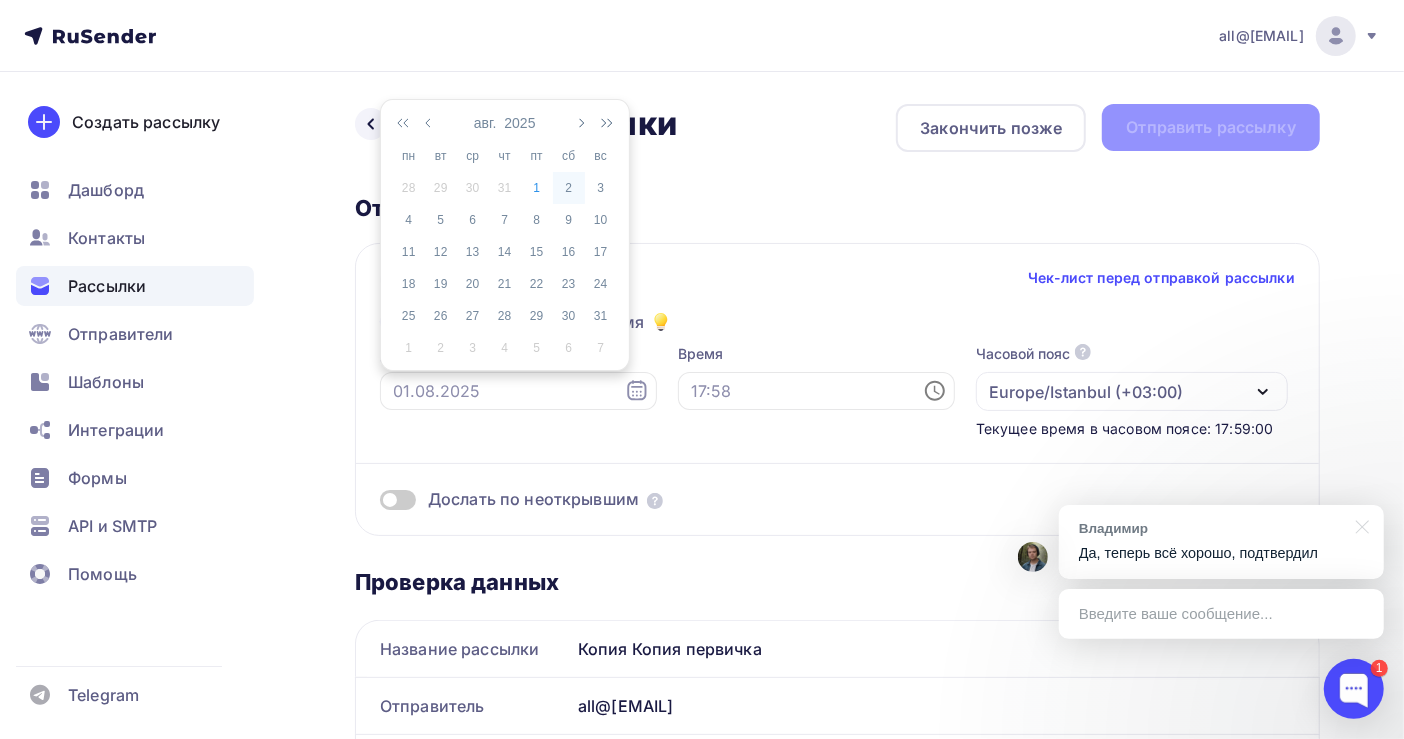 click on "2" at bounding box center (569, 188) 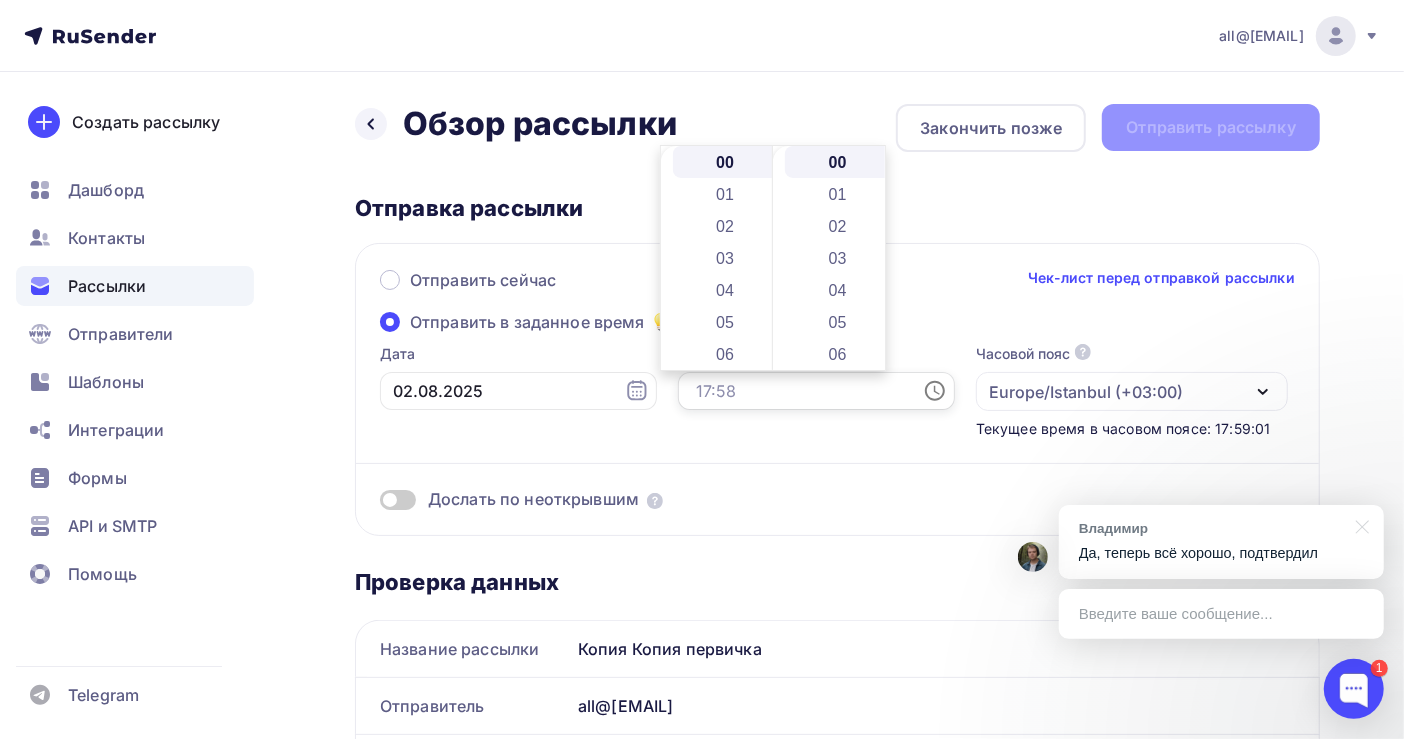 click at bounding box center [816, 391] 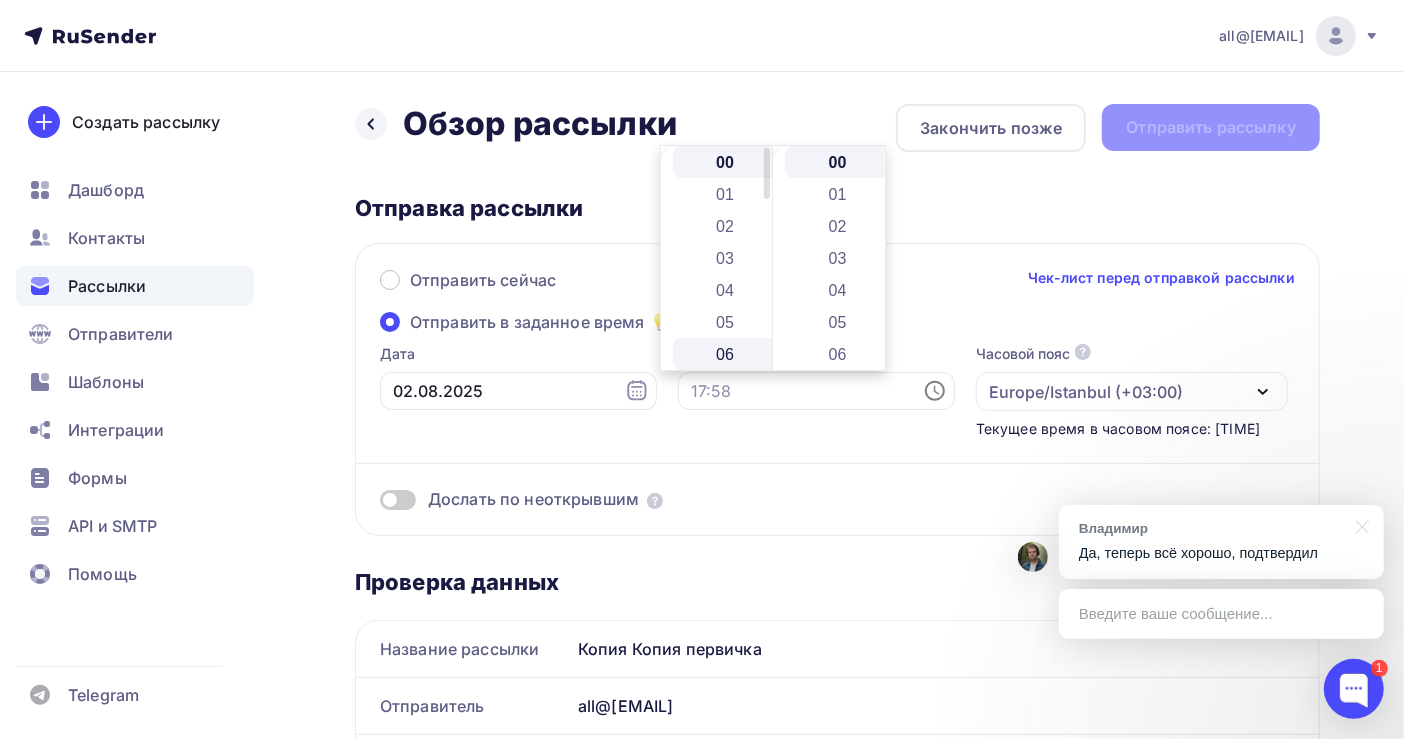 click on "06" at bounding box center (727, 354) 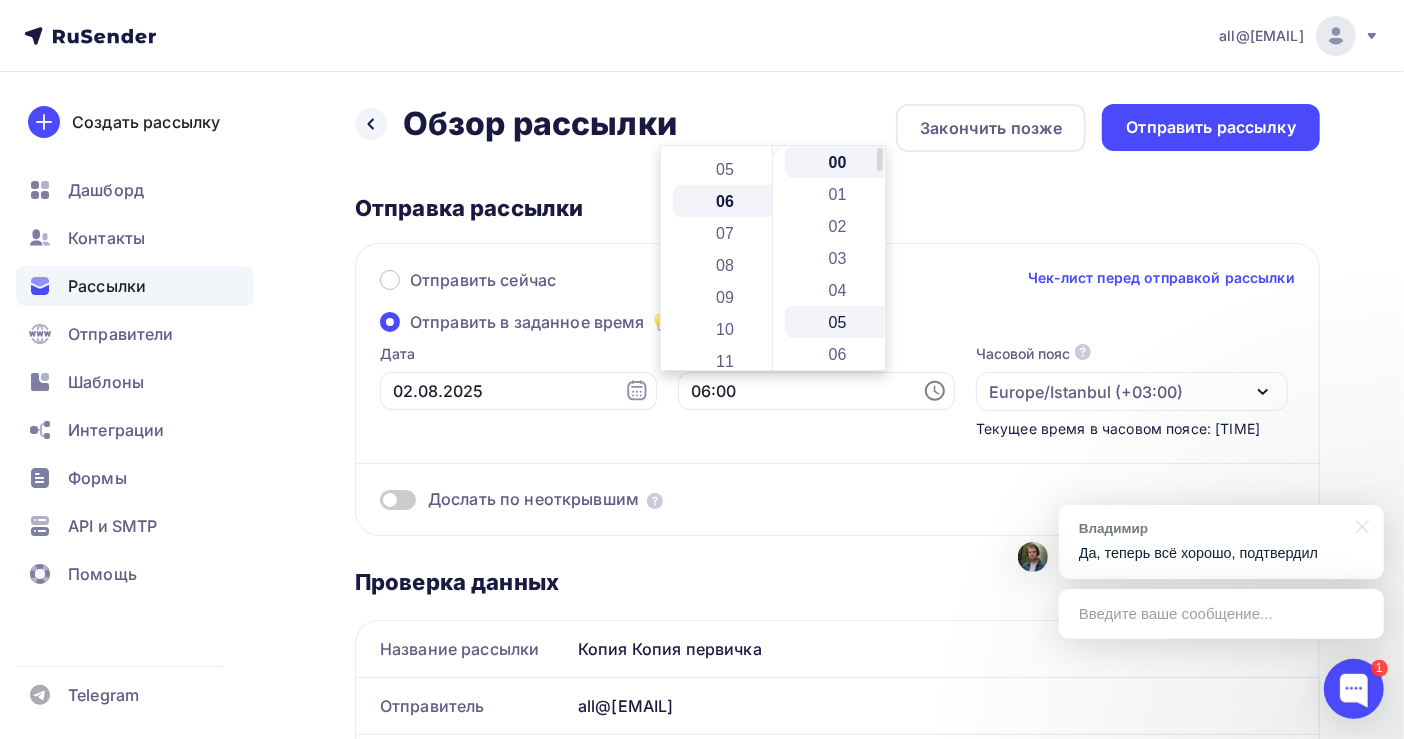 scroll, scrollTop: 191, scrollLeft: 0, axis: vertical 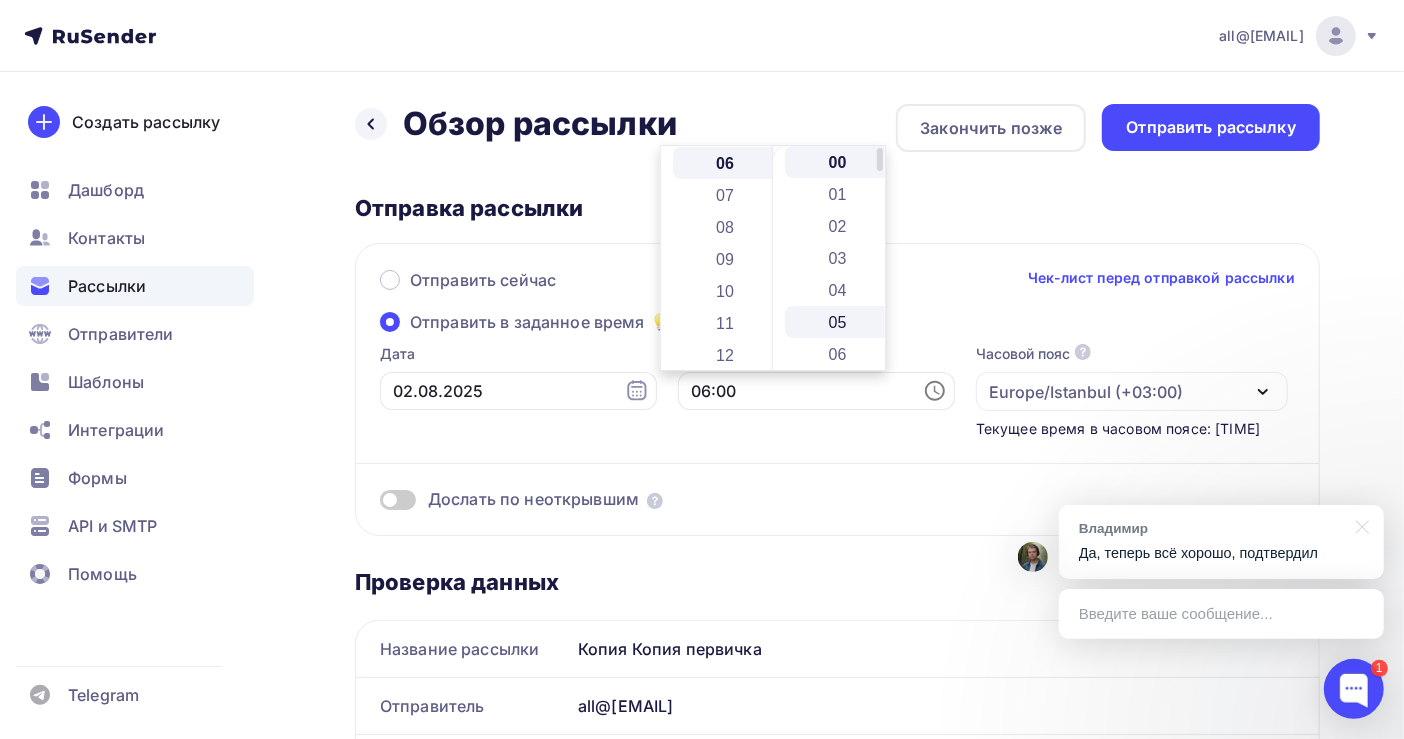 click on "05" at bounding box center [839, 322] 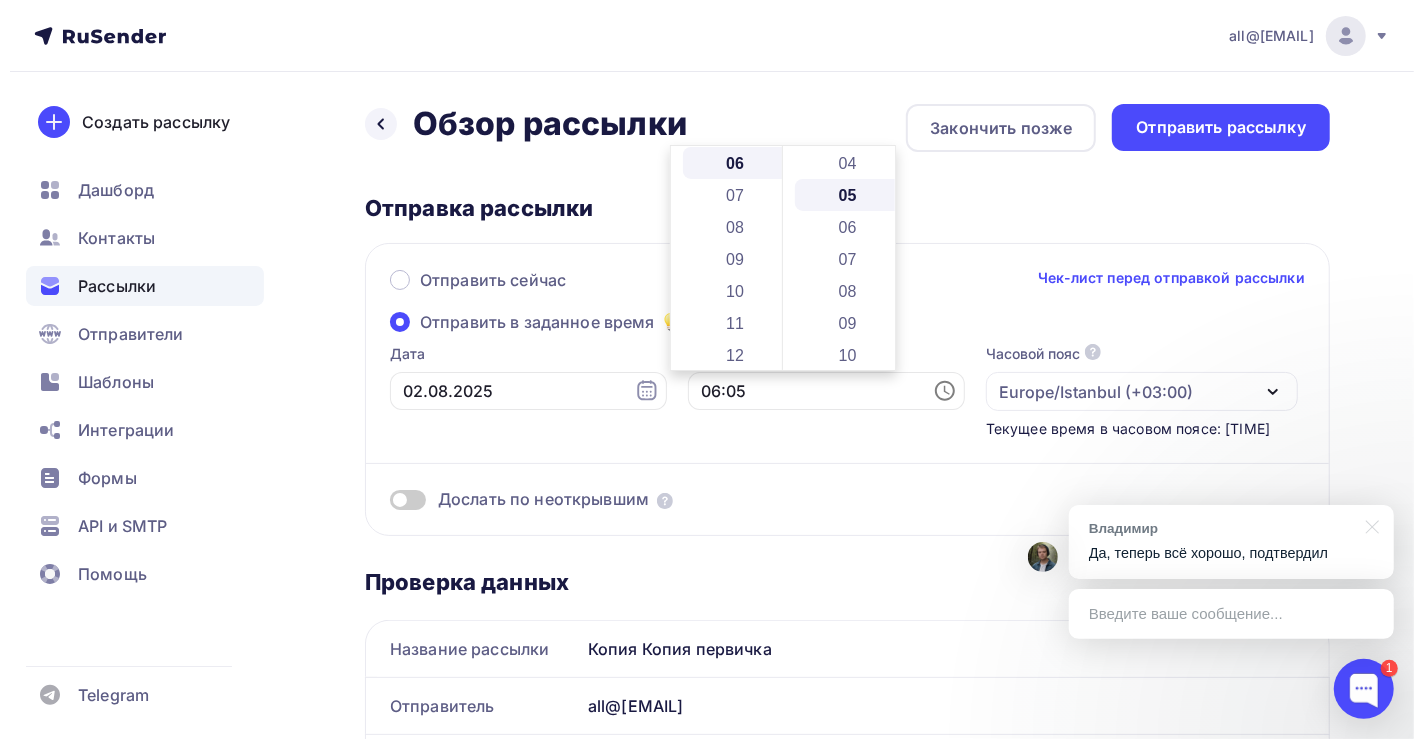 scroll, scrollTop: 159, scrollLeft: 0, axis: vertical 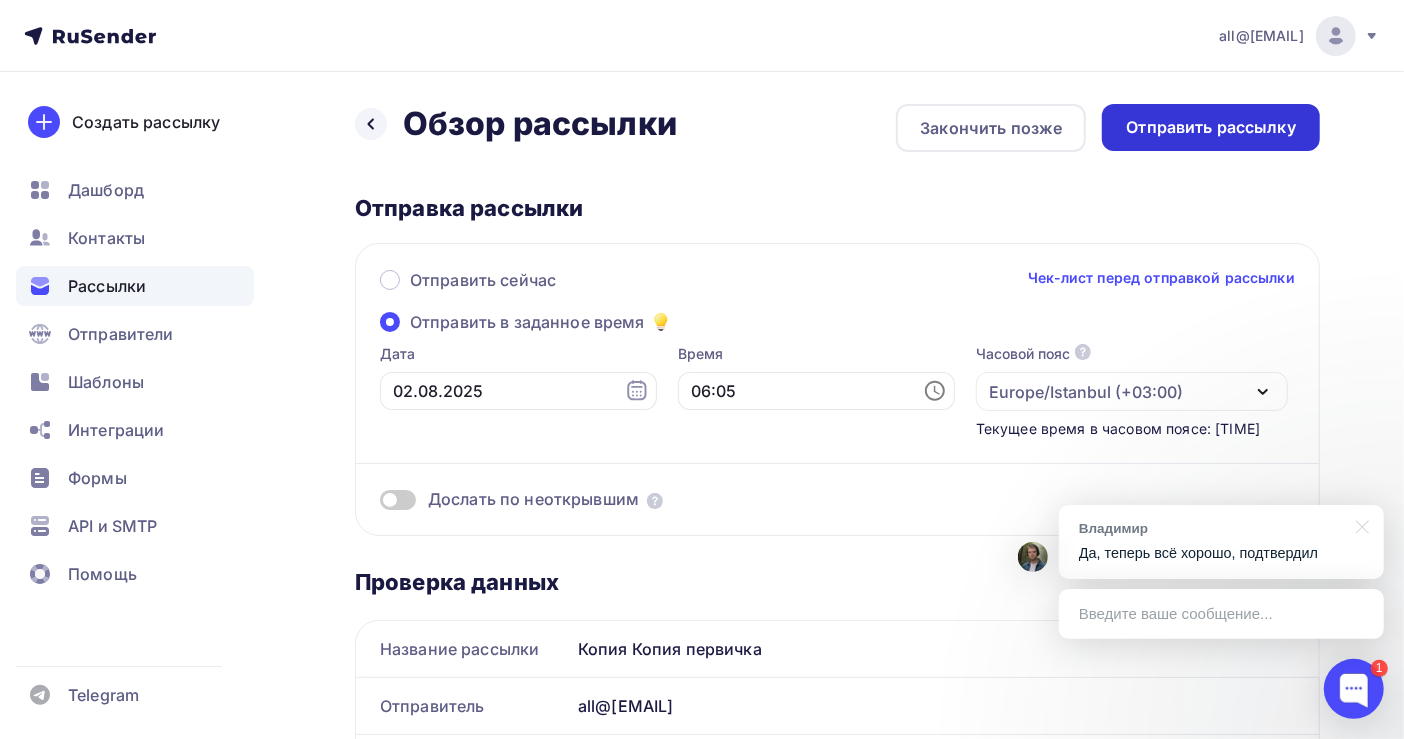 click on "Отправить рассылку" at bounding box center (1211, 127) 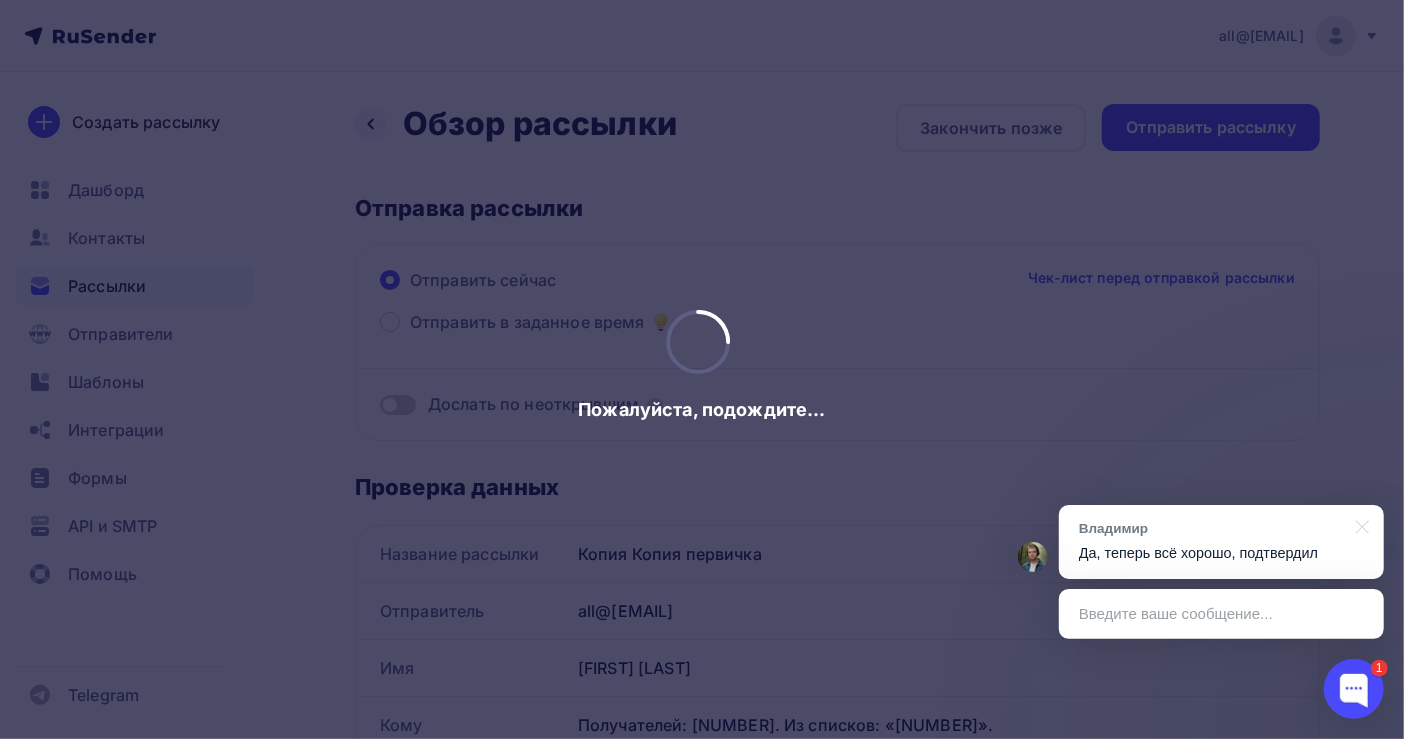 scroll, scrollTop: 0, scrollLeft: 0, axis: both 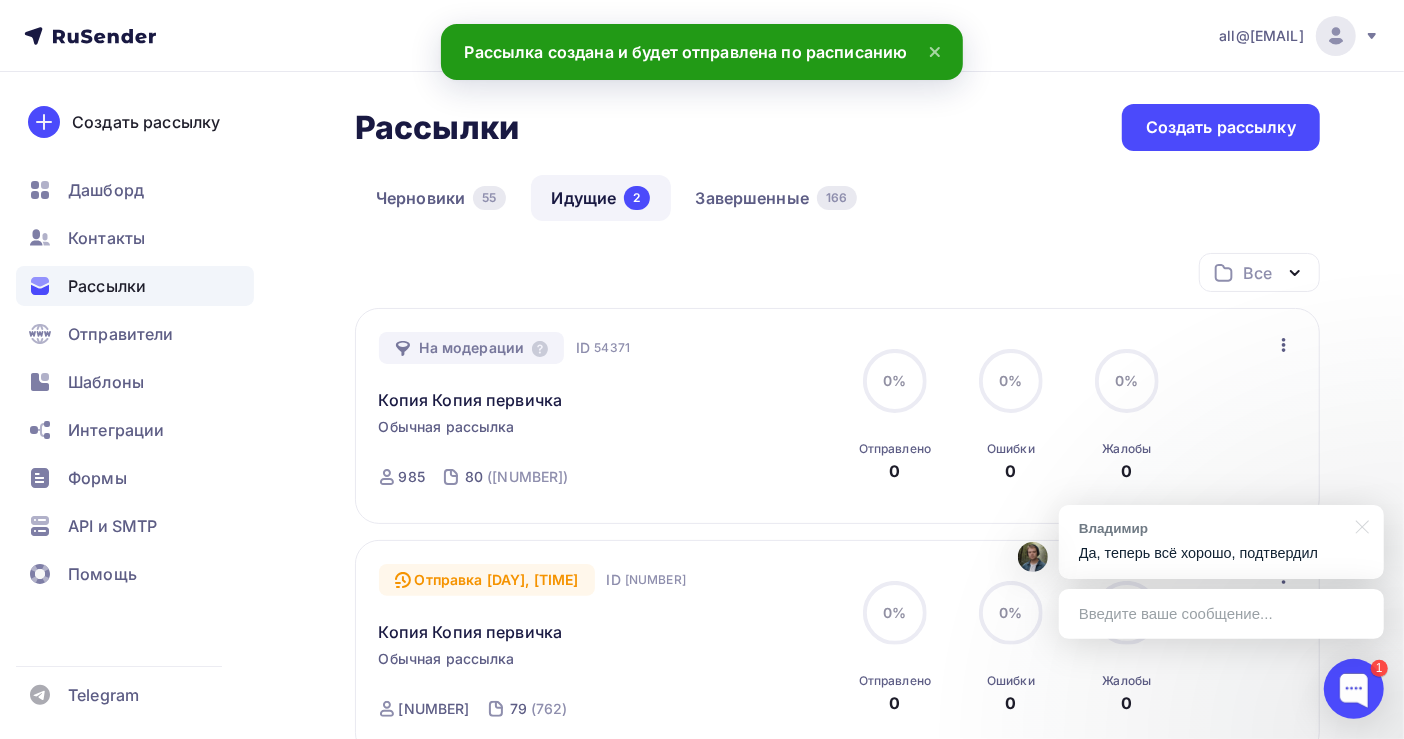 click on "Владимир Да, теперь всё хорошо, подтвердил" at bounding box center [1221, 542] 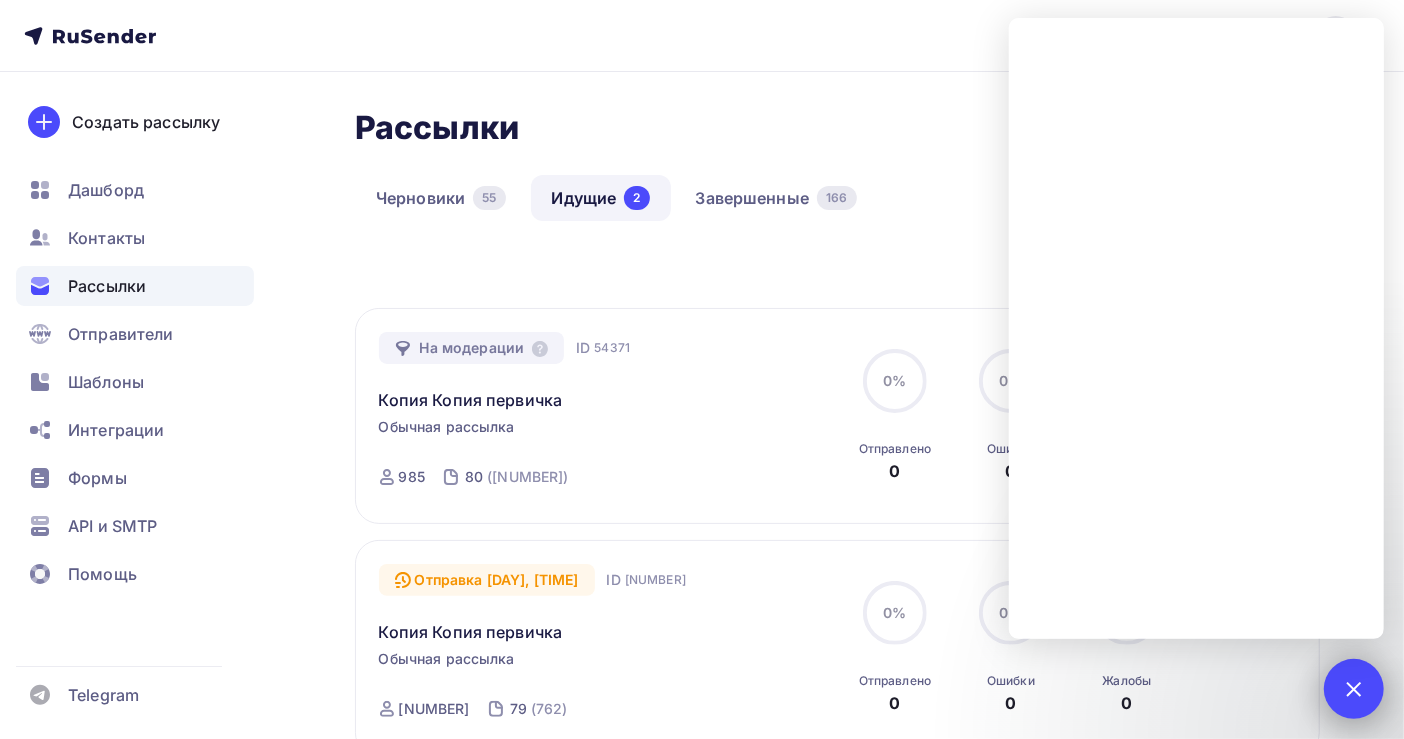 click at bounding box center [1353, 688] 